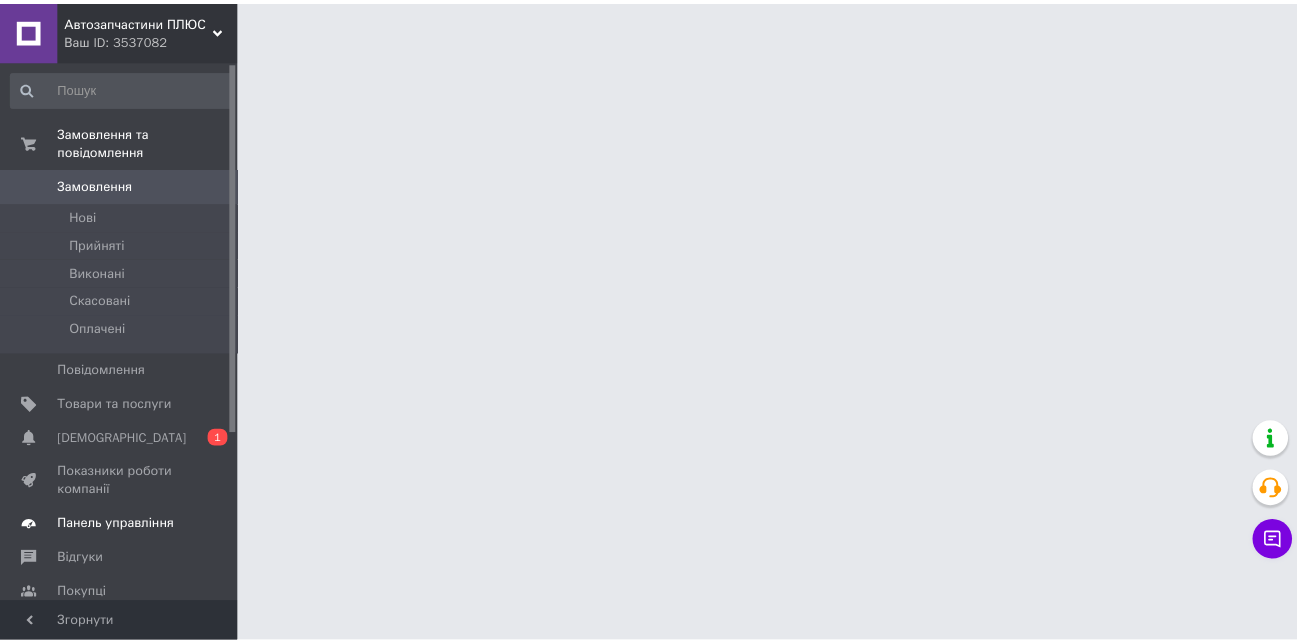 scroll, scrollTop: 0, scrollLeft: 0, axis: both 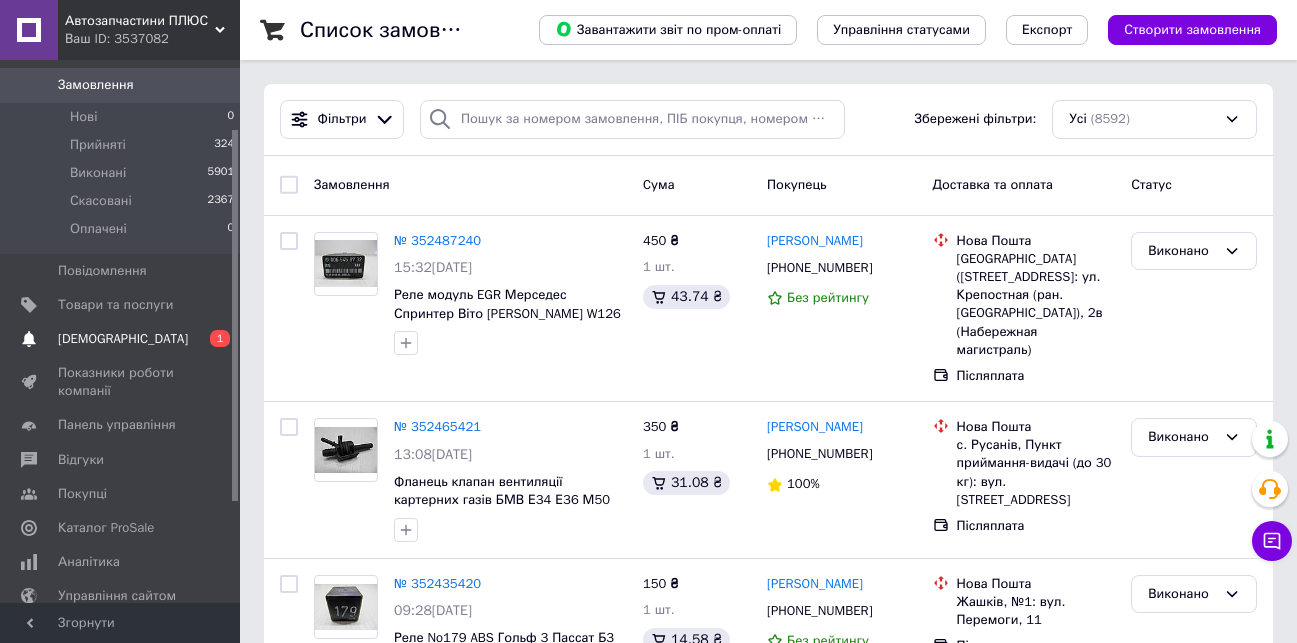 click on "[DEMOGRAPHIC_DATA]" at bounding box center (123, 339) 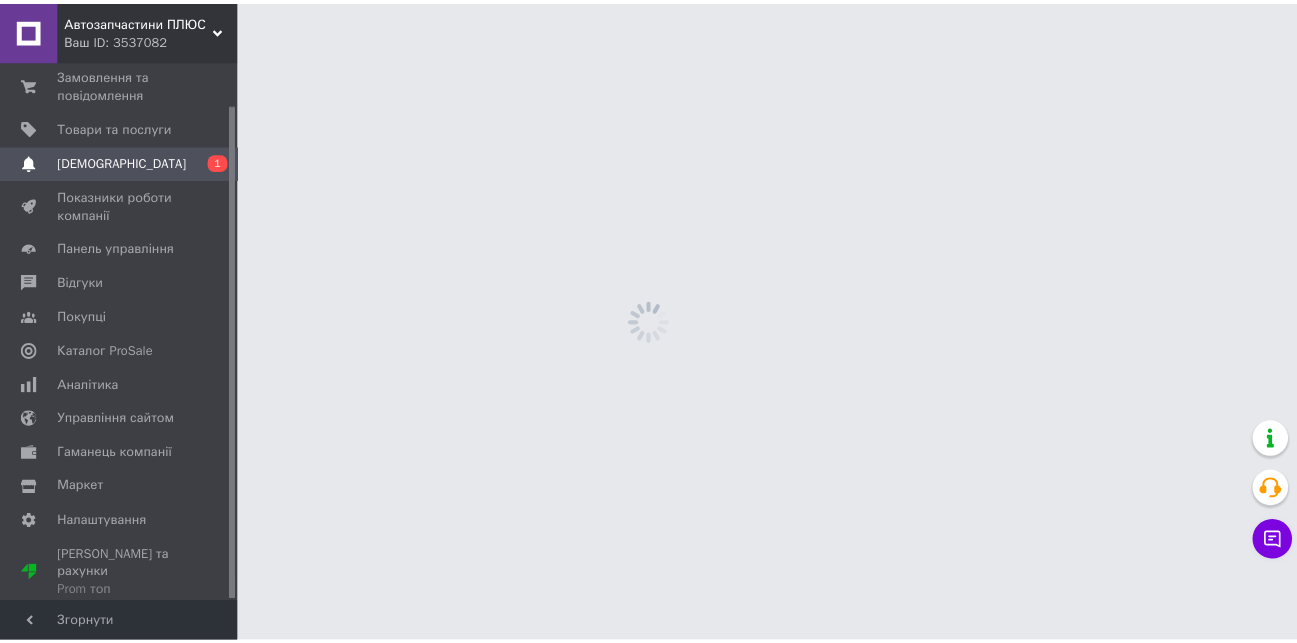 scroll, scrollTop: 46, scrollLeft: 0, axis: vertical 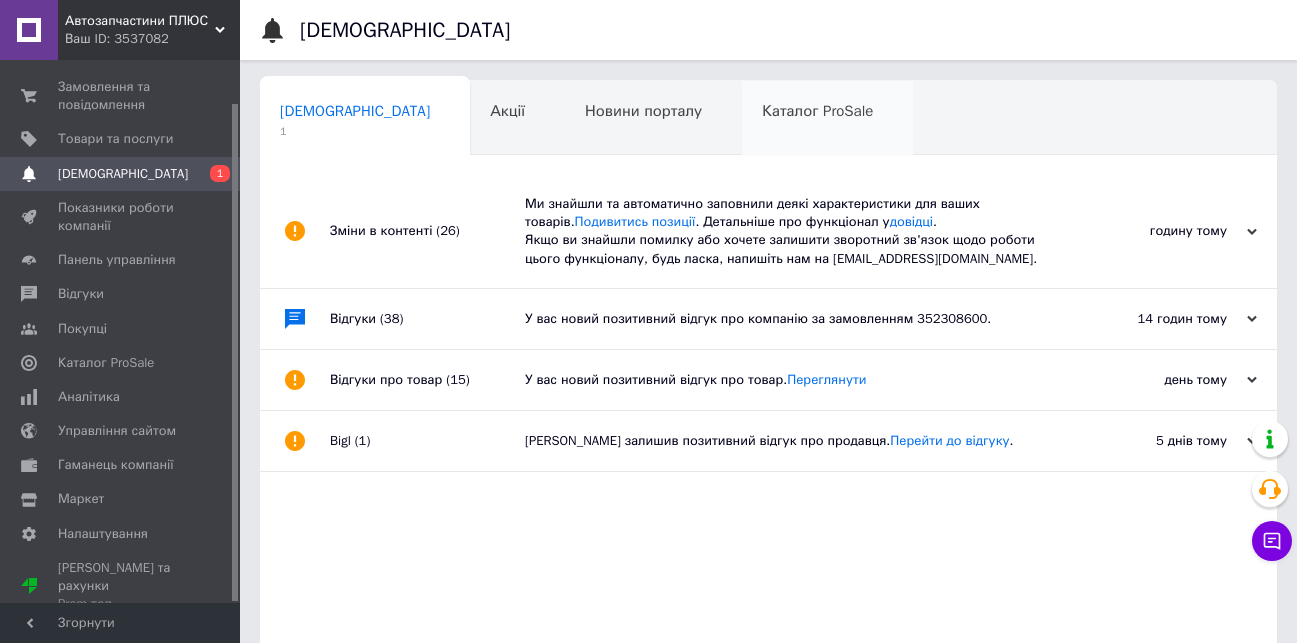 click on "Каталог ProSale" at bounding box center [817, 111] 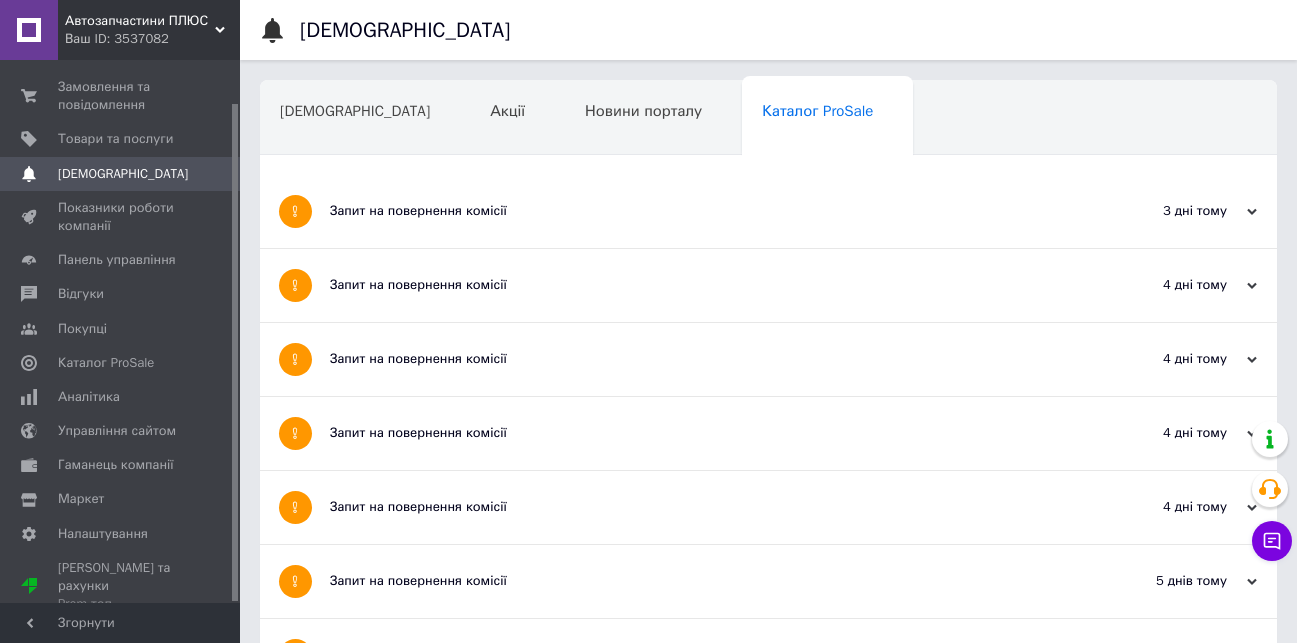 click on "Навчання та заходи" at bounding box center (351, 187) 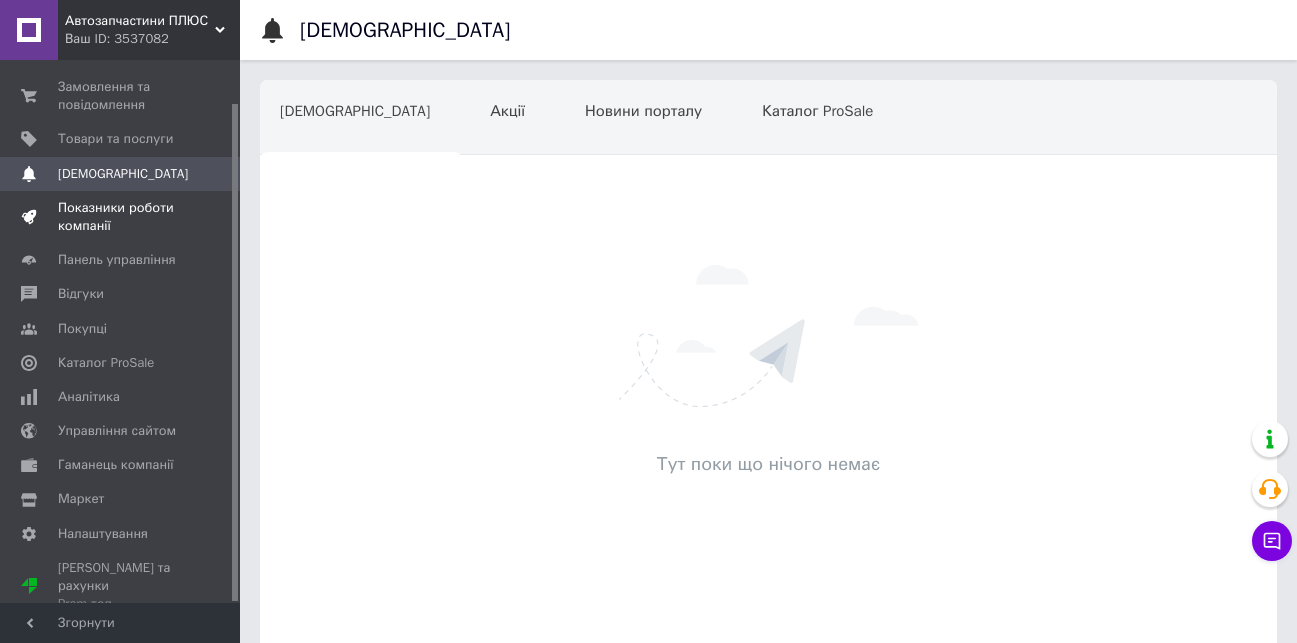 click on "Показники роботи компанії" at bounding box center [121, 217] 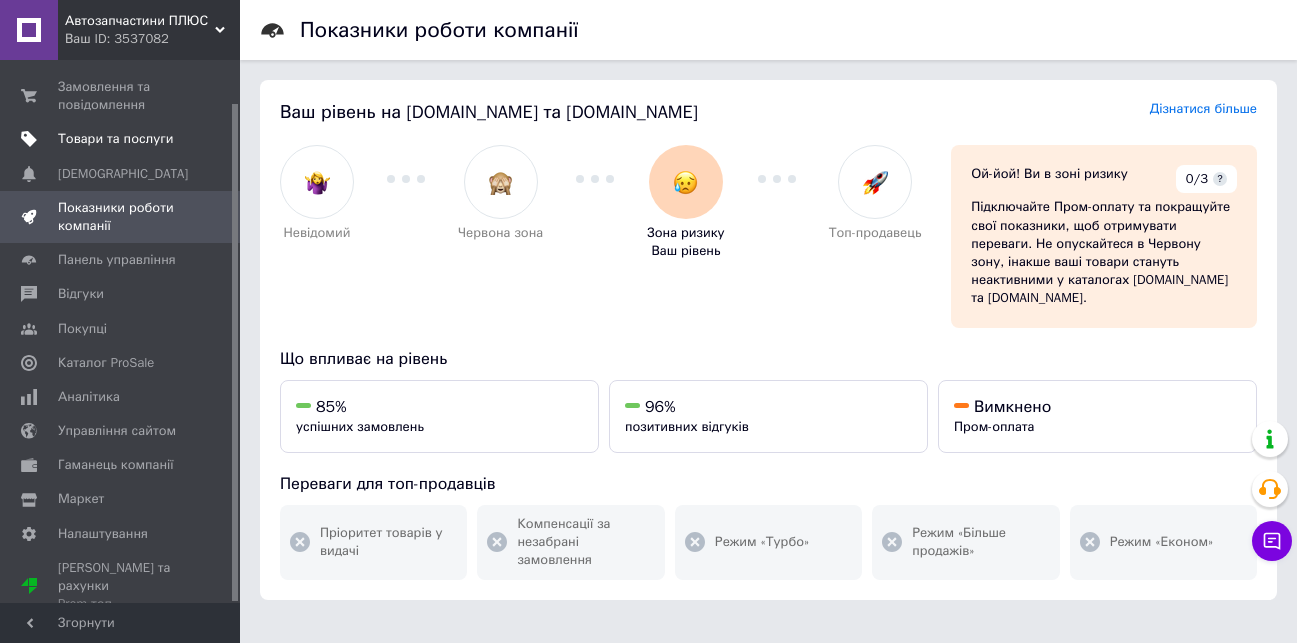 click on "Товари та послуги" at bounding box center (115, 139) 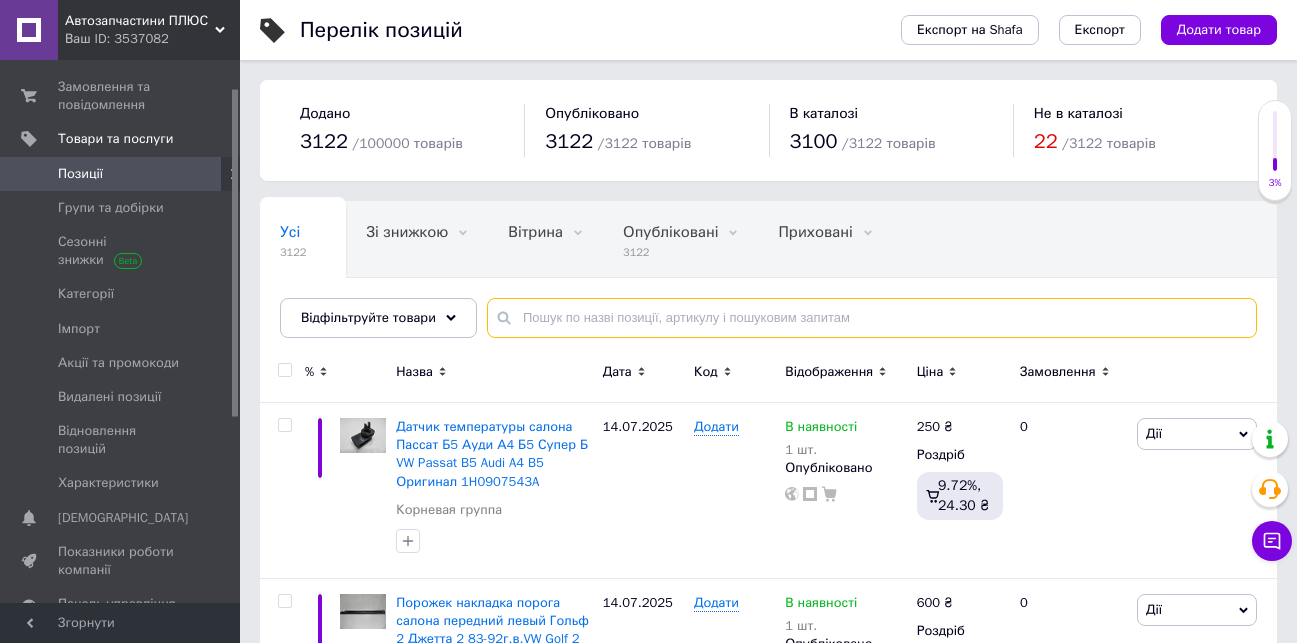 click at bounding box center [872, 318] 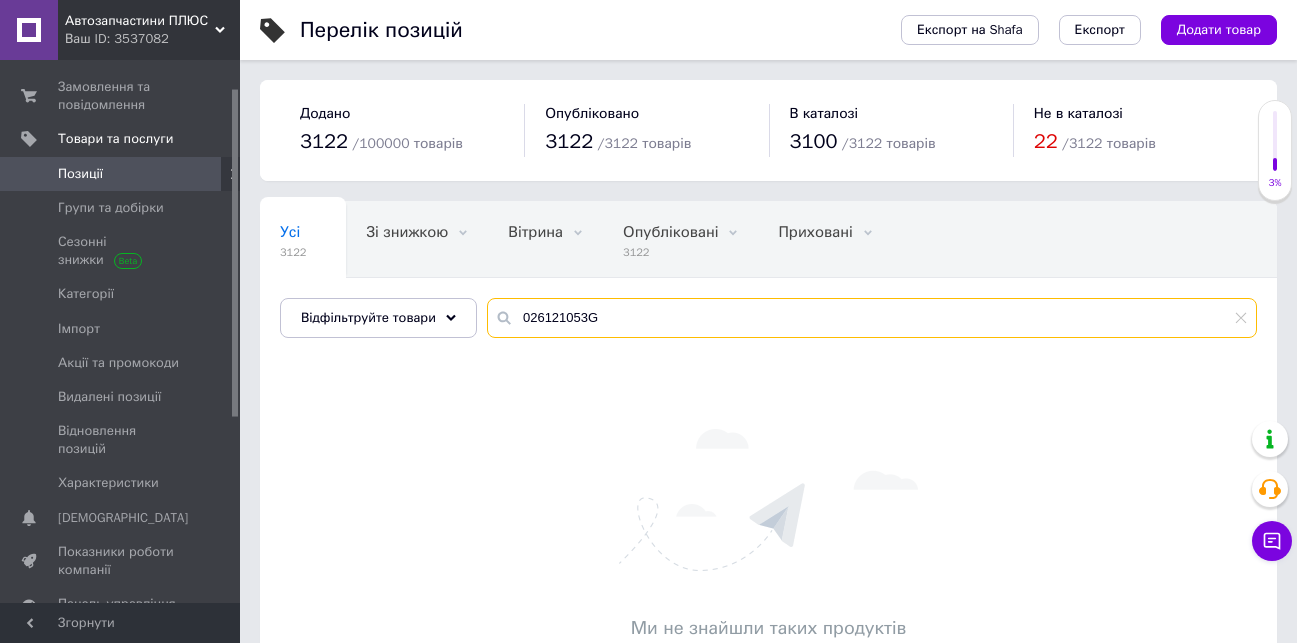 drag, startPoint x: 603, startPoint y: 317, endPoint x: 517, endPoint y: 317, distance: 86 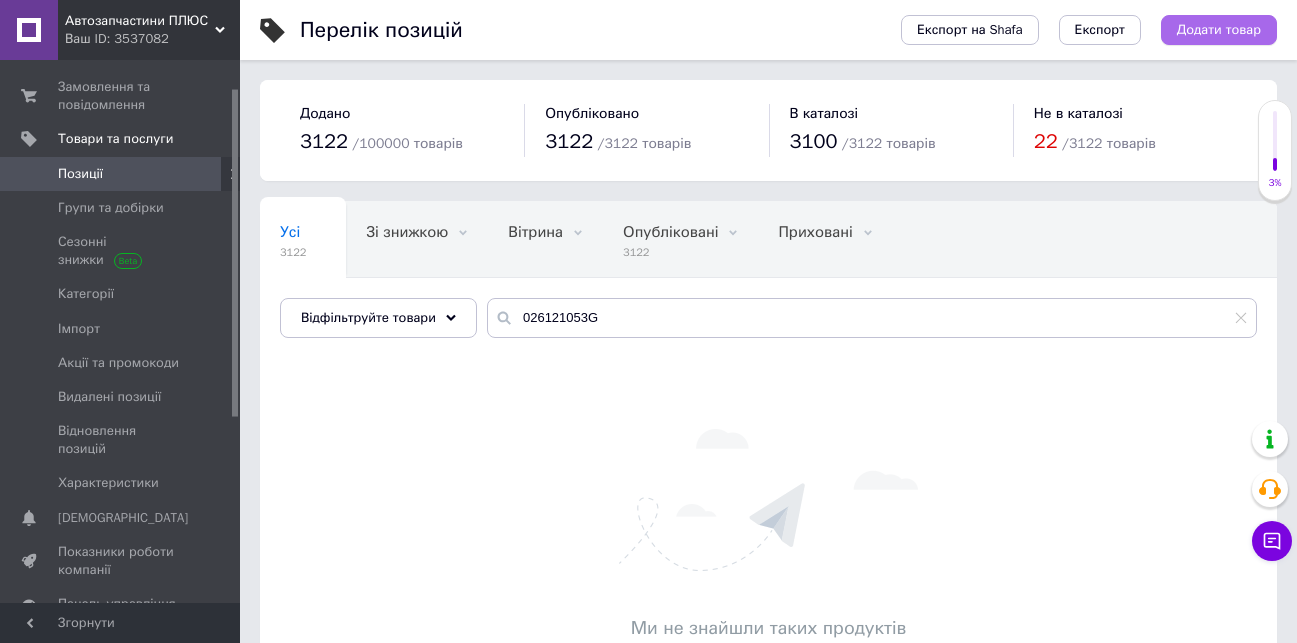 click on "Додати товар" at bounding box center (1219, 30) 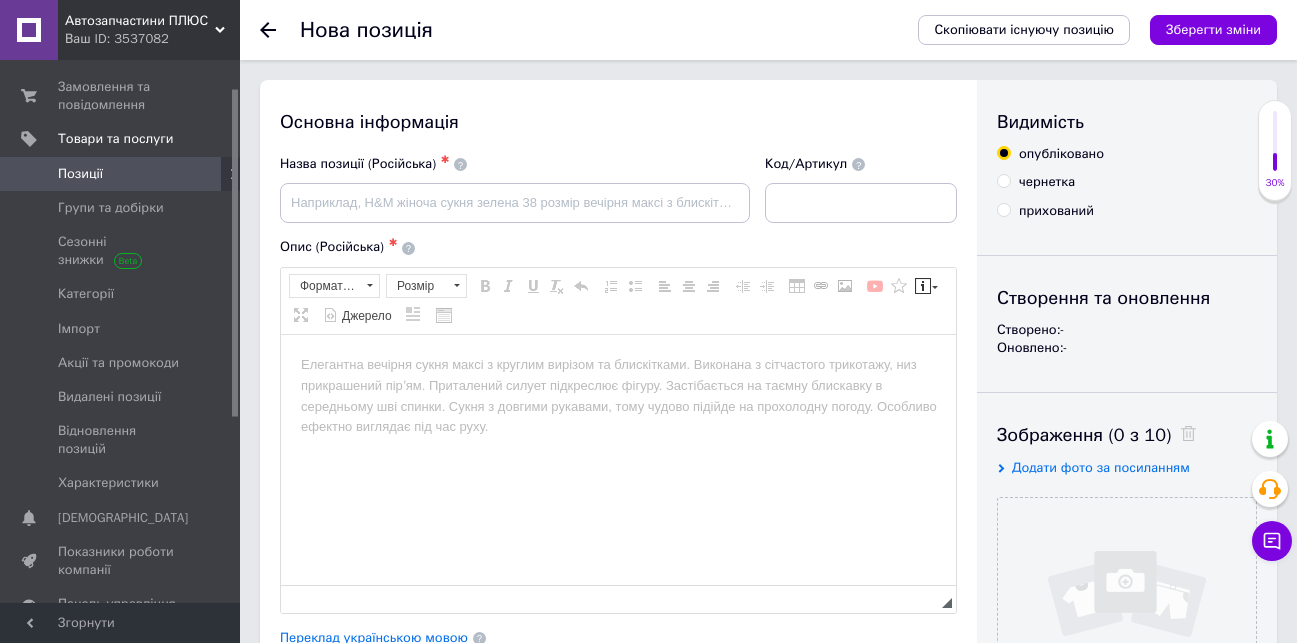 scroll, scrollTop: 0, scrollLeft: 0, axis: both 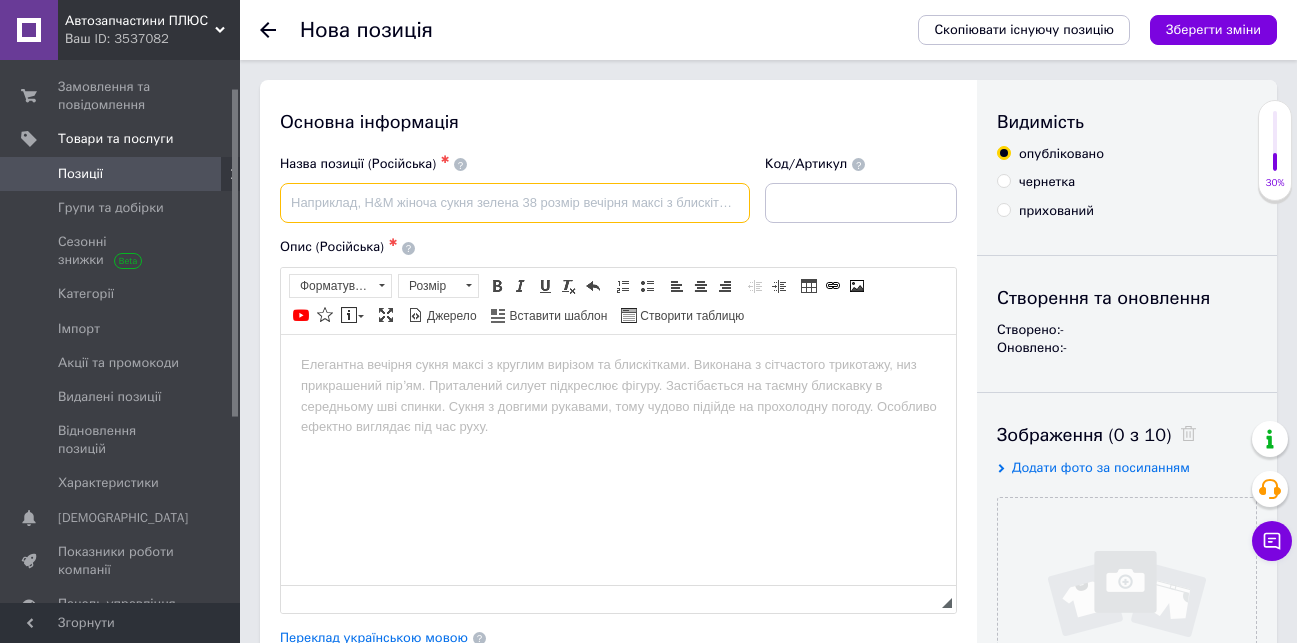 click at bounding box center [515, 203] 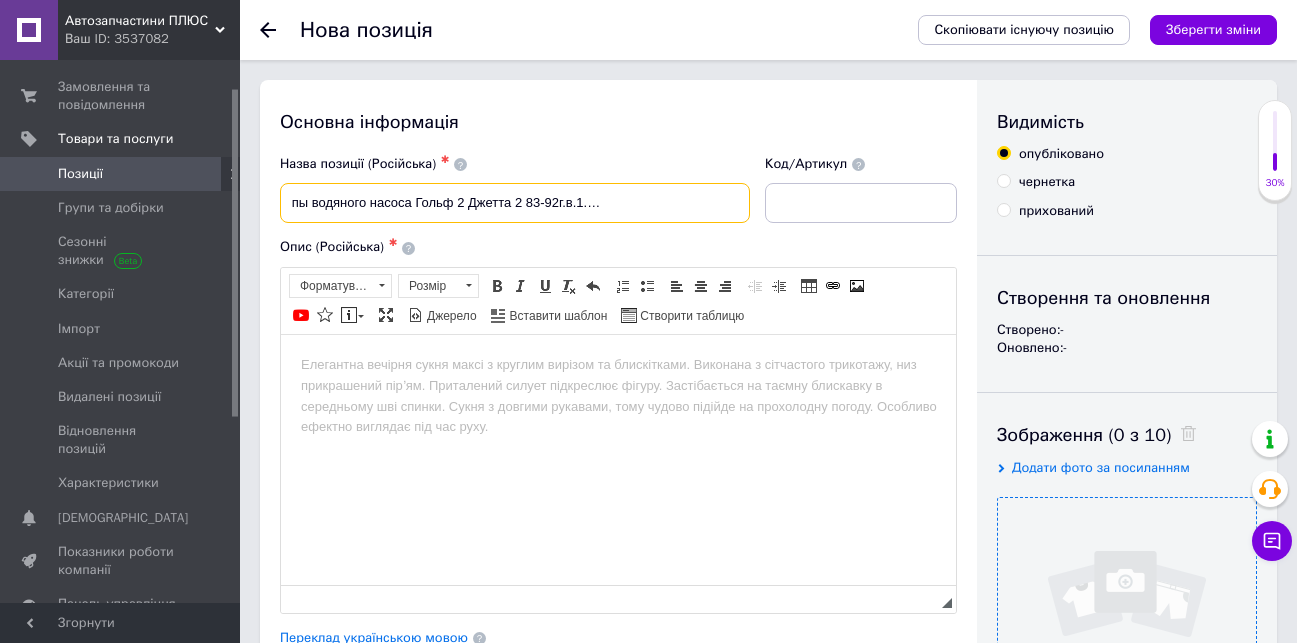 scroll, scrollTop: 0, scrollLeft: 143, axis: horizontal 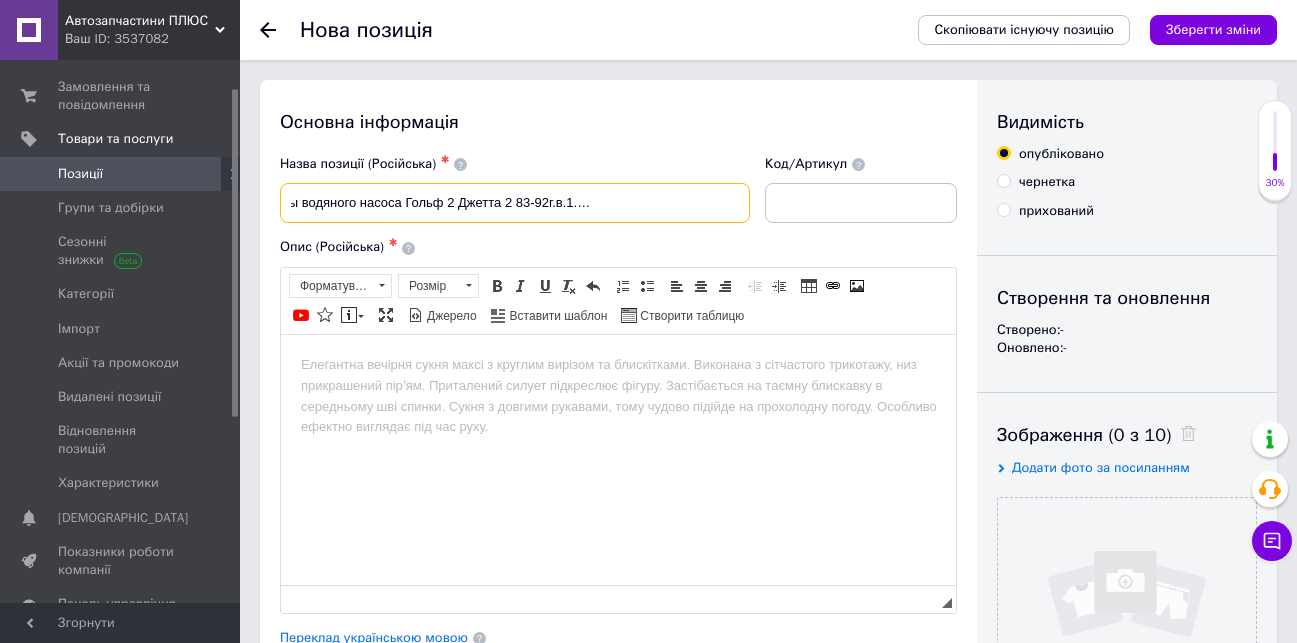 click on "[PERSON_NAME] помпы водяного насоса Гольф 2 Джетта 2 83-92г.в.1.6-1.8 VW Golf 2 Jetta 2 026121053G" at bounding box center [515, 203] 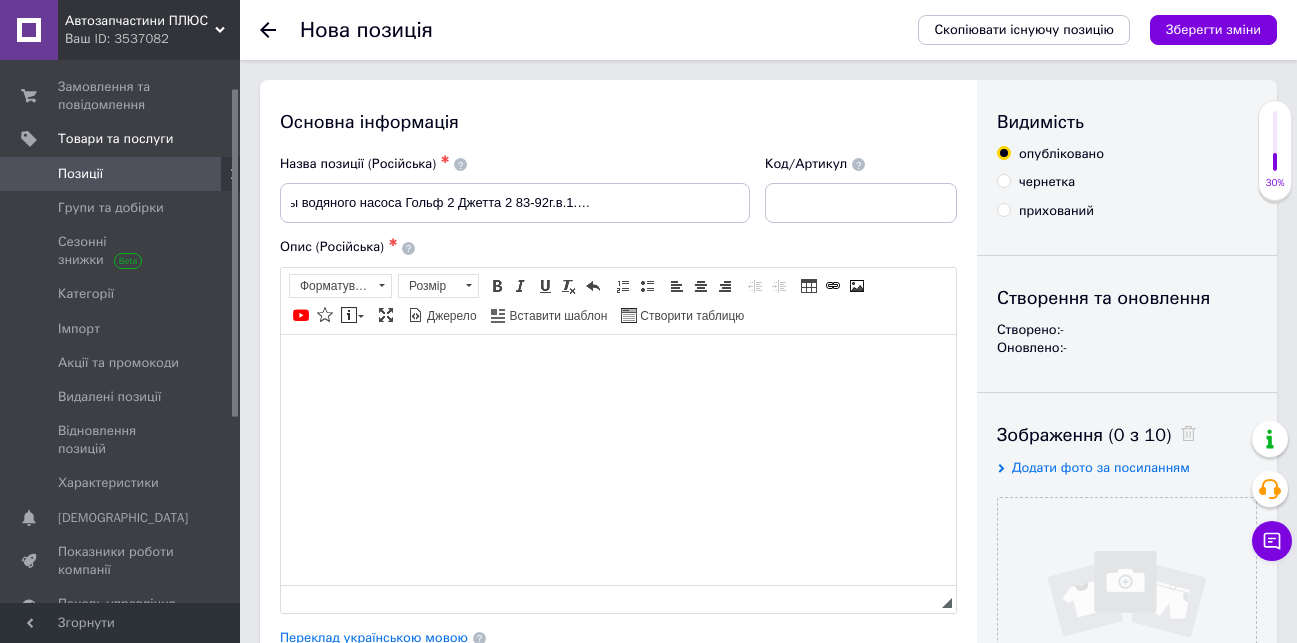 click at bounding box center [618, 364] 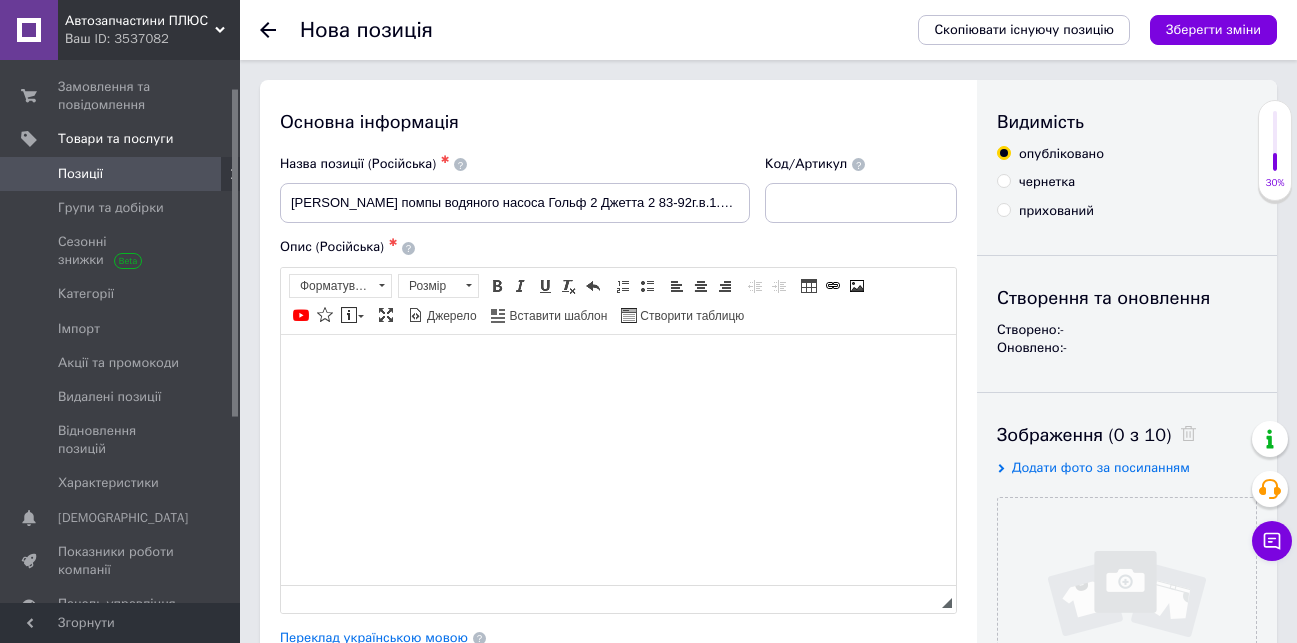 type 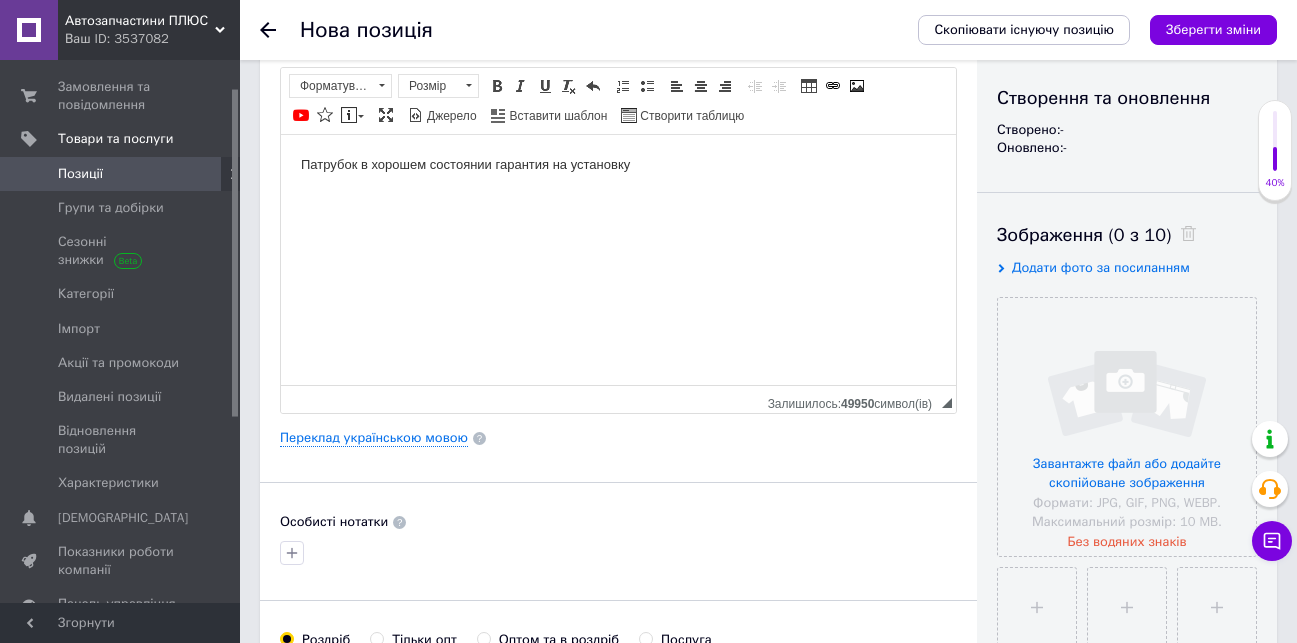 scroll, scrollTop: 400, scrollLeft: 0, axis: vertical 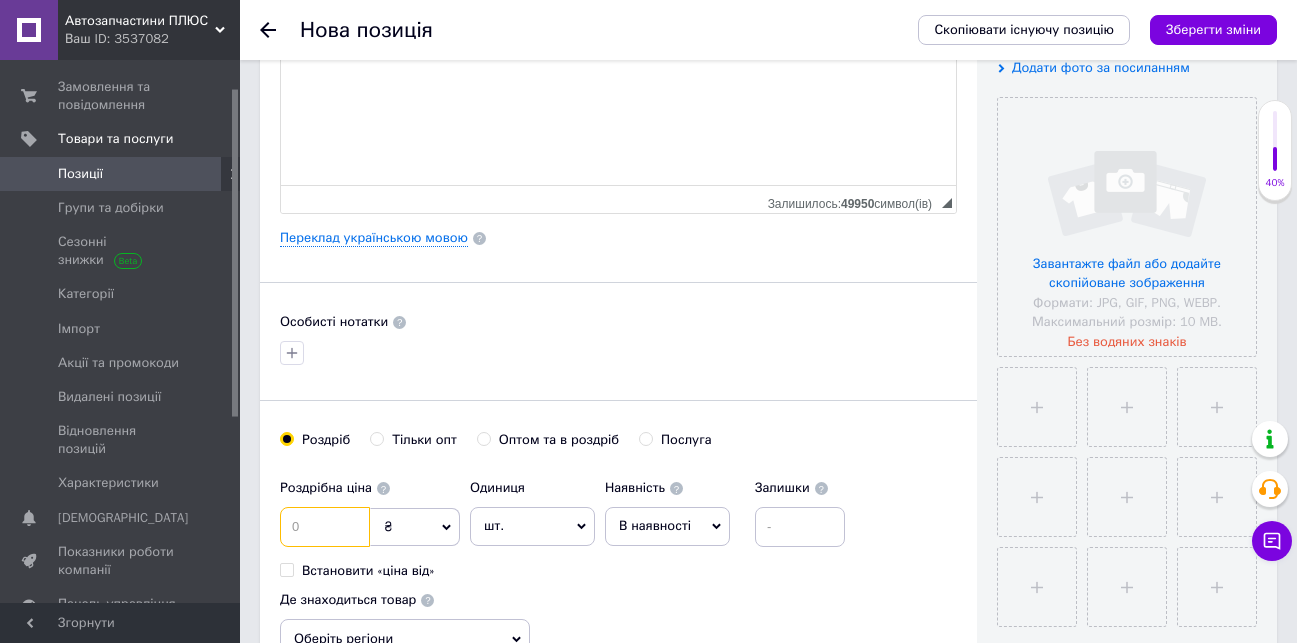 click at bounding box center (325, 527) 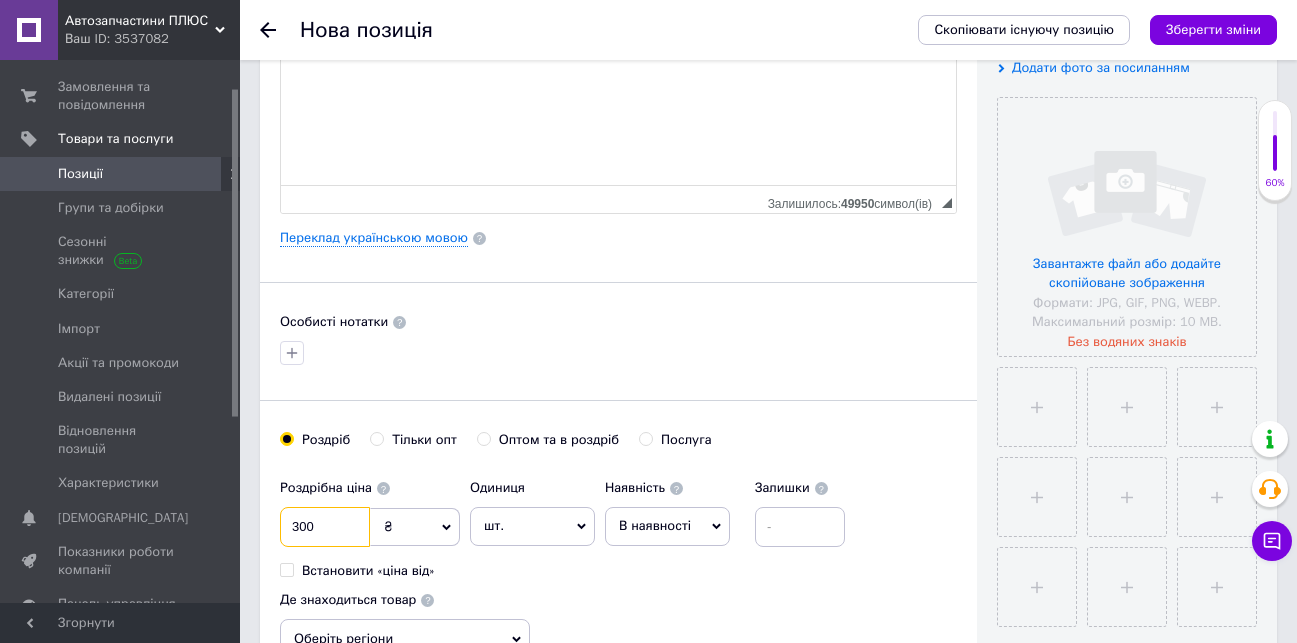 type on "300" 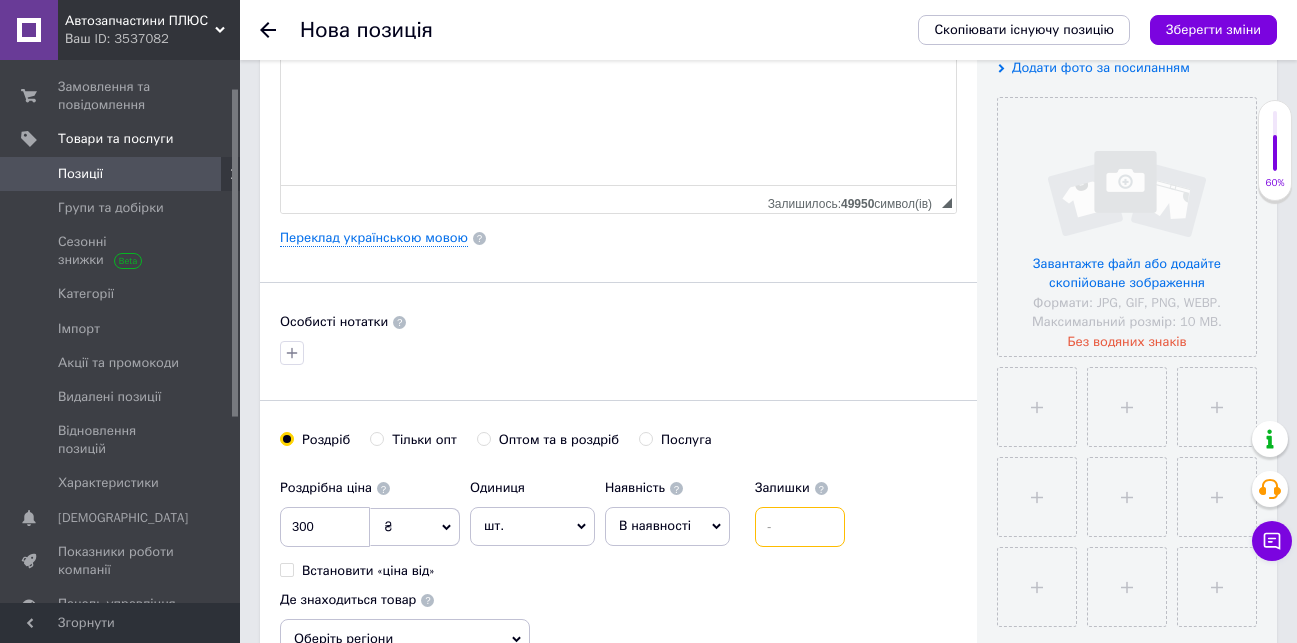 click at bounding box center [800, 527] 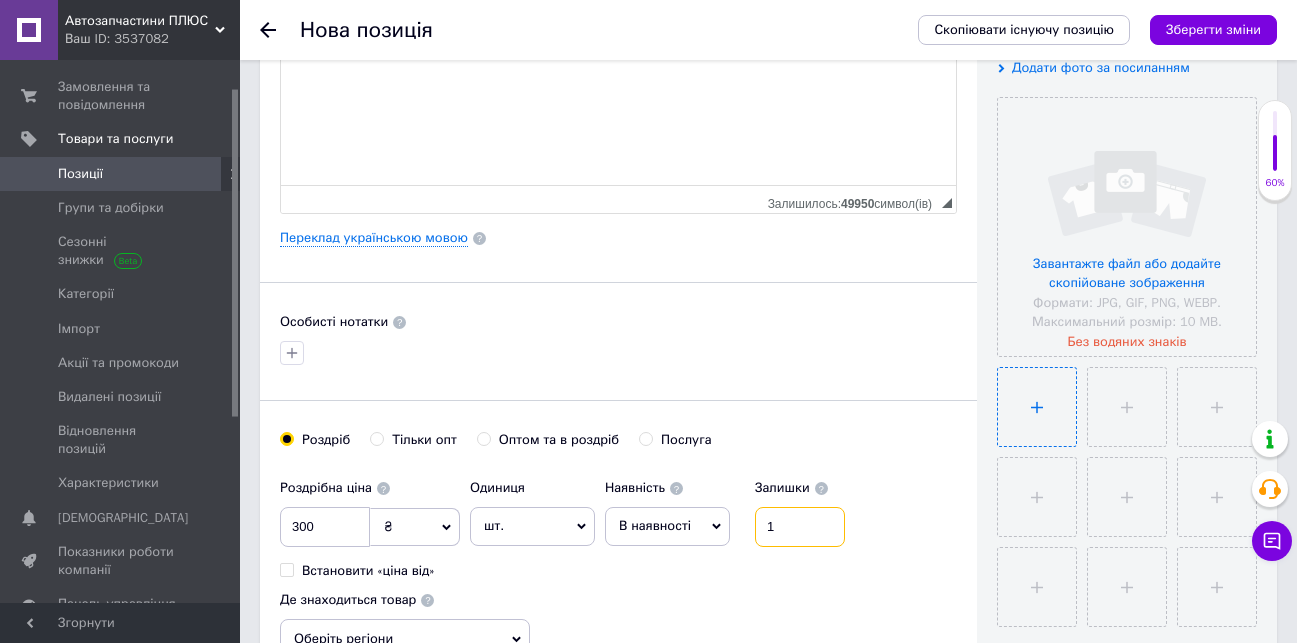 type on "1" 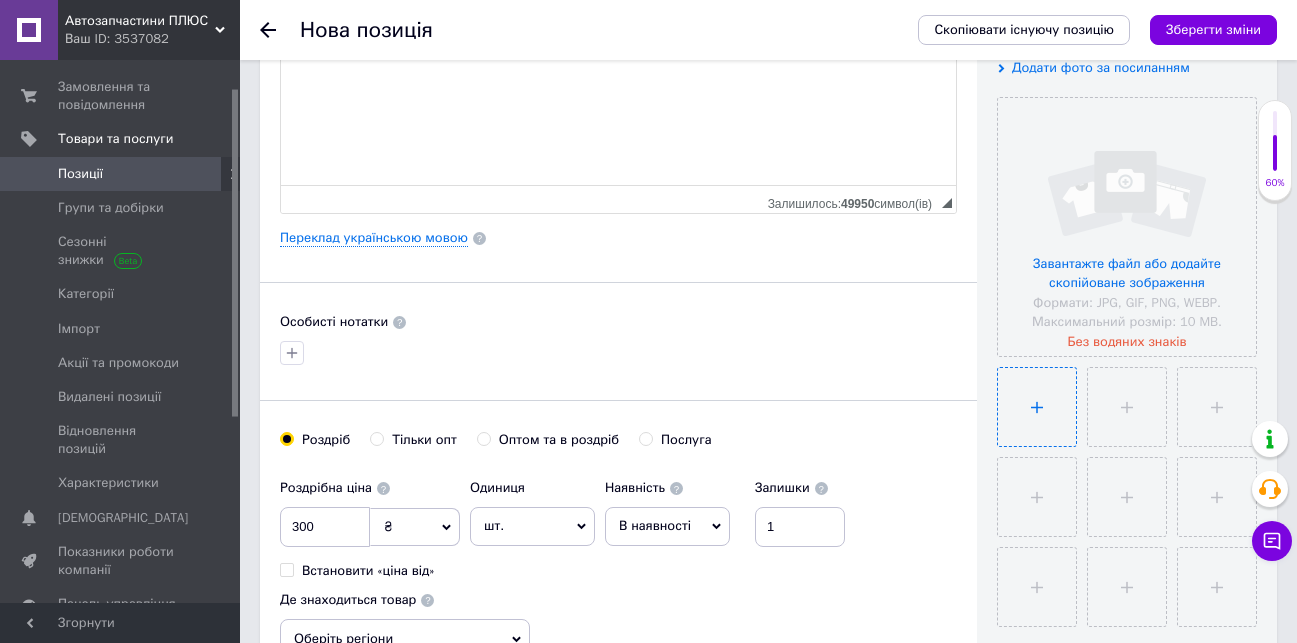 click at bounding box center [1037, 407] 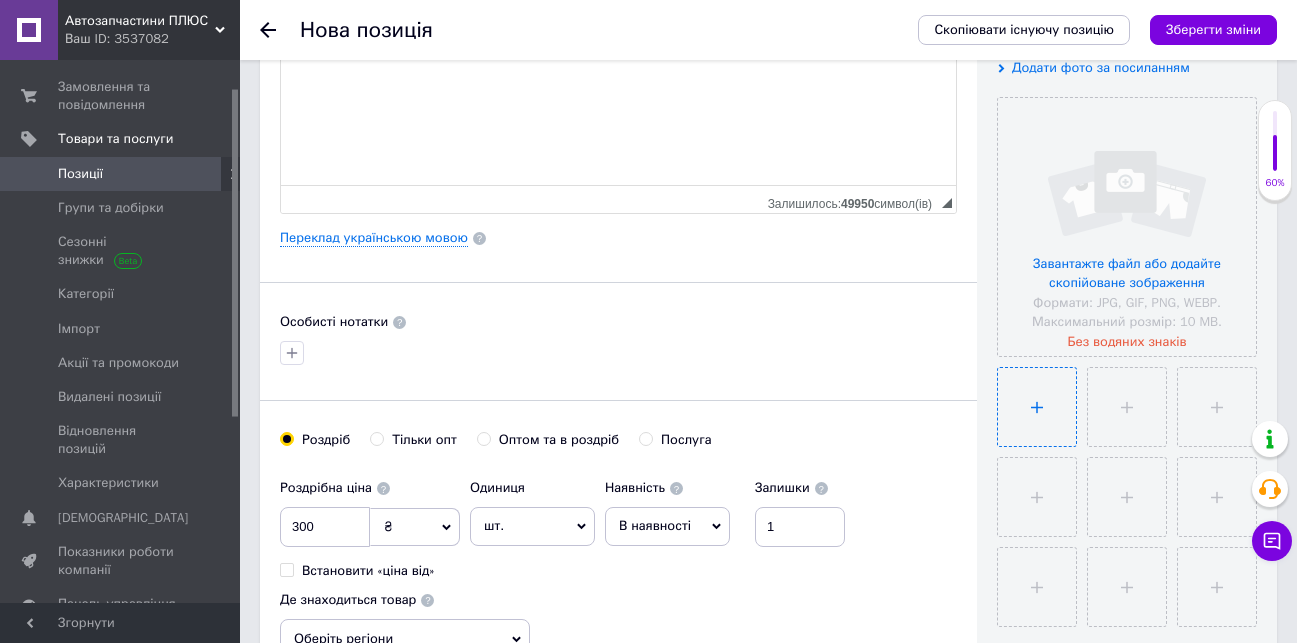 type on "C:\fakepath\IMG_1908.JPG" 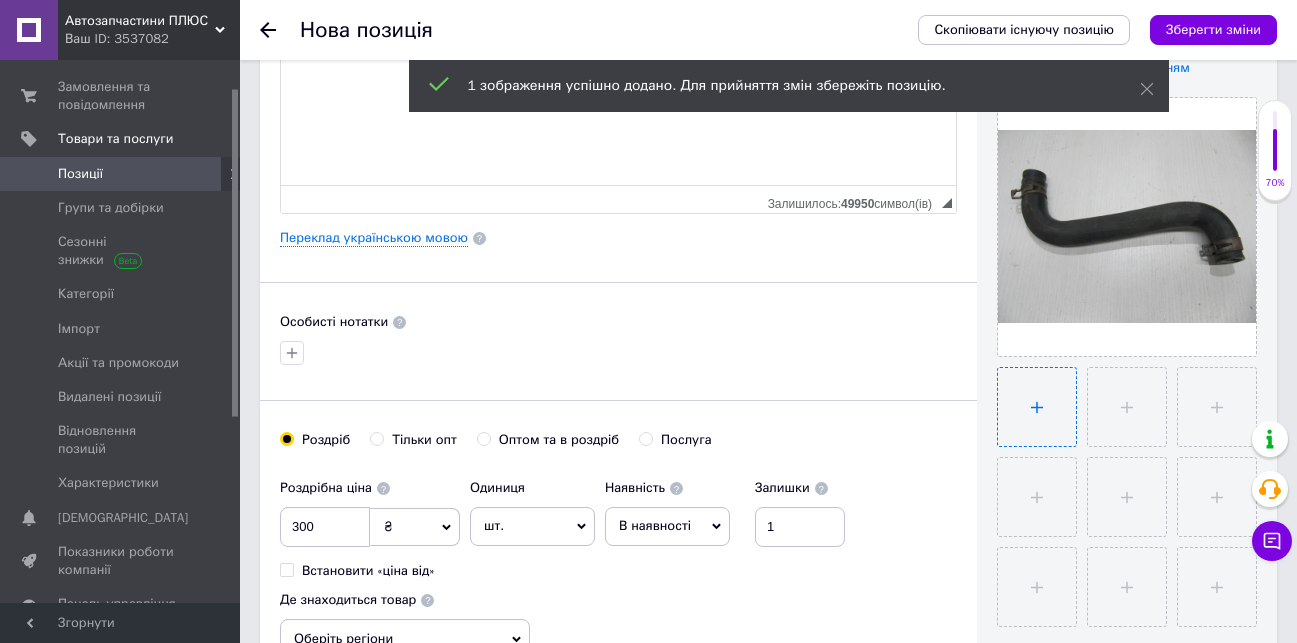 click at bounding box center (1037, 407) 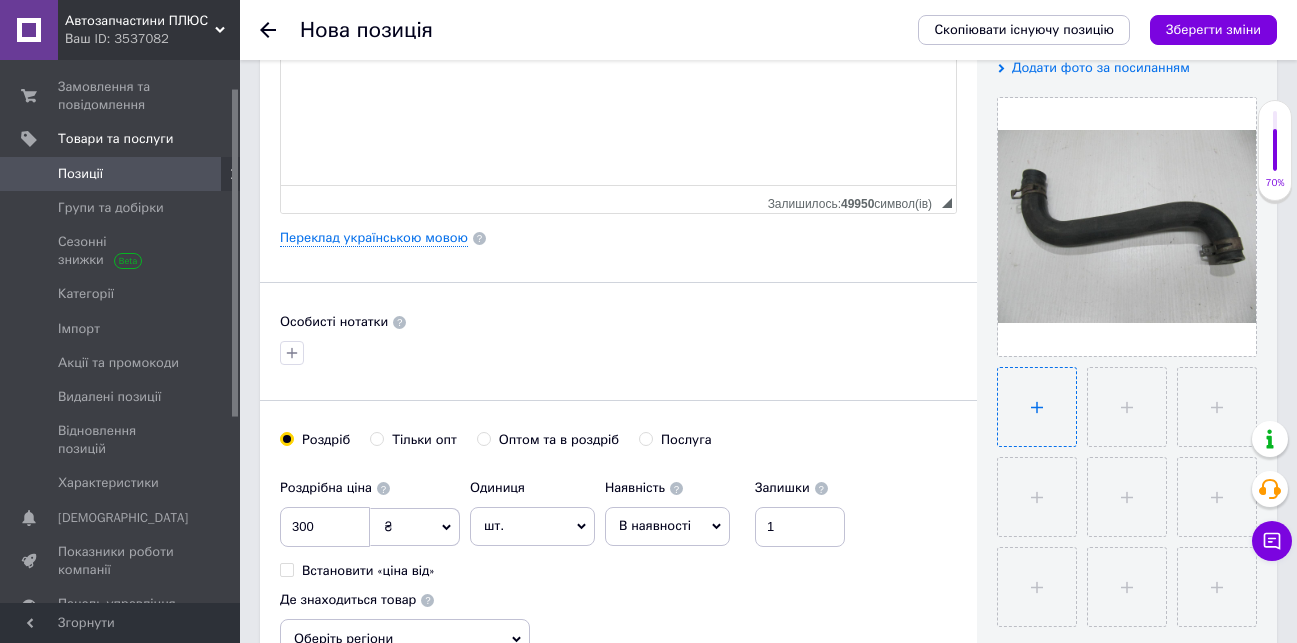 type on "C:\fakepath\IMG_1909.JPG" 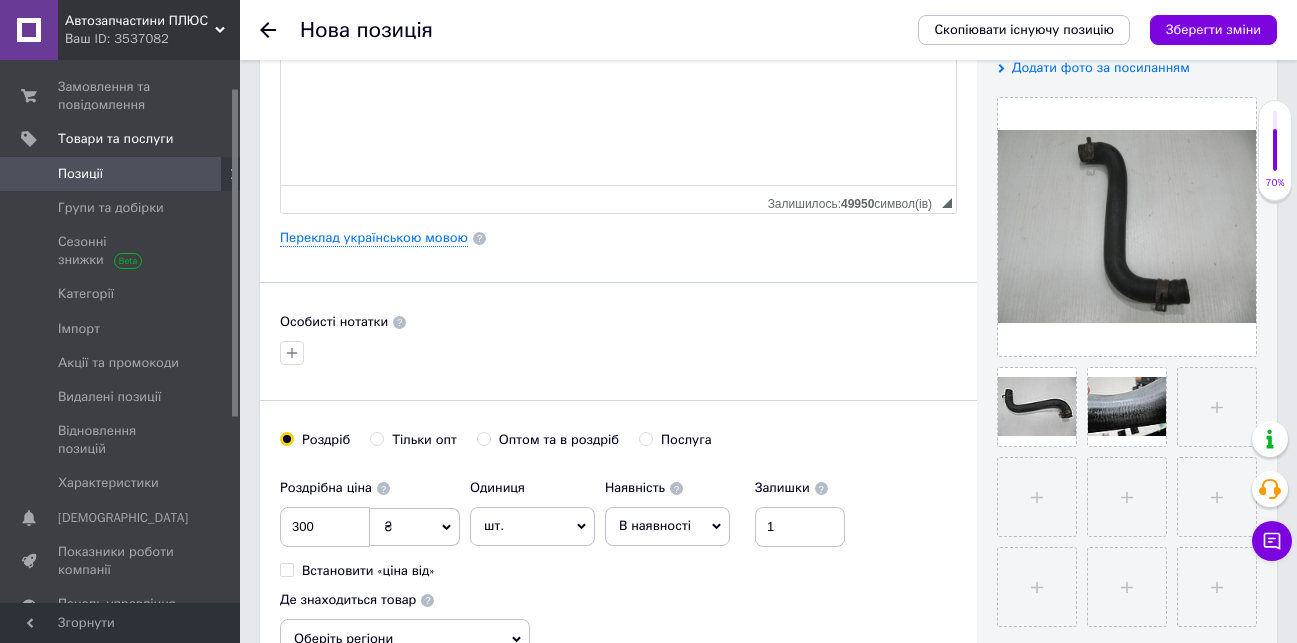 scroll, scrollTop: 800, scrollLeft: 0, axis: vertical 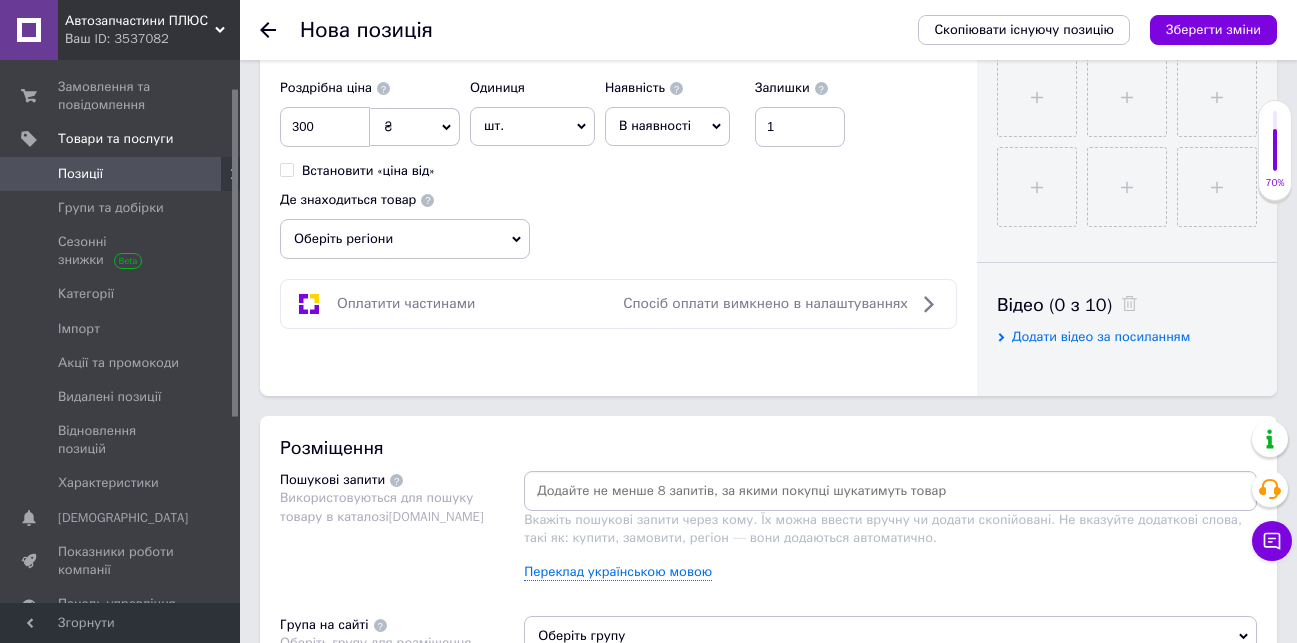 click at bounding box center [890, 491] 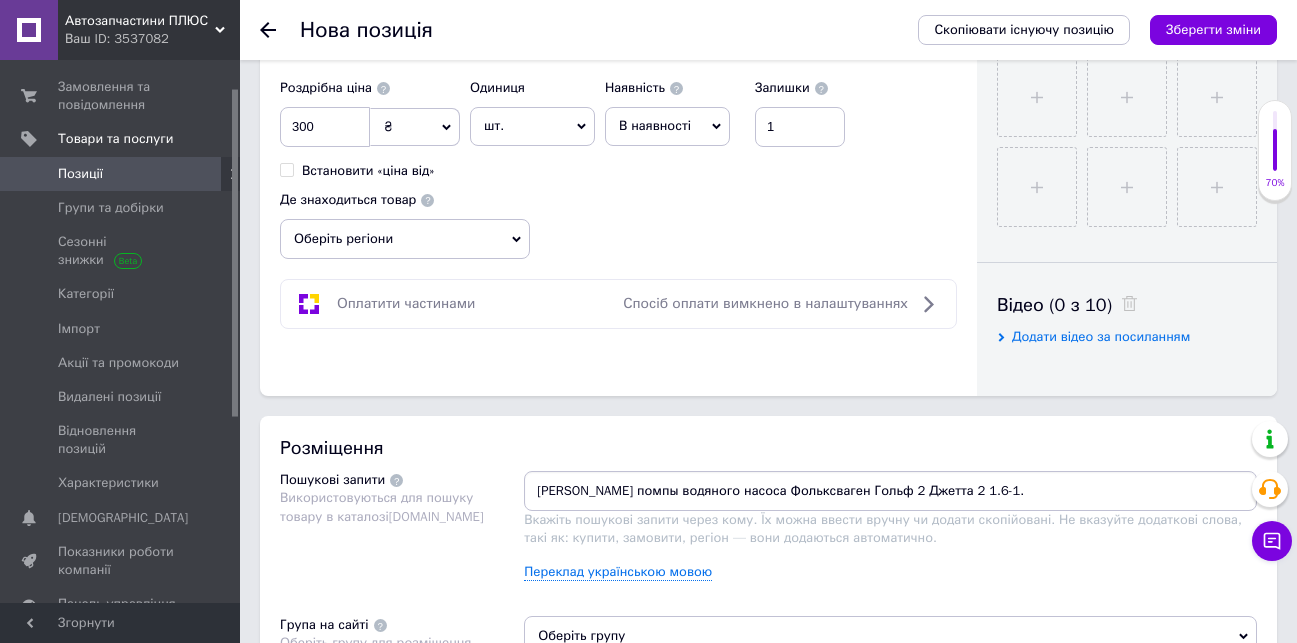 type on "[PERSON_NAME] помпы водяного насоса Фольксваген Гольф 2 Джетта 2 1.6-1.8" 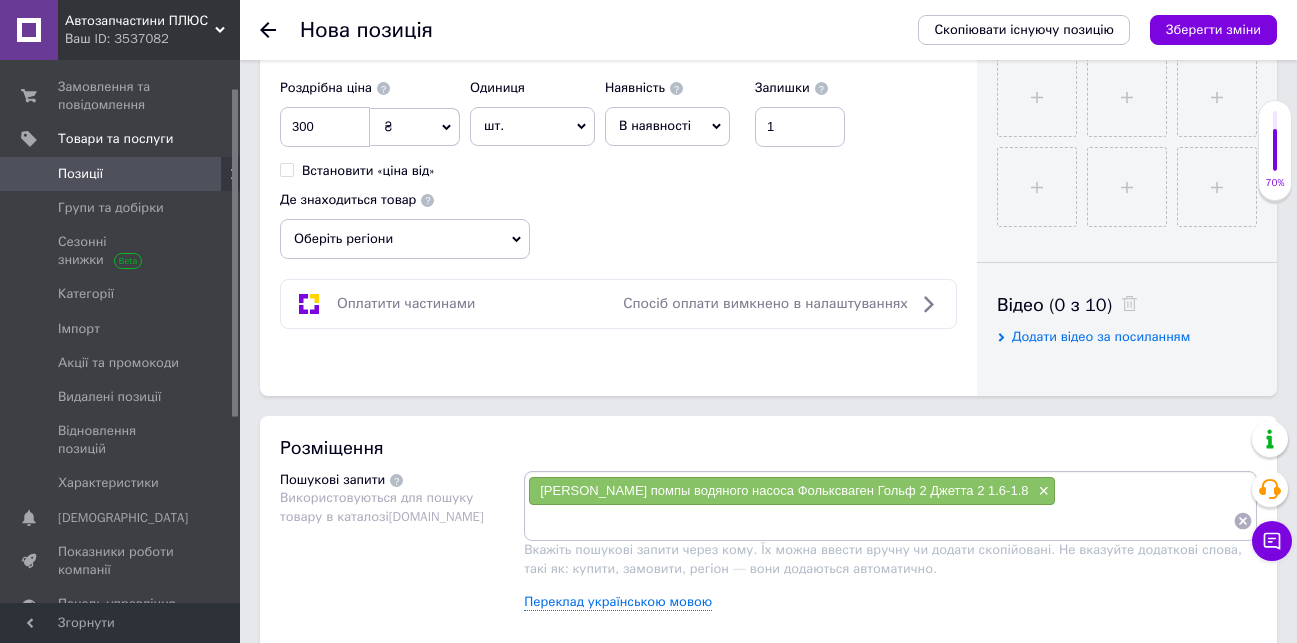 click at bounding box center [880, 521] 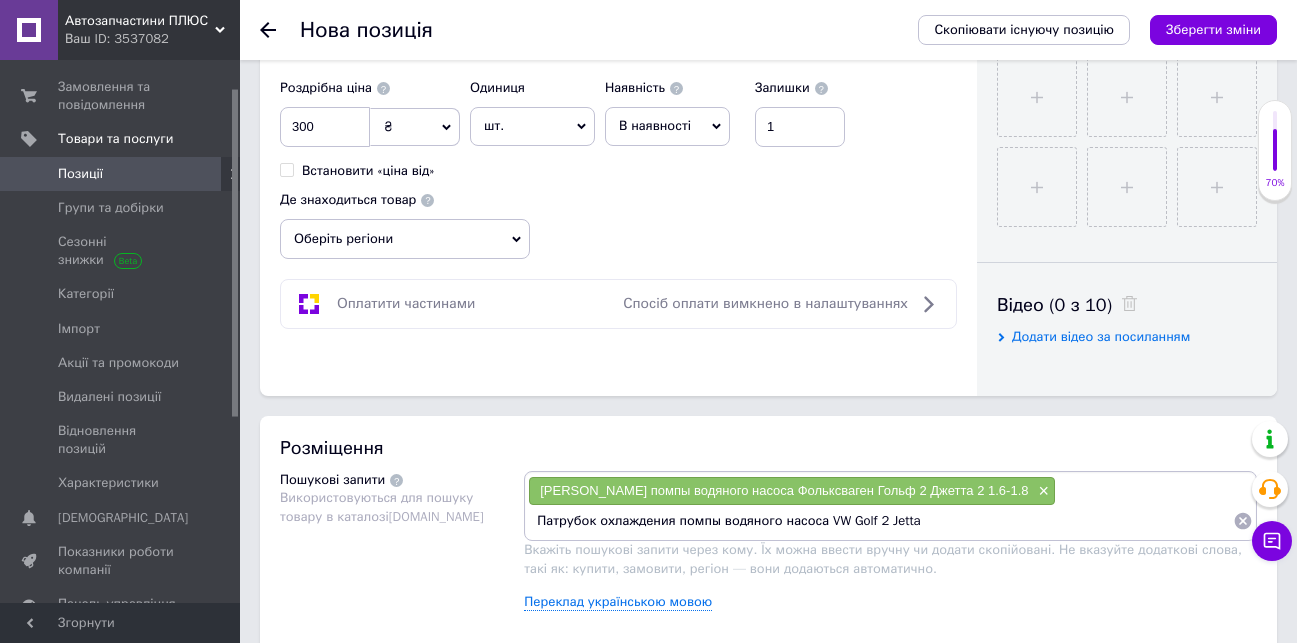 type on "Патрубок охлаждения помпы водяного насоса VW Golf 2 Jetta 2" 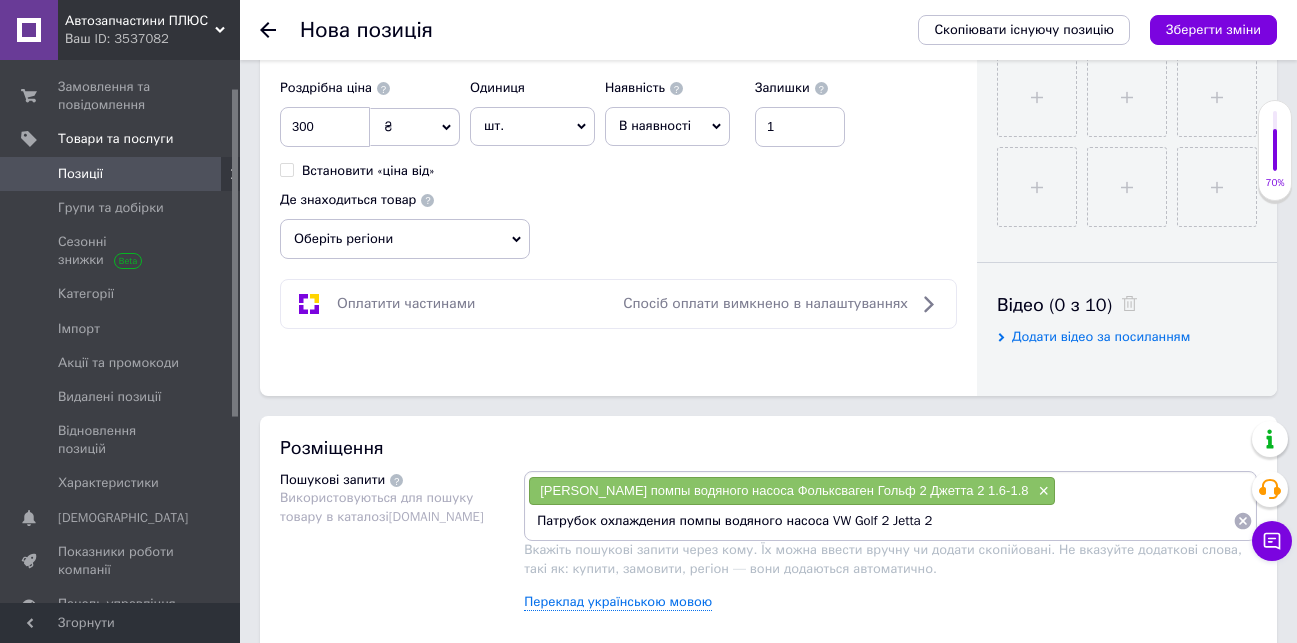 type 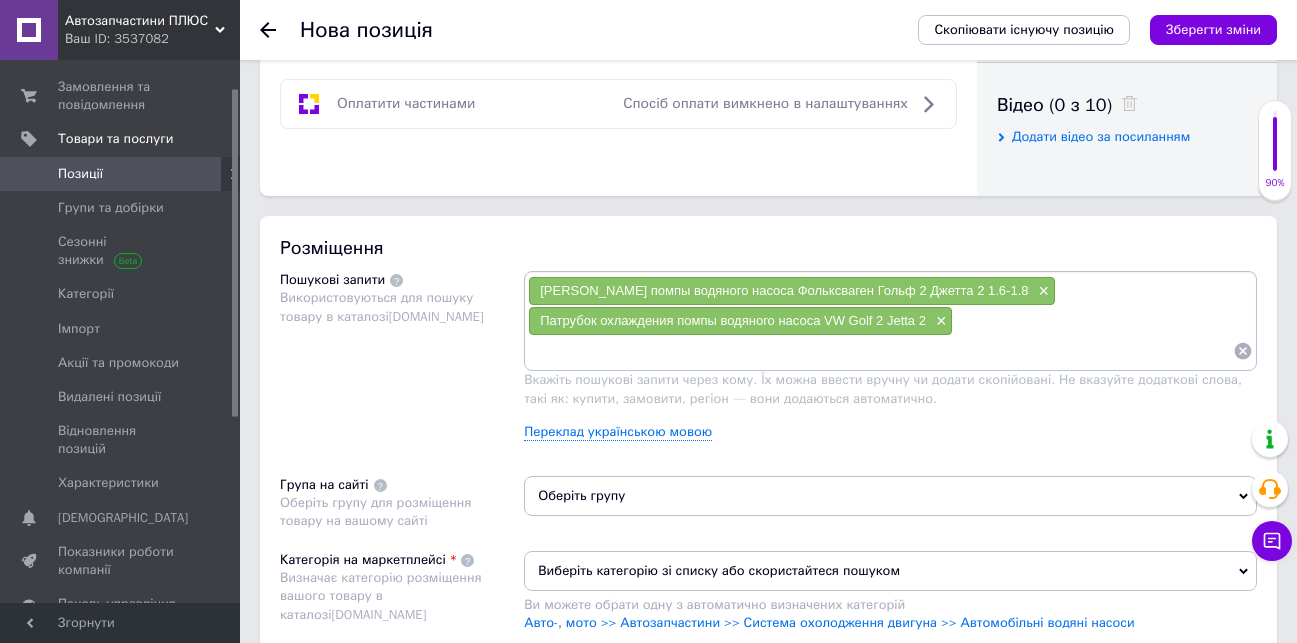 scroll, scrollTop: 1300, scrollLeft: 0, axis: vertical 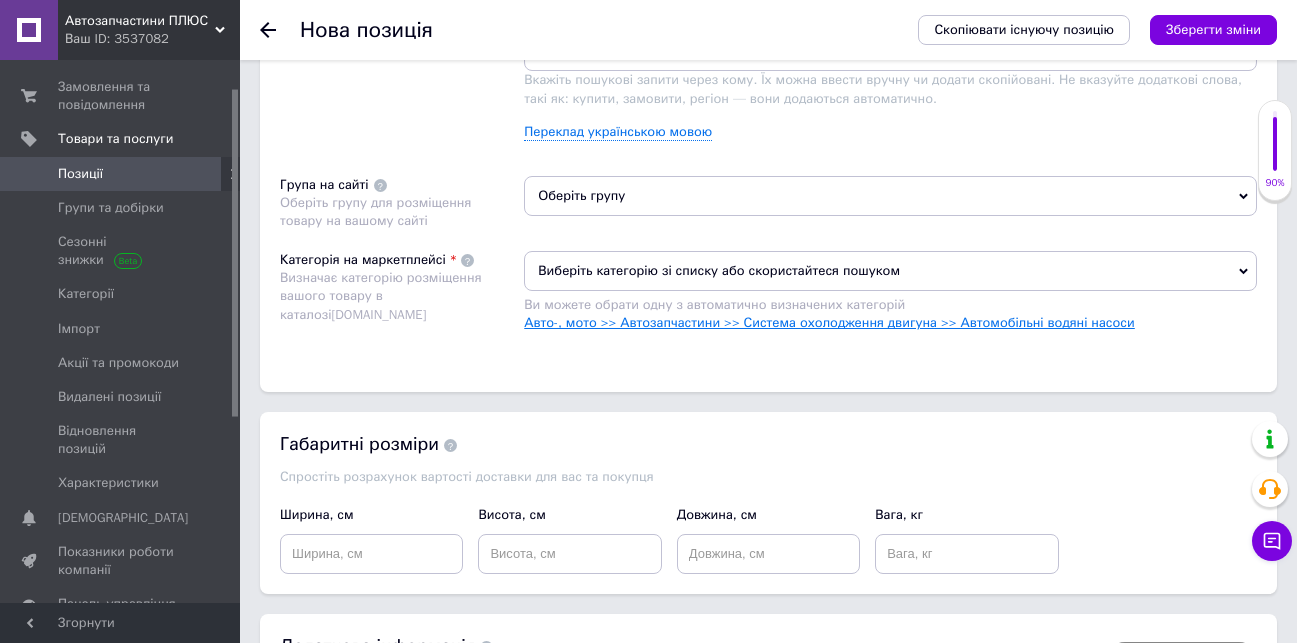 click on "Авто-, мото >> Автозапчастини >> Система охолодження двигуна >> Автомобільні водяні насоси" at bounding box center [829, 322] 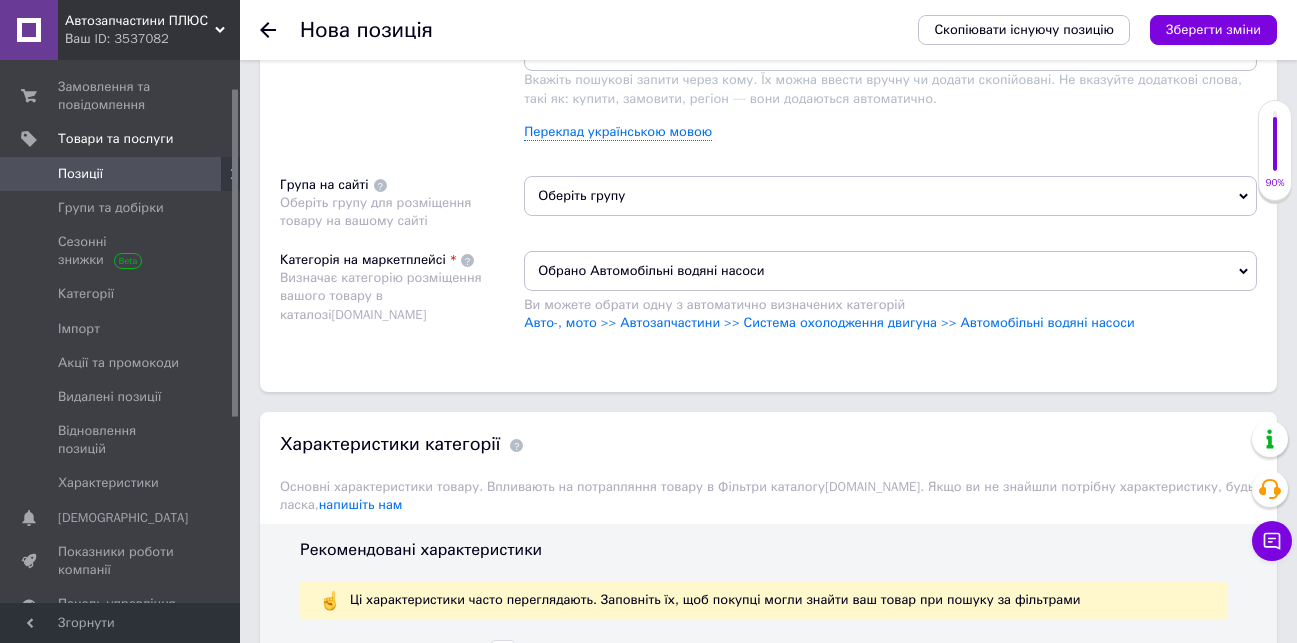 scroll, scrollTop: 1600, scrollLeft: 0, axis: vertical 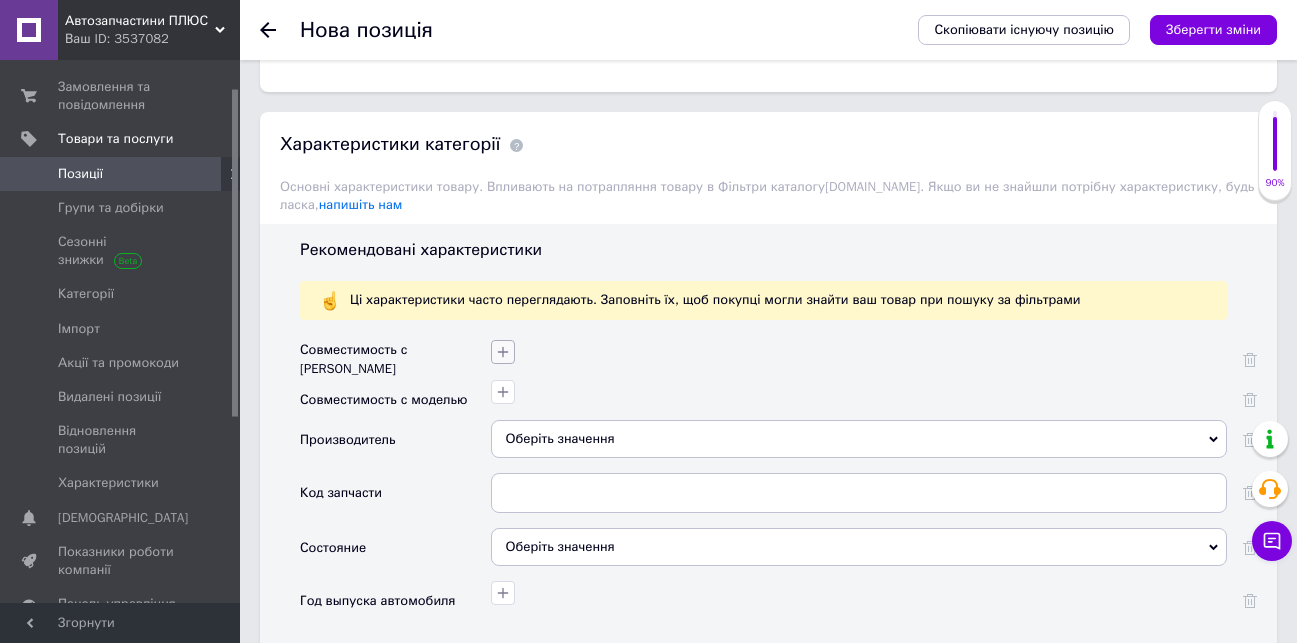 click at bounding box center (503, 352) 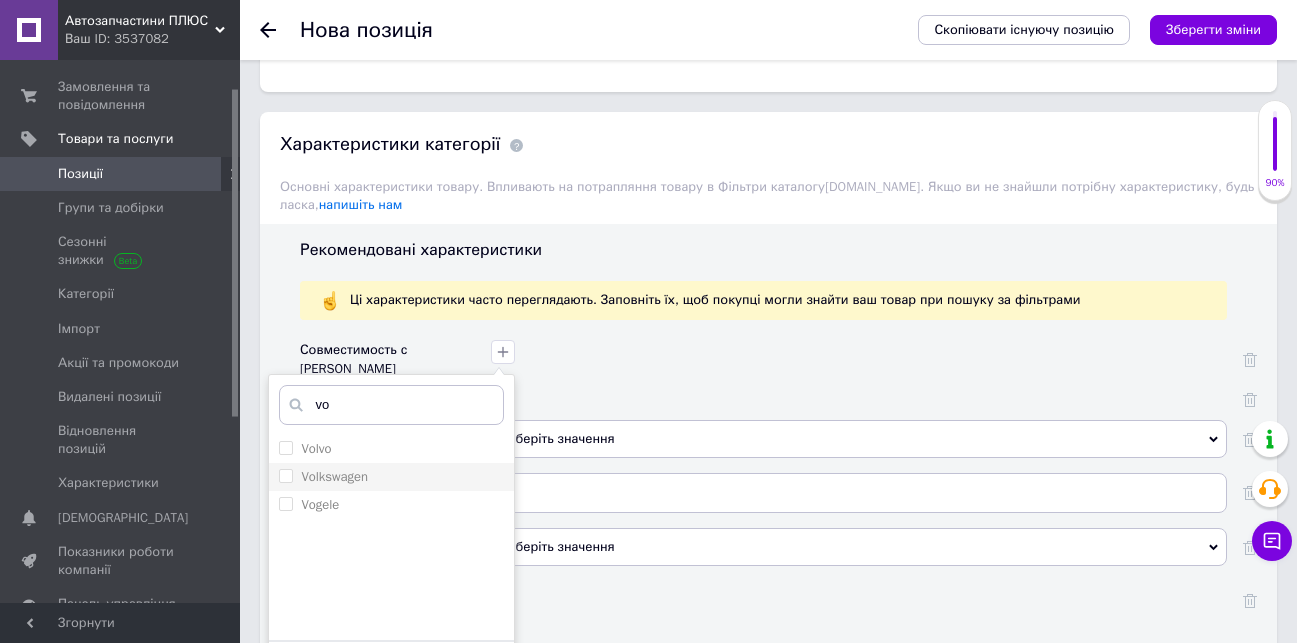 type on "vo" 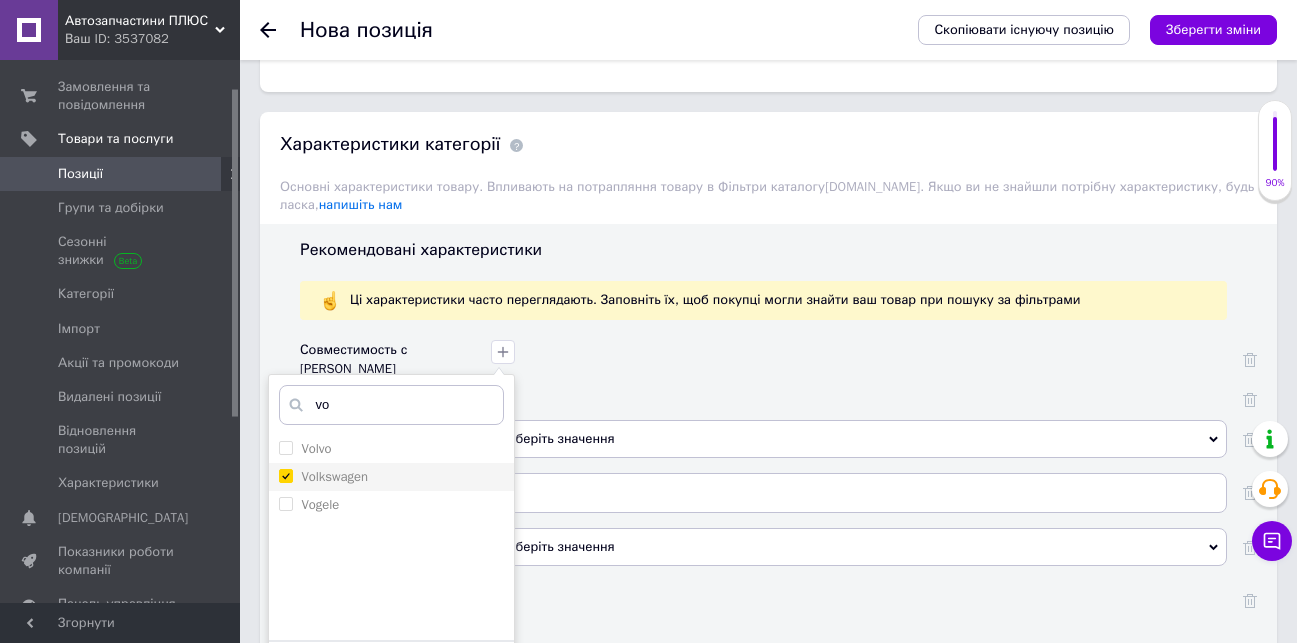 checkbox on "true" 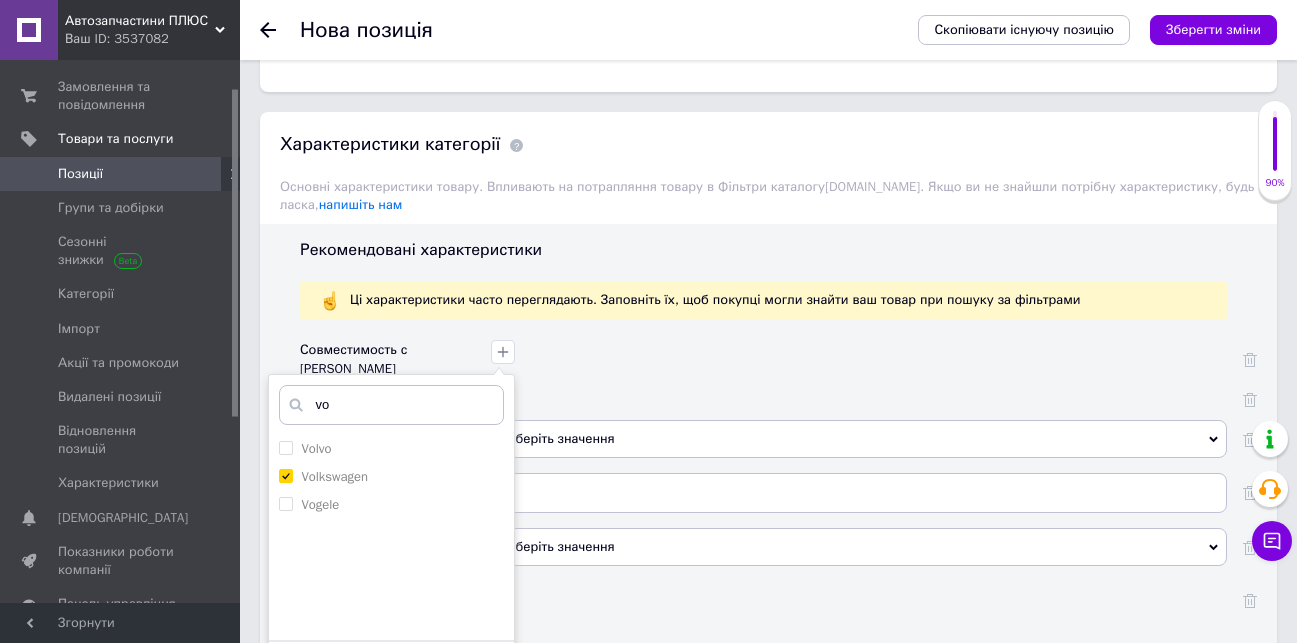 scroll, scrollTop: 1700, scrollLeft: 0, axis: vertical 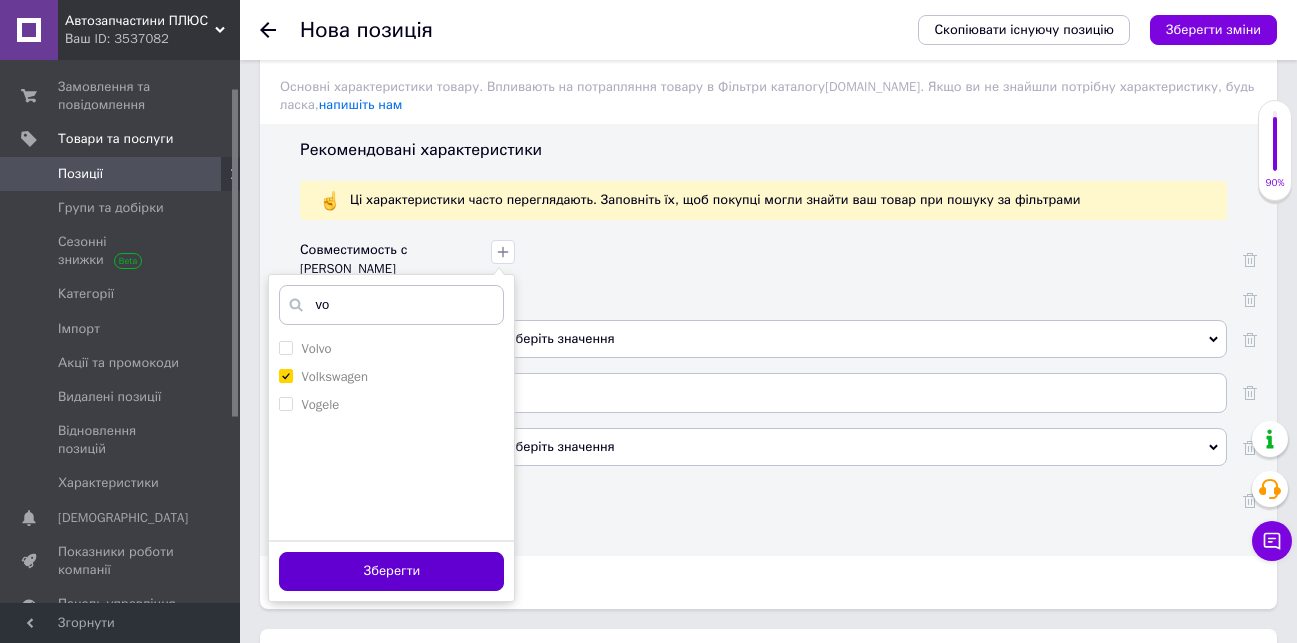 click on "Зберегти" at bounding box center [391, 571] 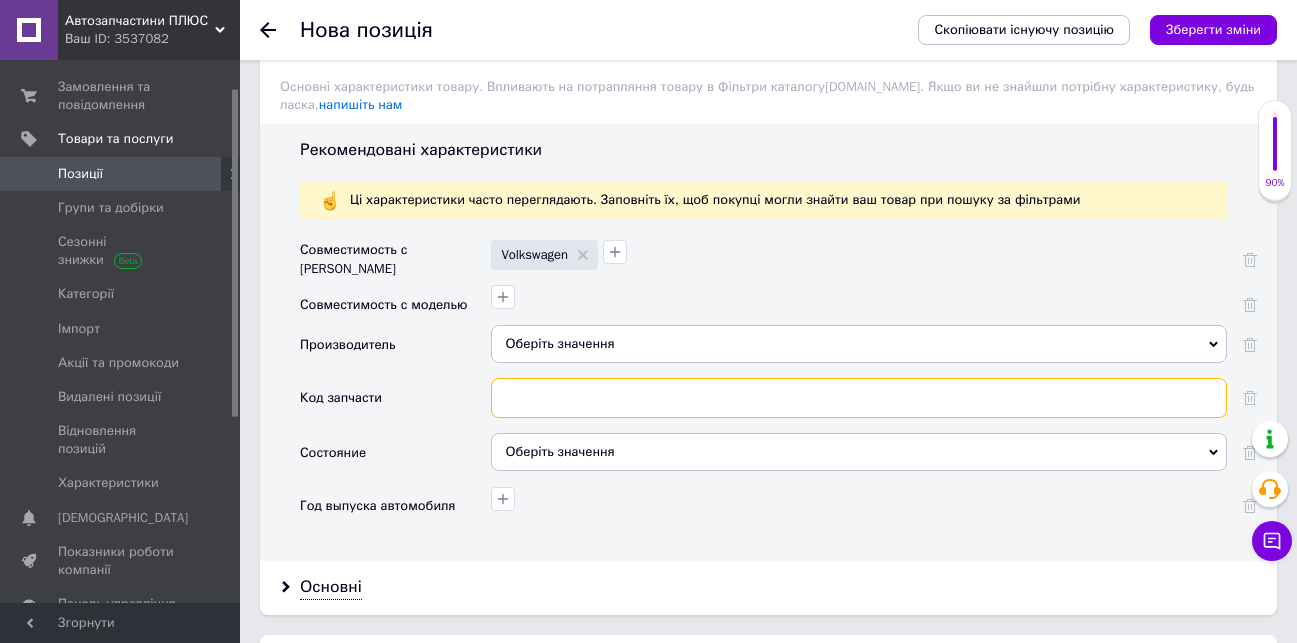 click at bounding box center [859, 398] 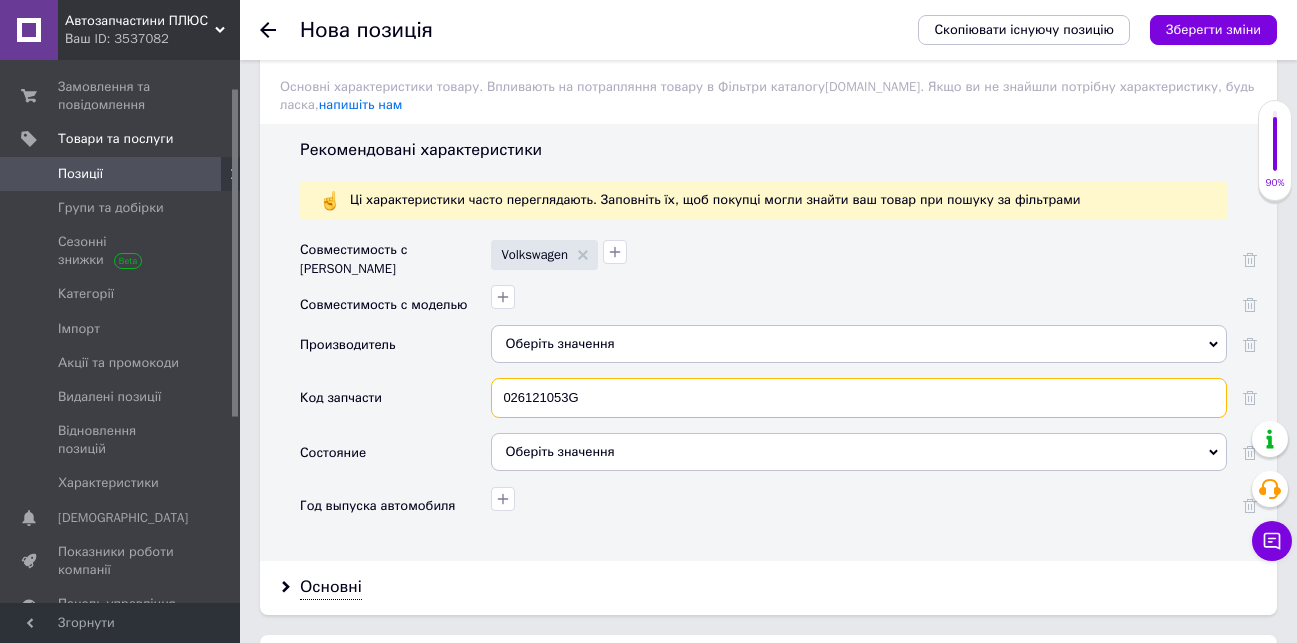type on "026121053G" 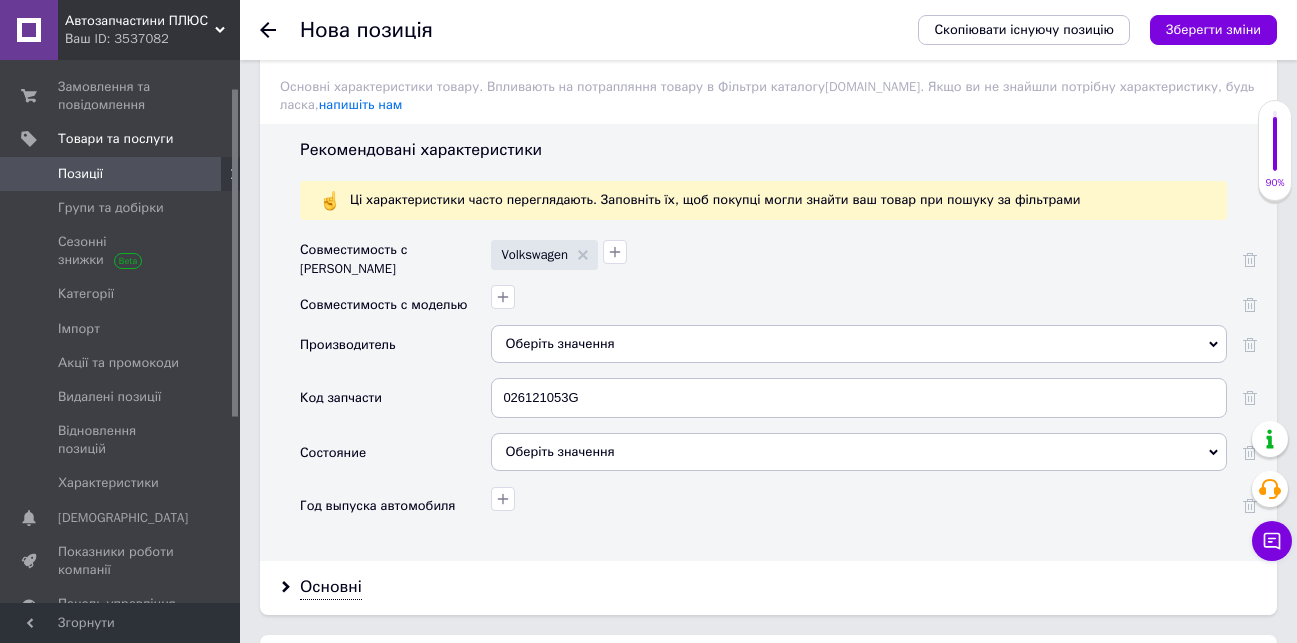 click on "Оберіть значення" at bounding box center [859, 344] 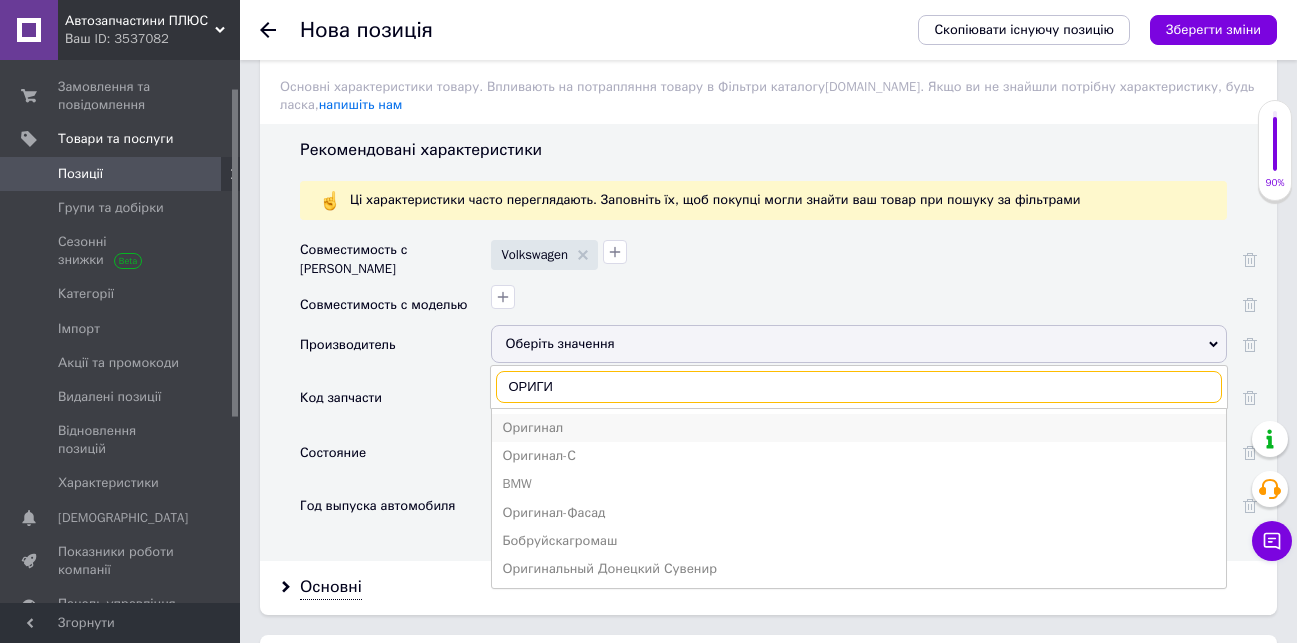 type on "ОРИГИ" 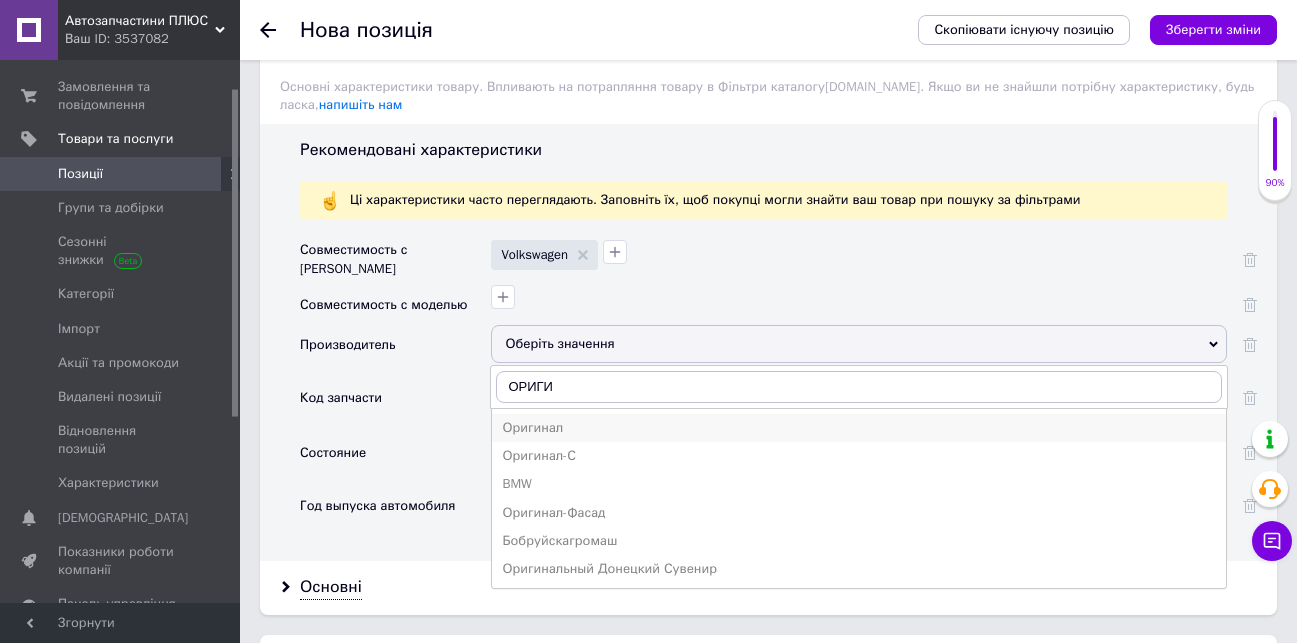 click on "Оригинал" at bounding box center (859, 428) 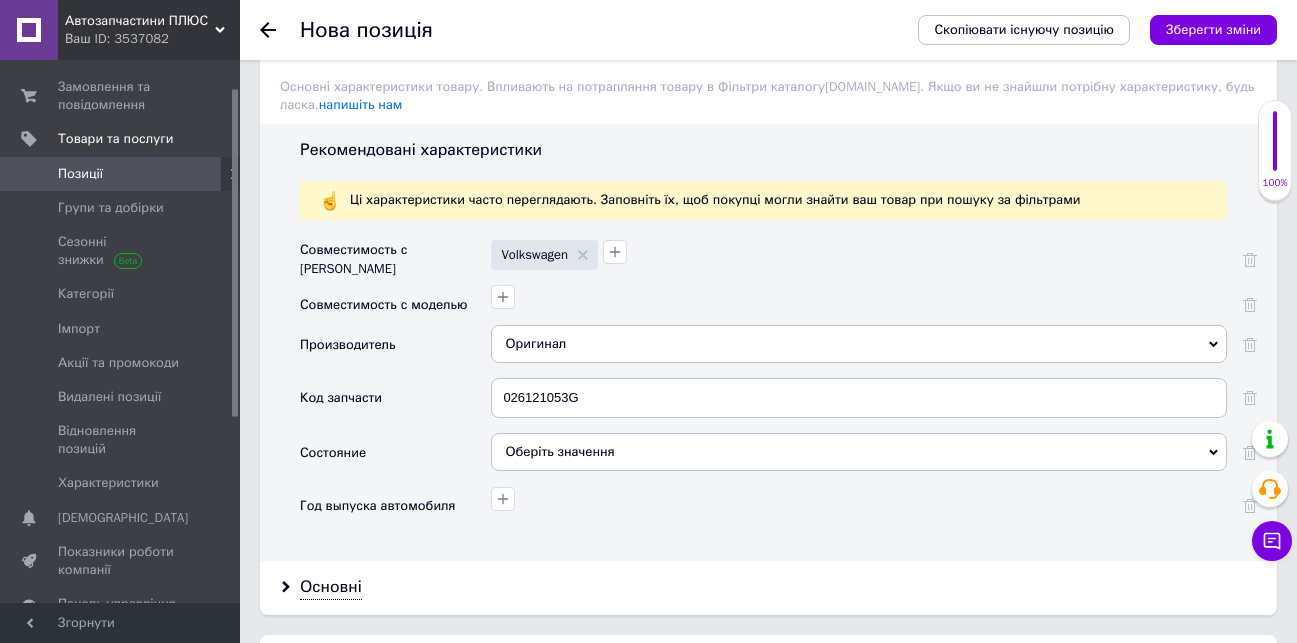 click on "Оберіть значення" at bounding box center [859, 452] 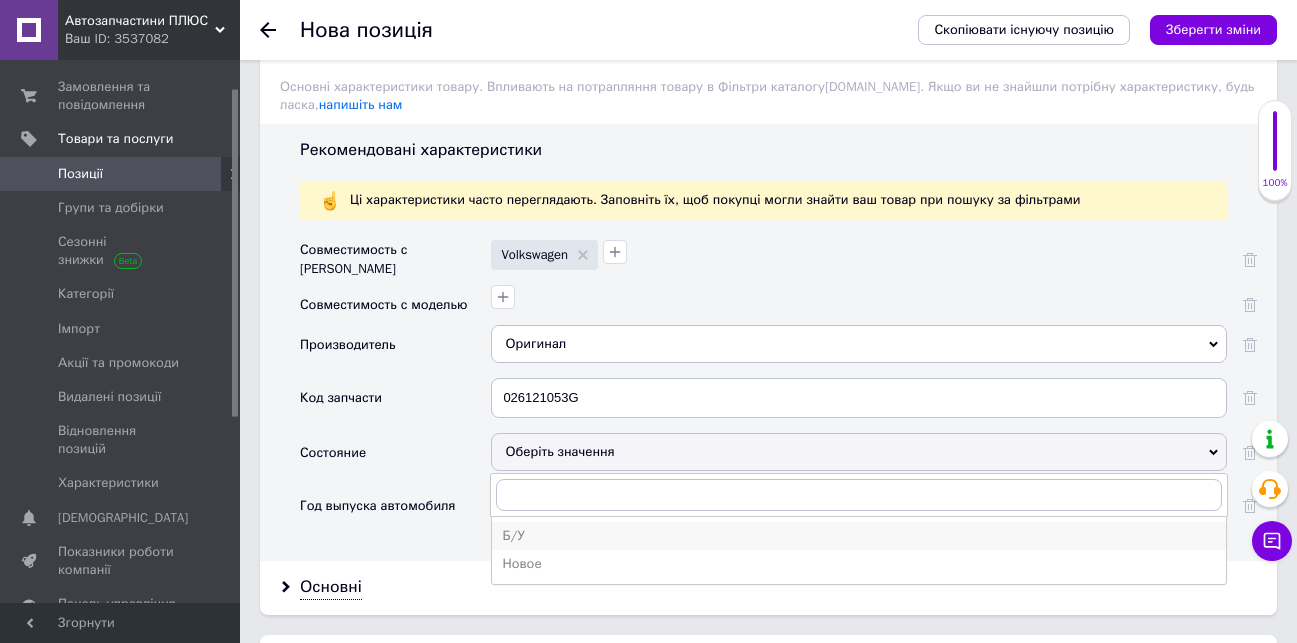 click on "Б/У" at bounding box center (859, 536) 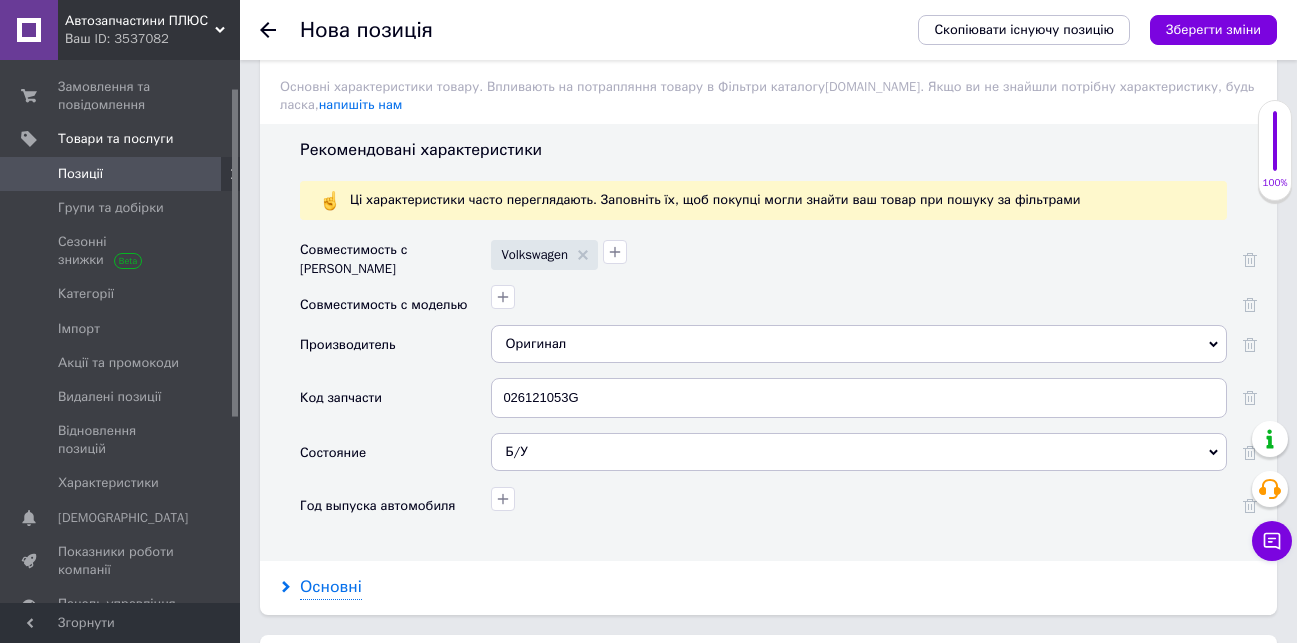 click on "Основні" at bounding box center (331, 587) 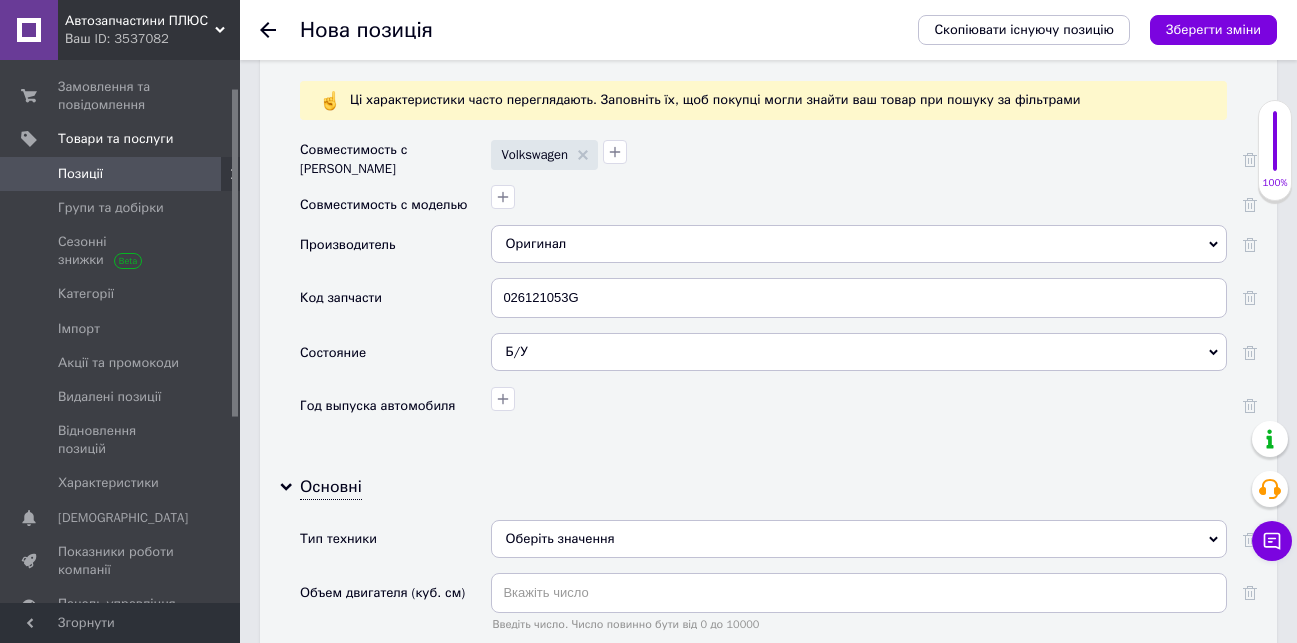 scroll, scrollTop: 2100, scrollLeft: 0, axis: vertical 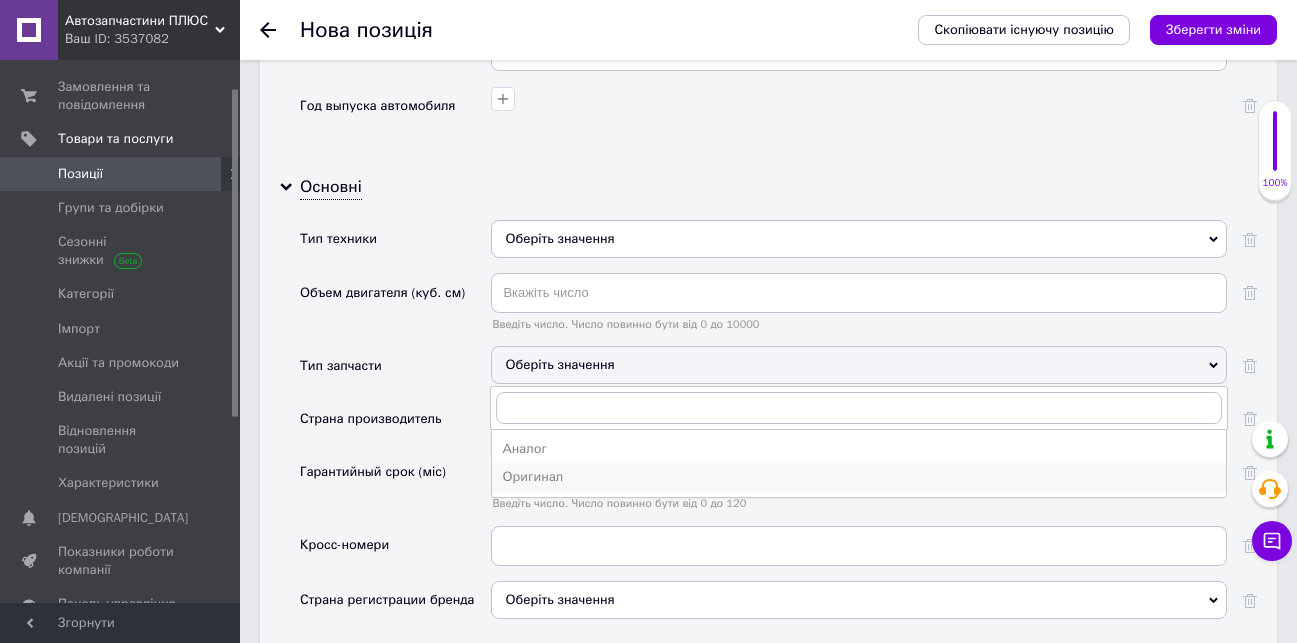 click on "Оригинал" at bounding box center [859, 477] 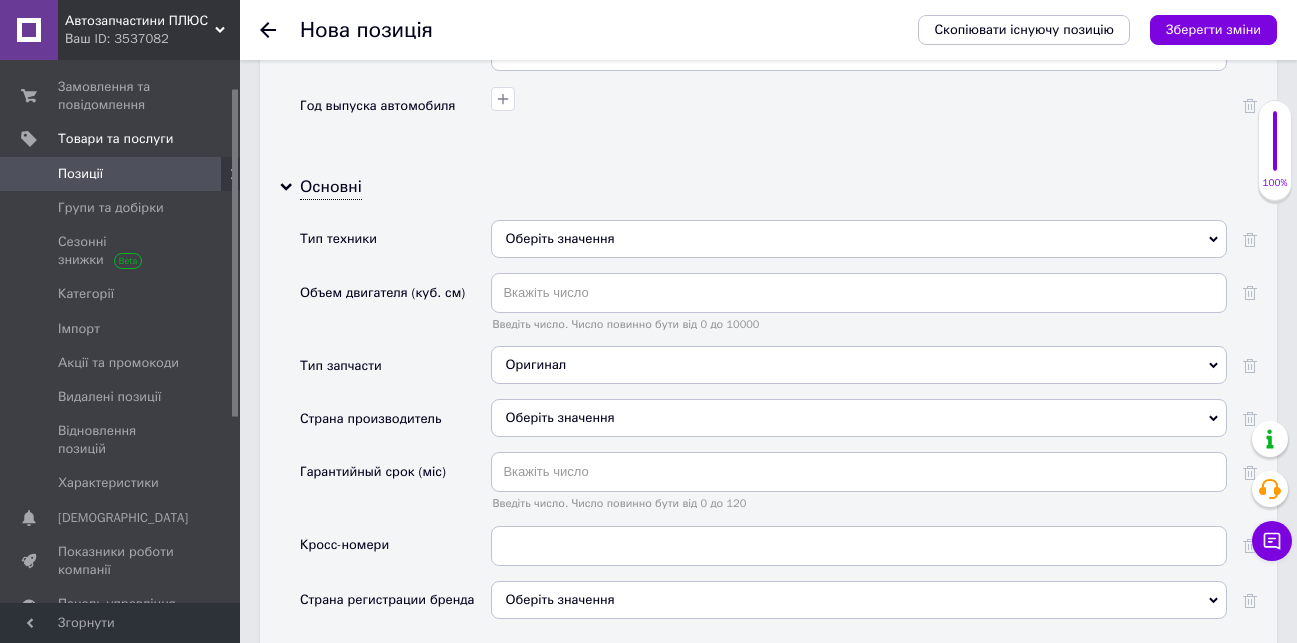 click on "Оберіть значення" at bounding box center (859, 418) 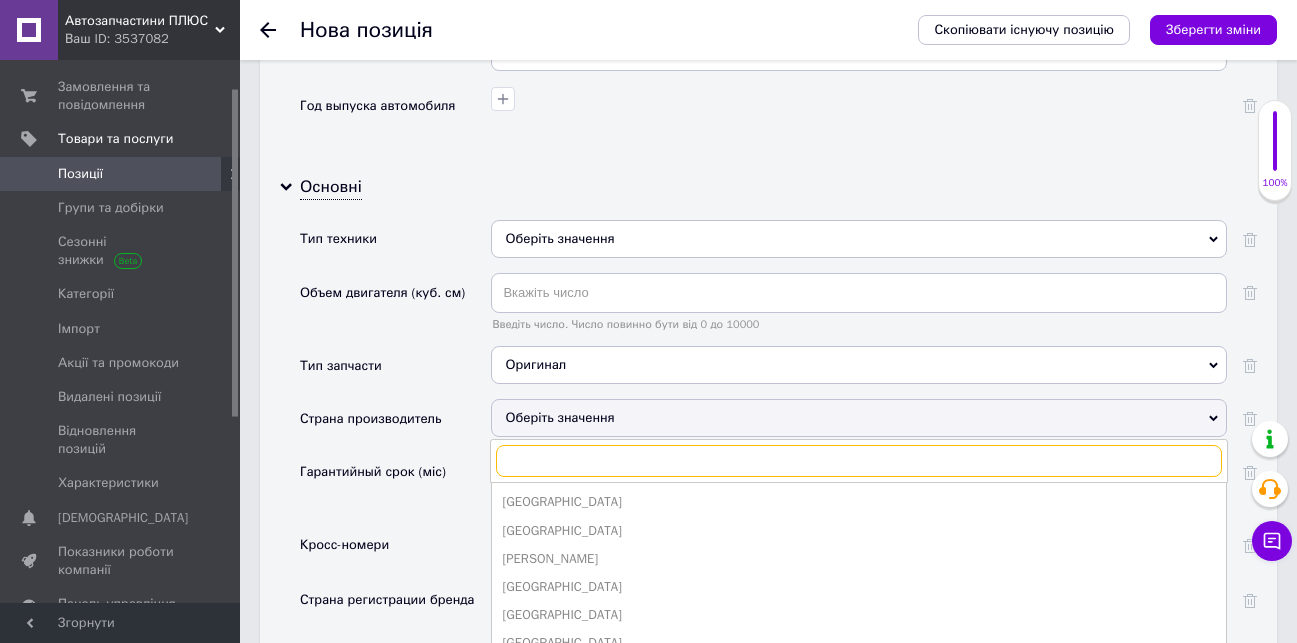 scroll, scrollTop: 2300, scrollLeft: 0, axis: vertical 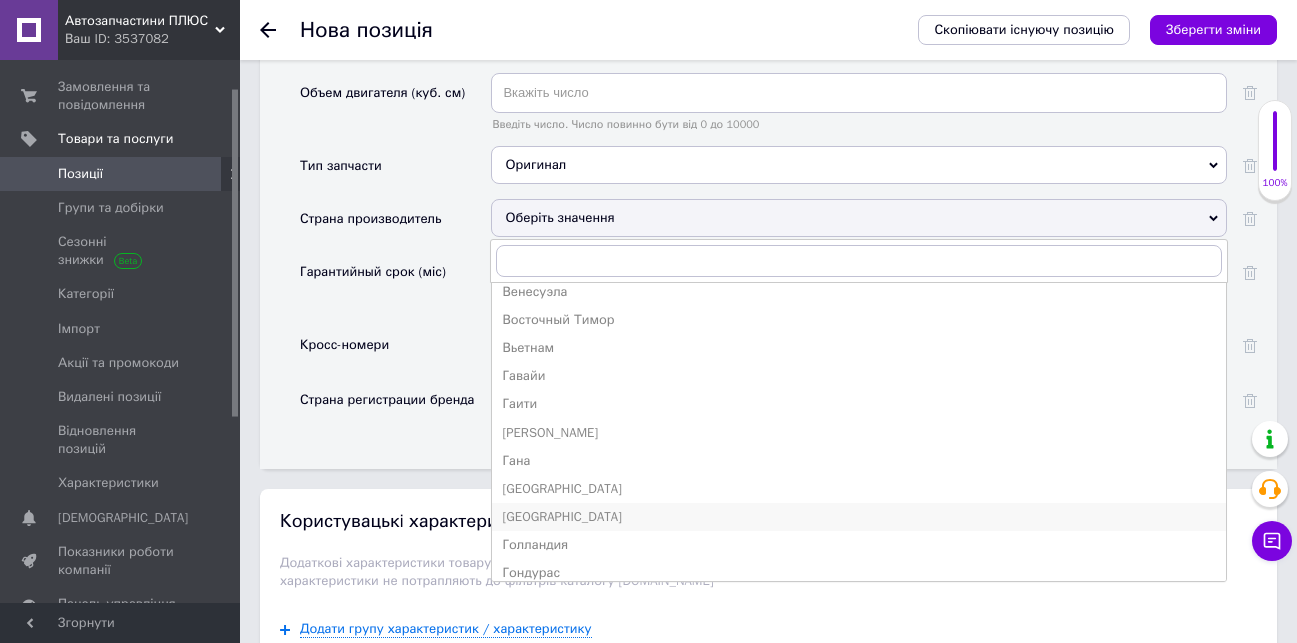 click on "[GEOGRAPHIC_DATA]" at bounding box center [859, 517] 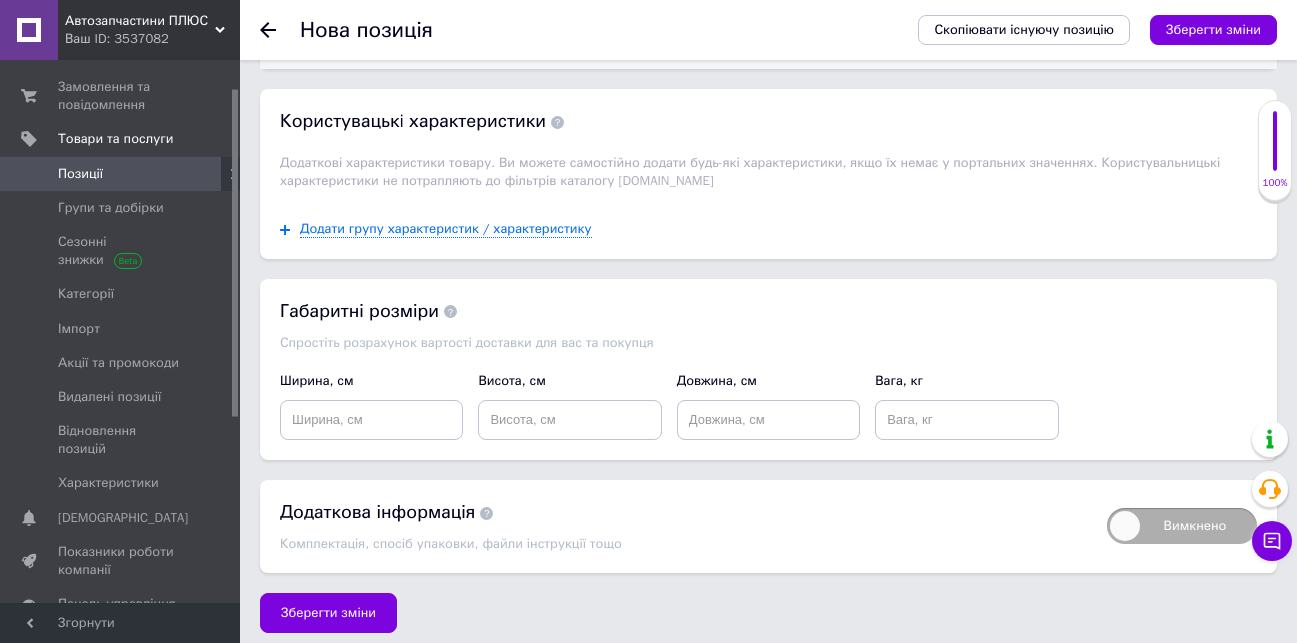 scroll, scrollTop: 2708, scrollLeft: 0, axis: vertical 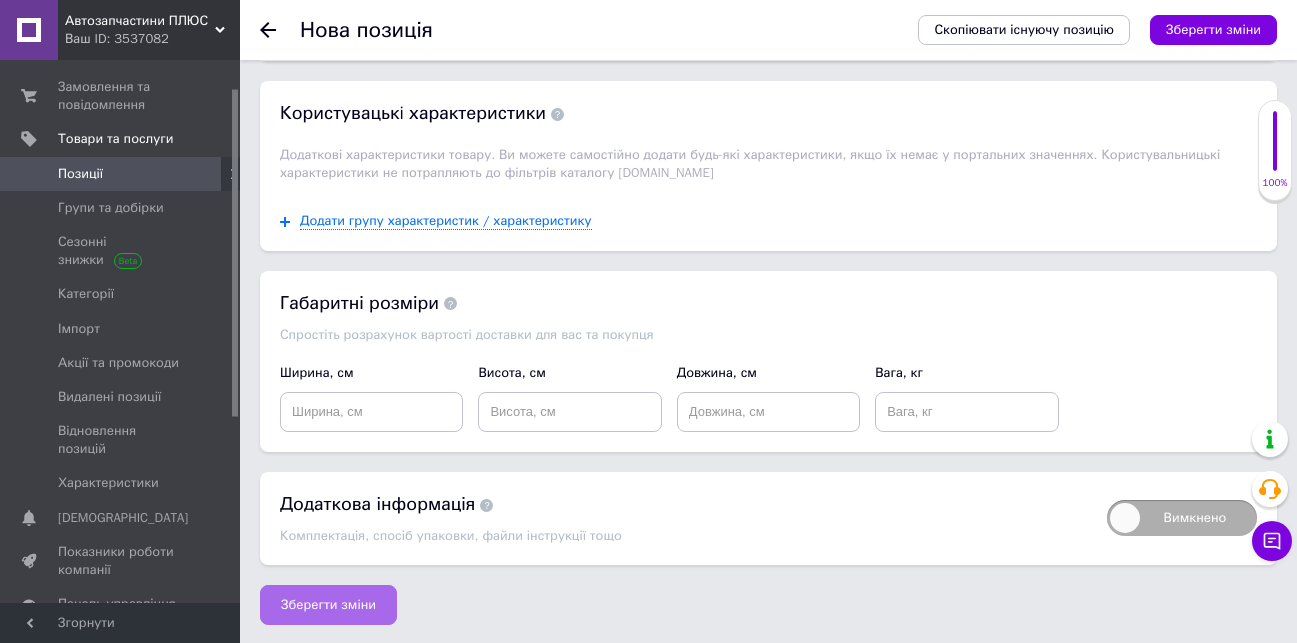 click on "Зберегти зміни" at bounding box center [328, 605] 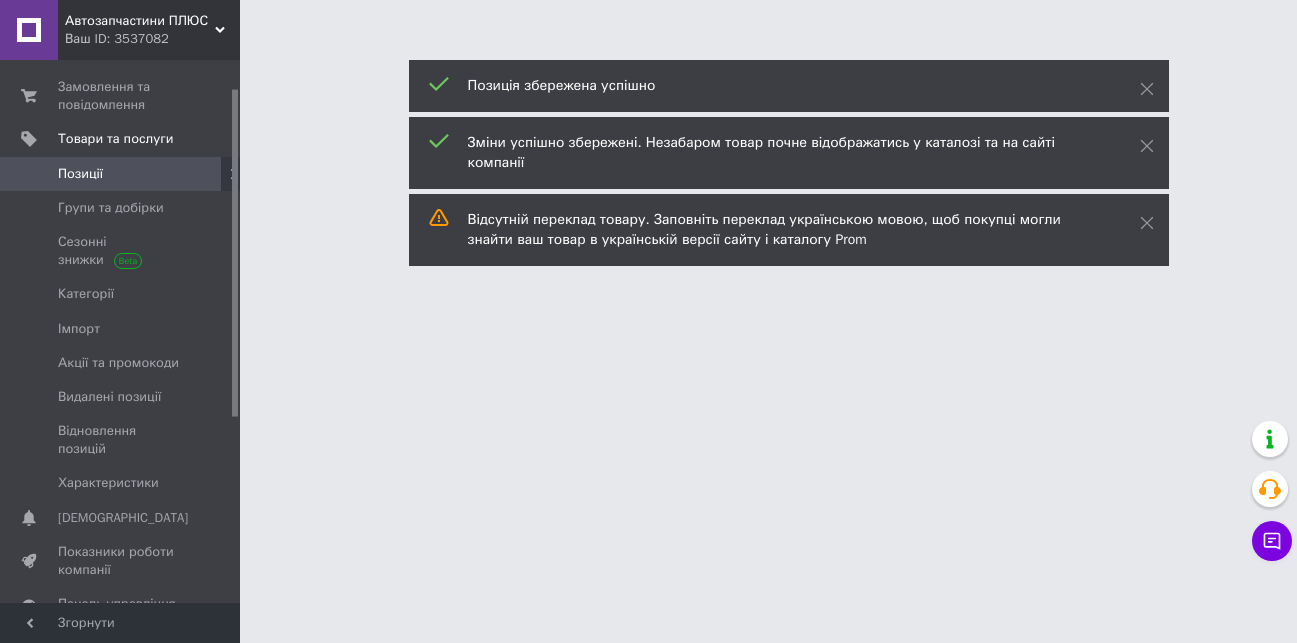 scroll, scrollTop: 0, scrollLeft: 0, axis: both 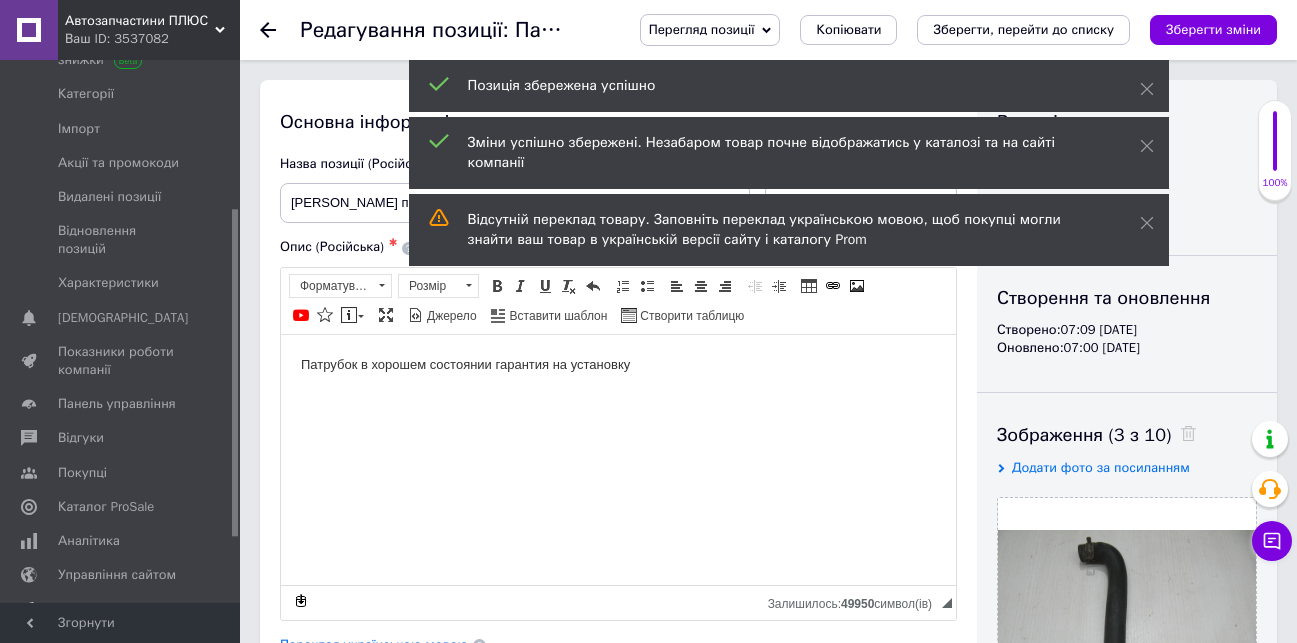 click on "Аналітика" at bounding box center [89, 541] 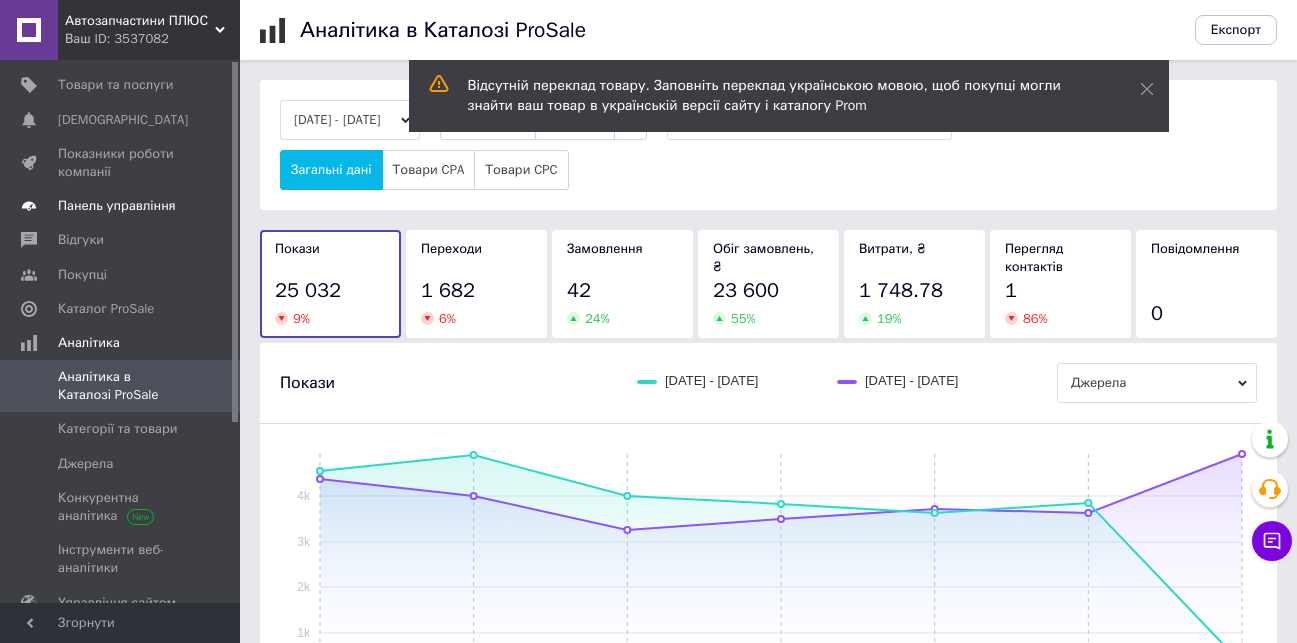 scroll, scrollTop: 0, scrollLeft: 0, axis: both 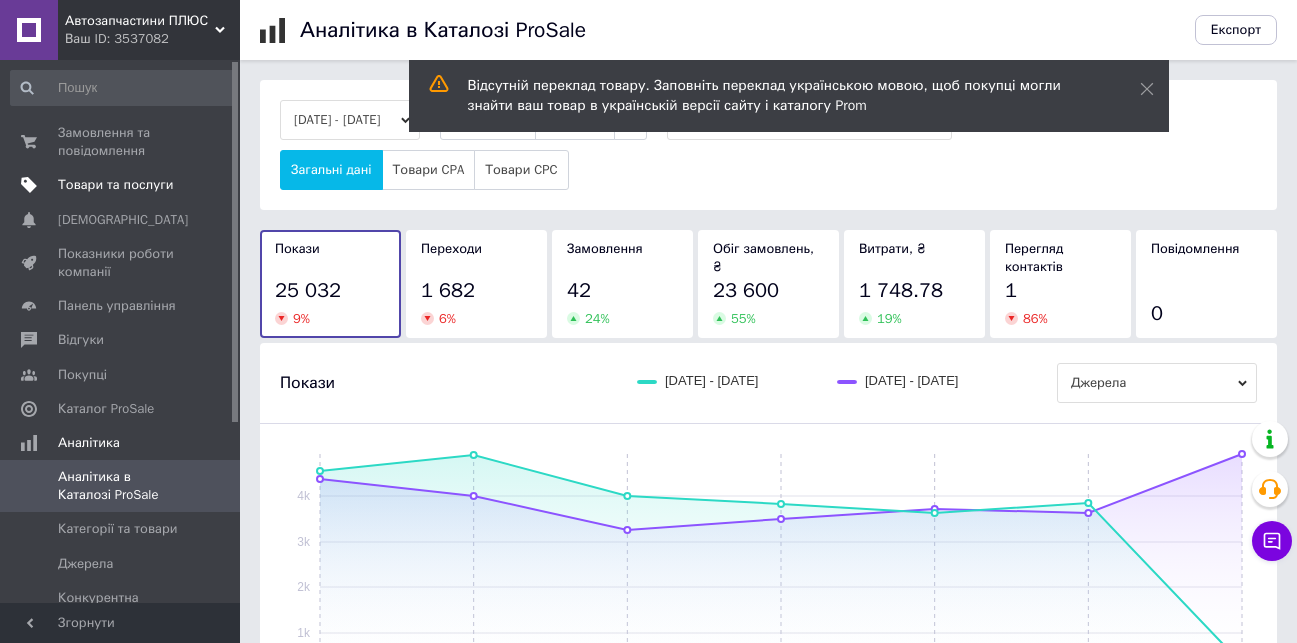 click on "Товари та послуги" at bounding box center [115, 185] 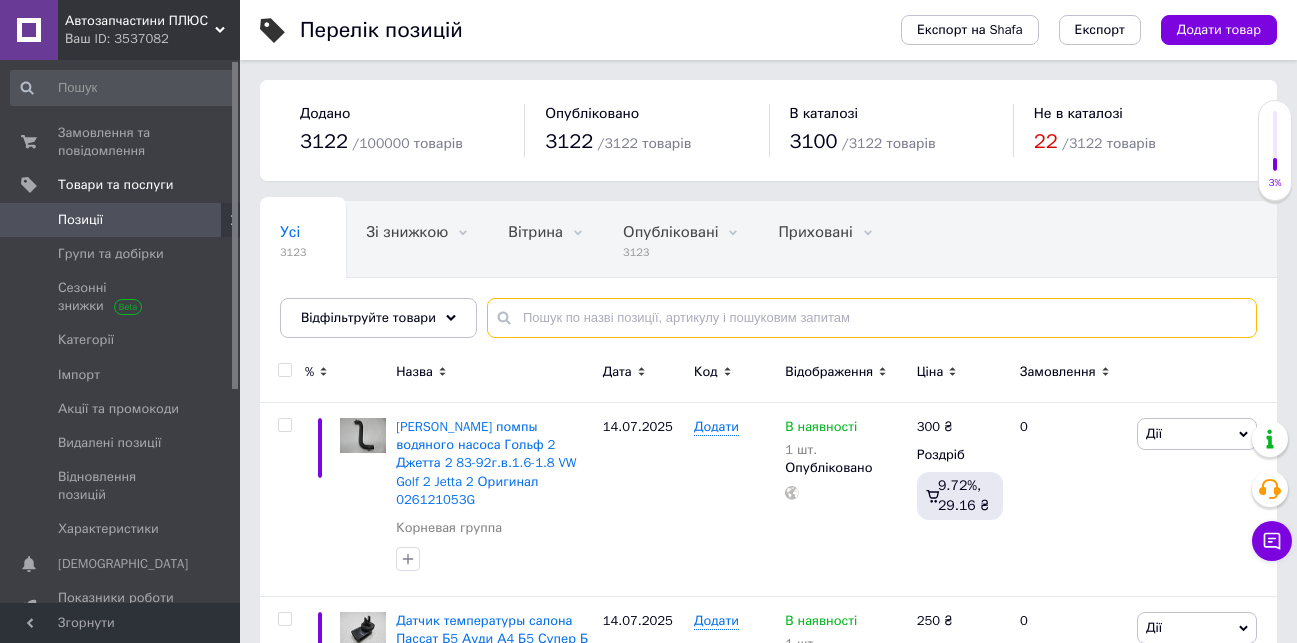 click at bounding box center [872, 318] 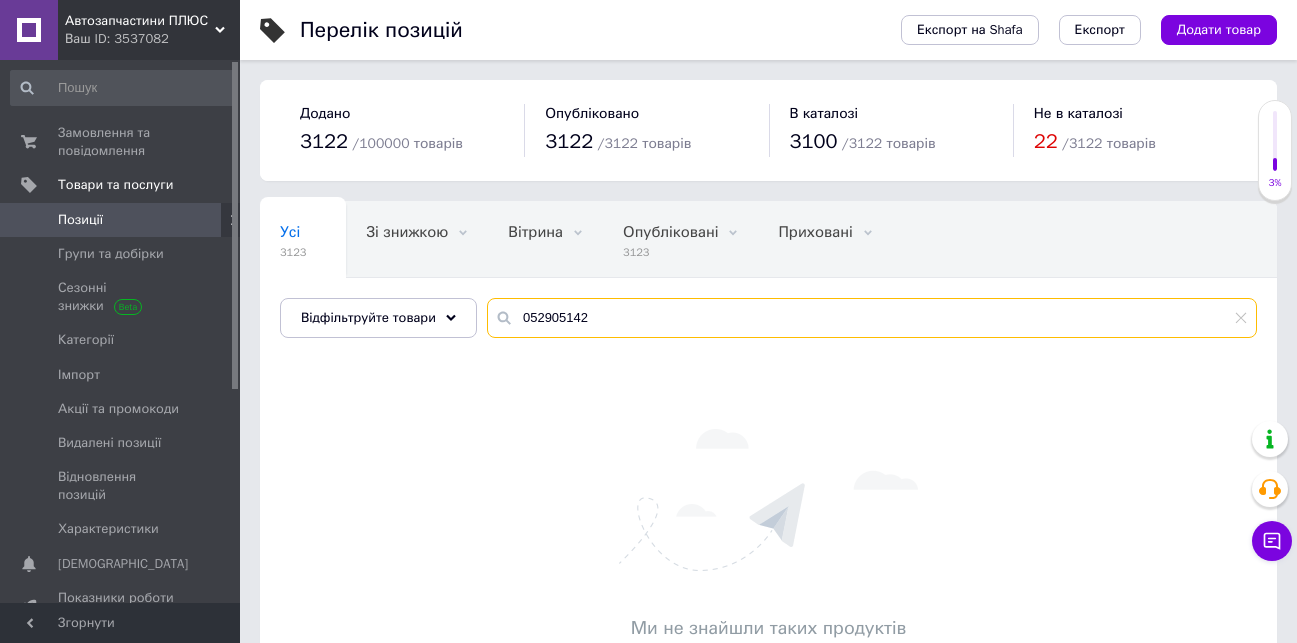 drag, startPoint x: 580, startPoint y: 314, endPoint x: 517, endPoint y: 315, distance: 63.007935 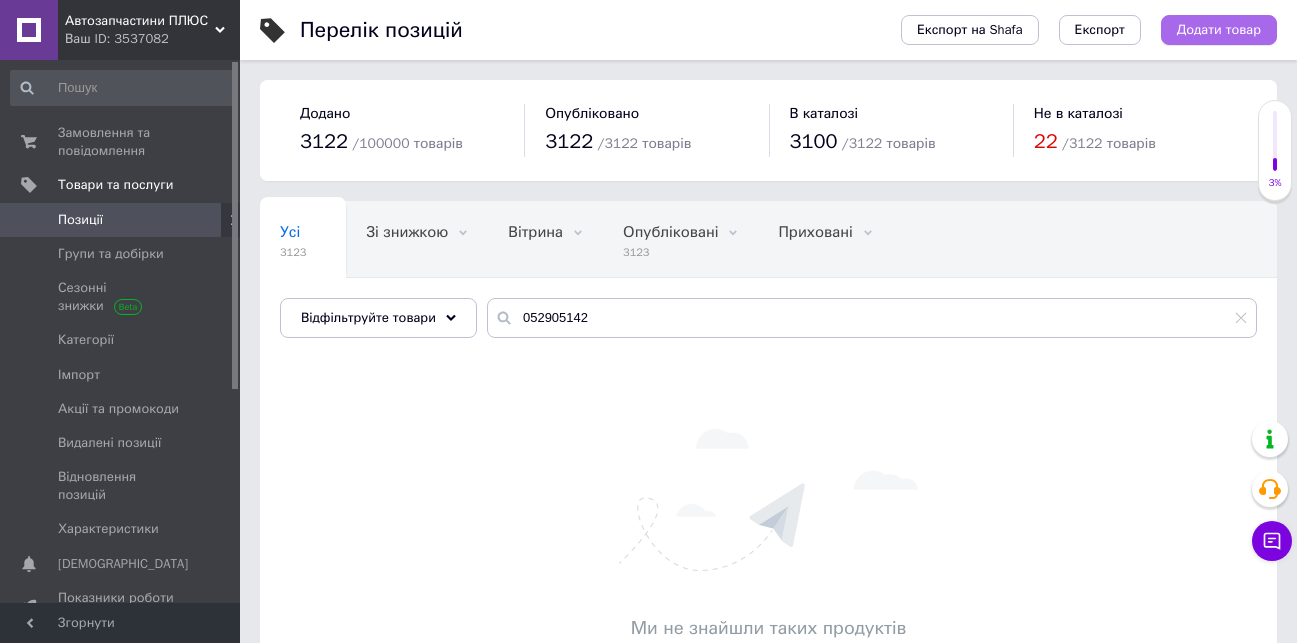 click on "Додати товар" at bounding box center [1219, 30] 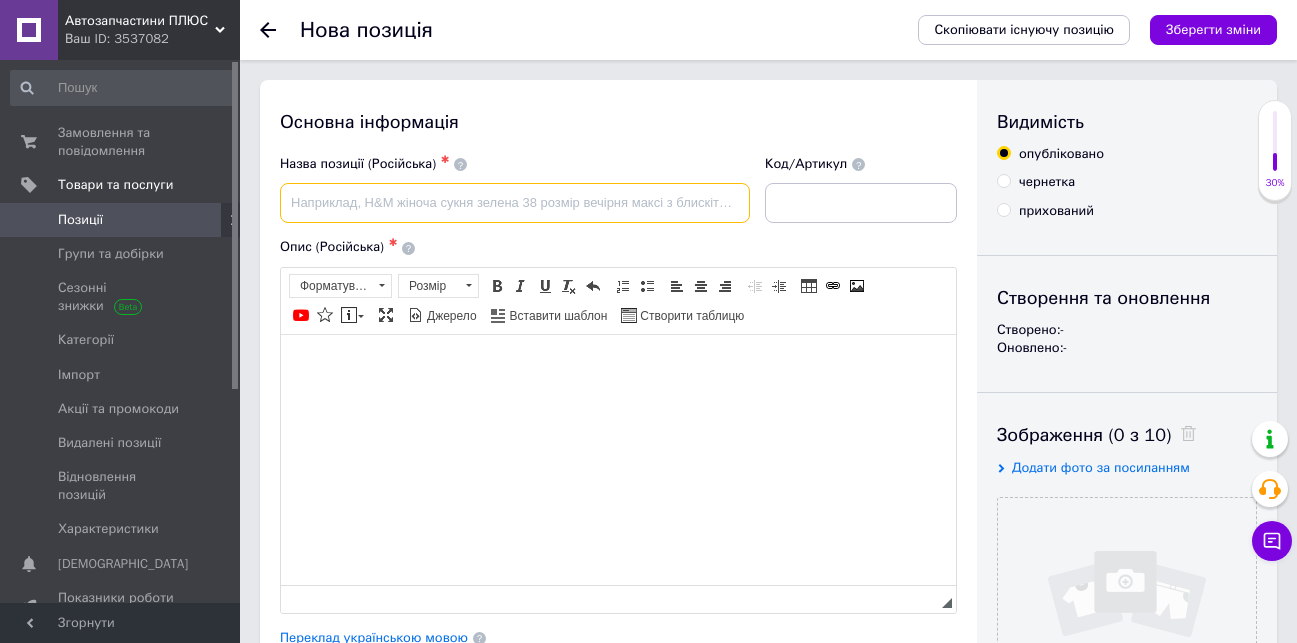 click at bounding box center (515, 203) 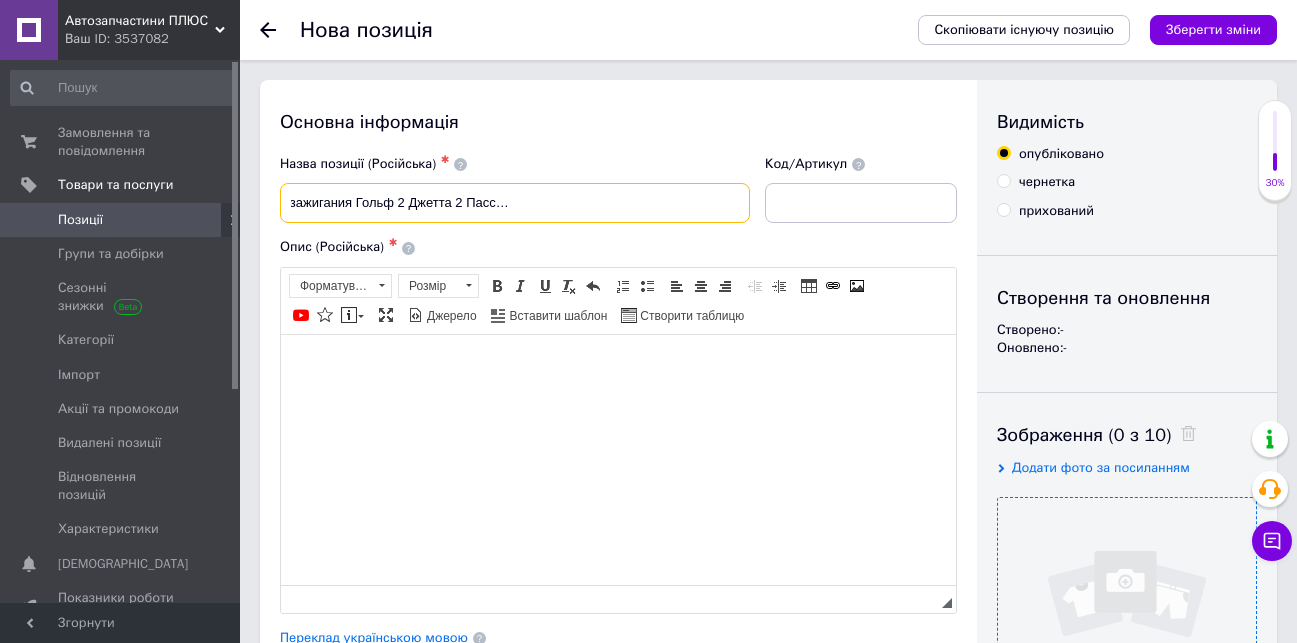 scroll, scrollTop: 0, scrollLeft: 229, axis: horizontal 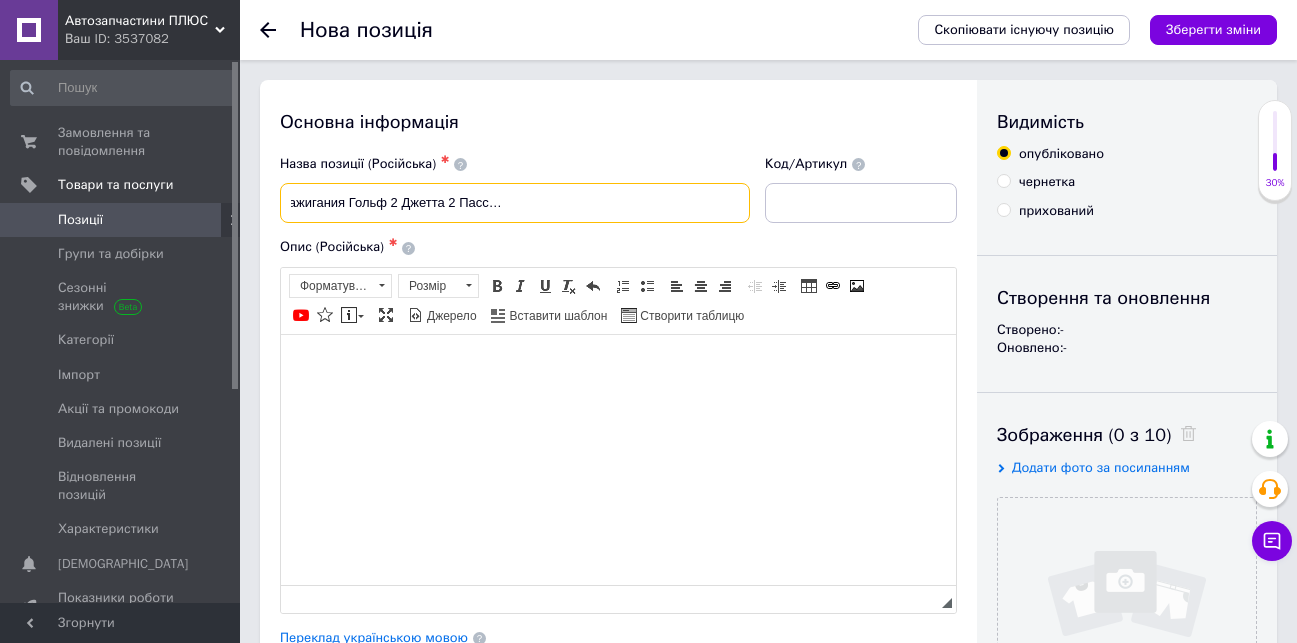 type on "Фишка разъем проводка трамблера зажигания Гольф 2 Джетта 2 Пассат Б3 VW Passat B3 Оригинал 052905142" 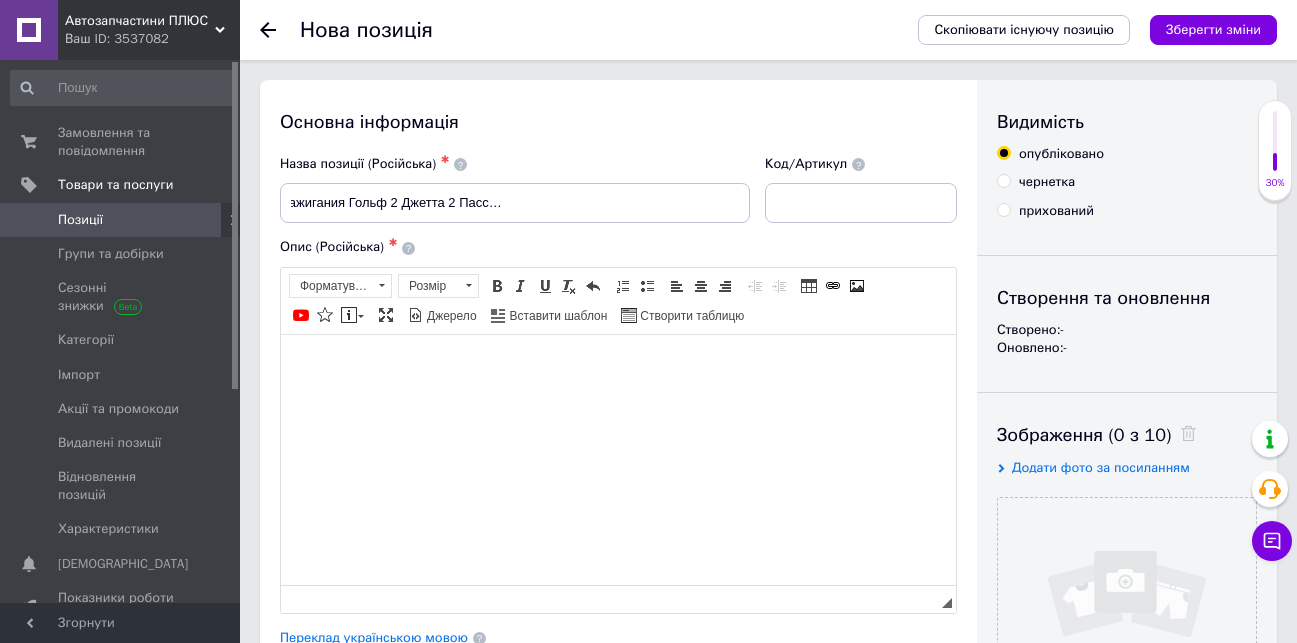 scroll, scrollTop: 0, scrollLeft: 0, axis: both 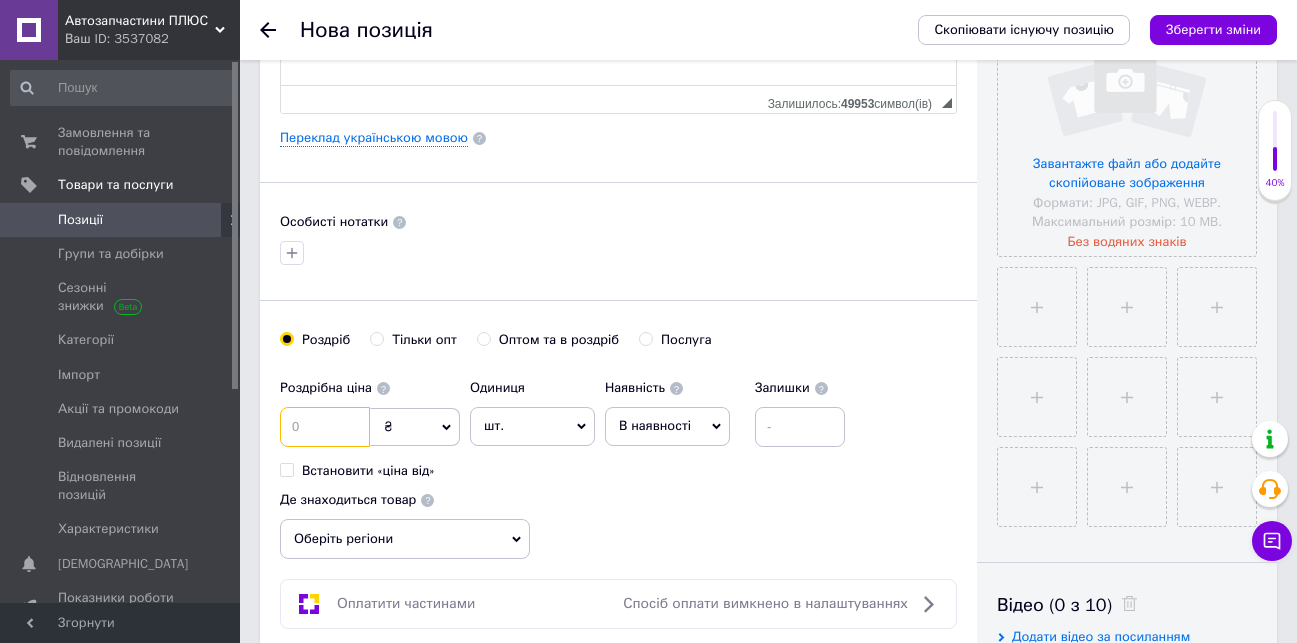 click at bounding box center (325, 427) 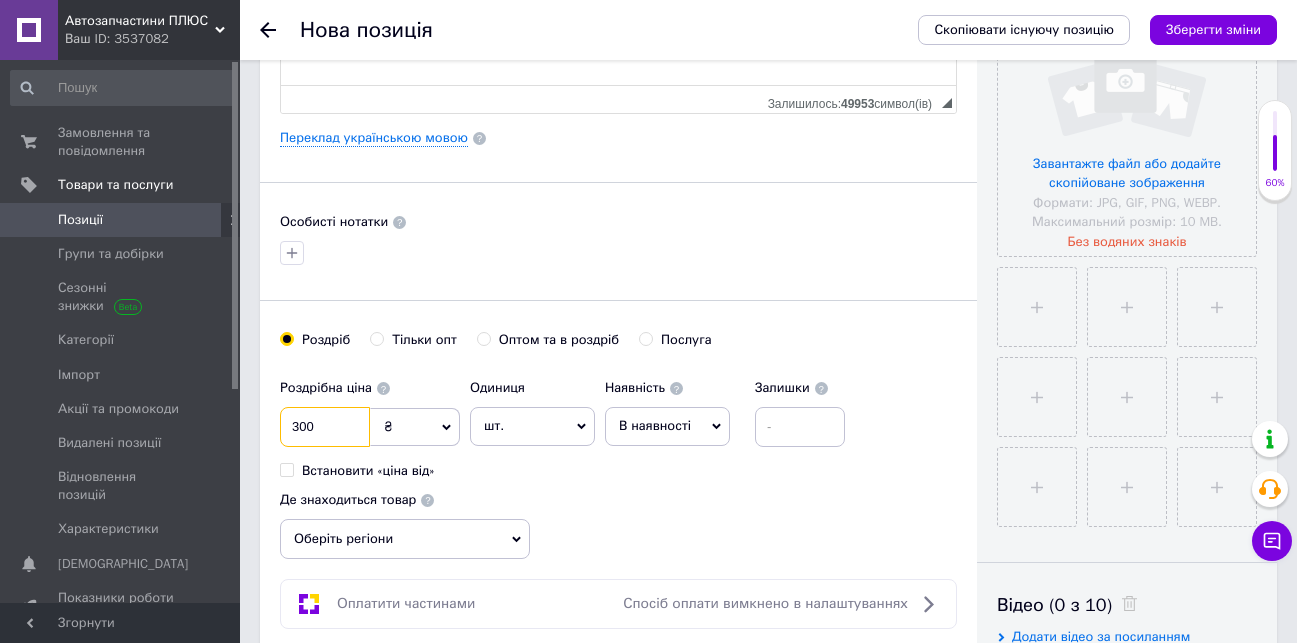 type on "300" 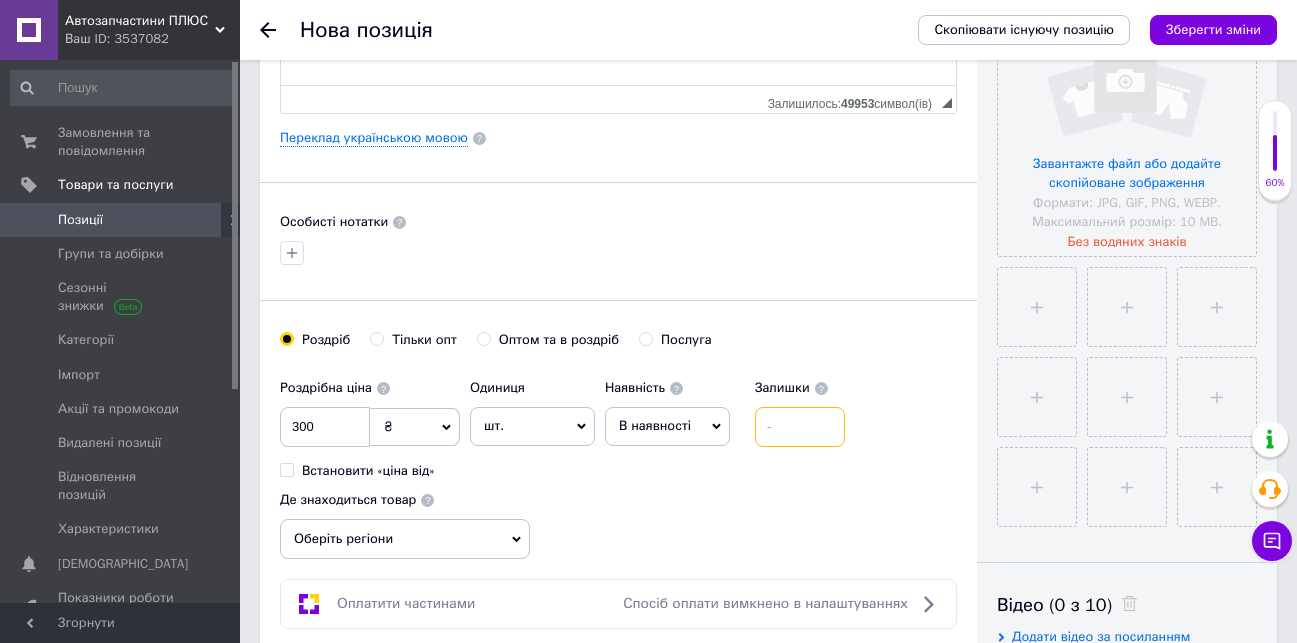 click at bounding box center (800, 427) 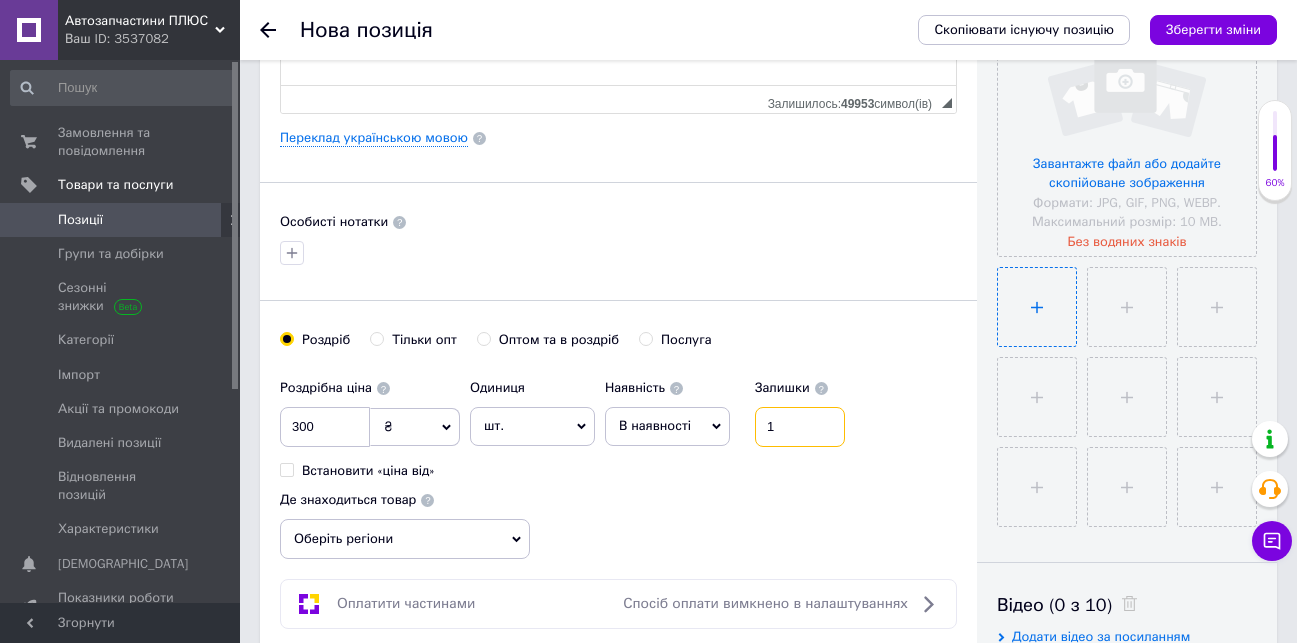 type on "1" 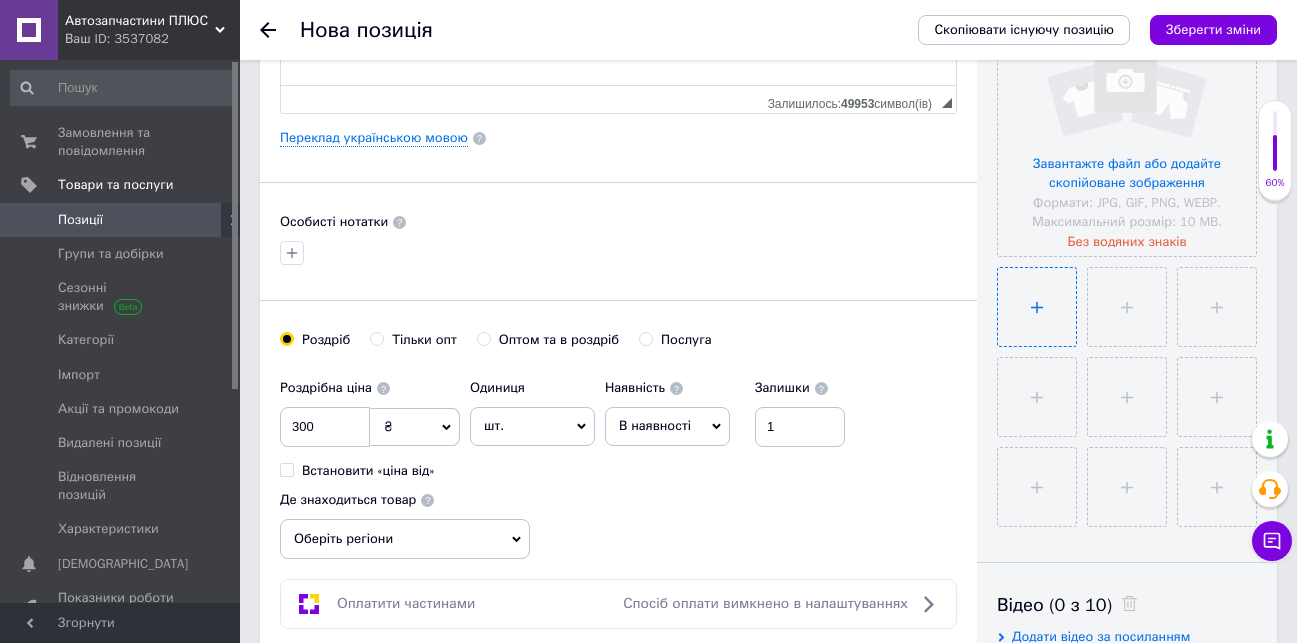 click at bounding box center [1037, 307] 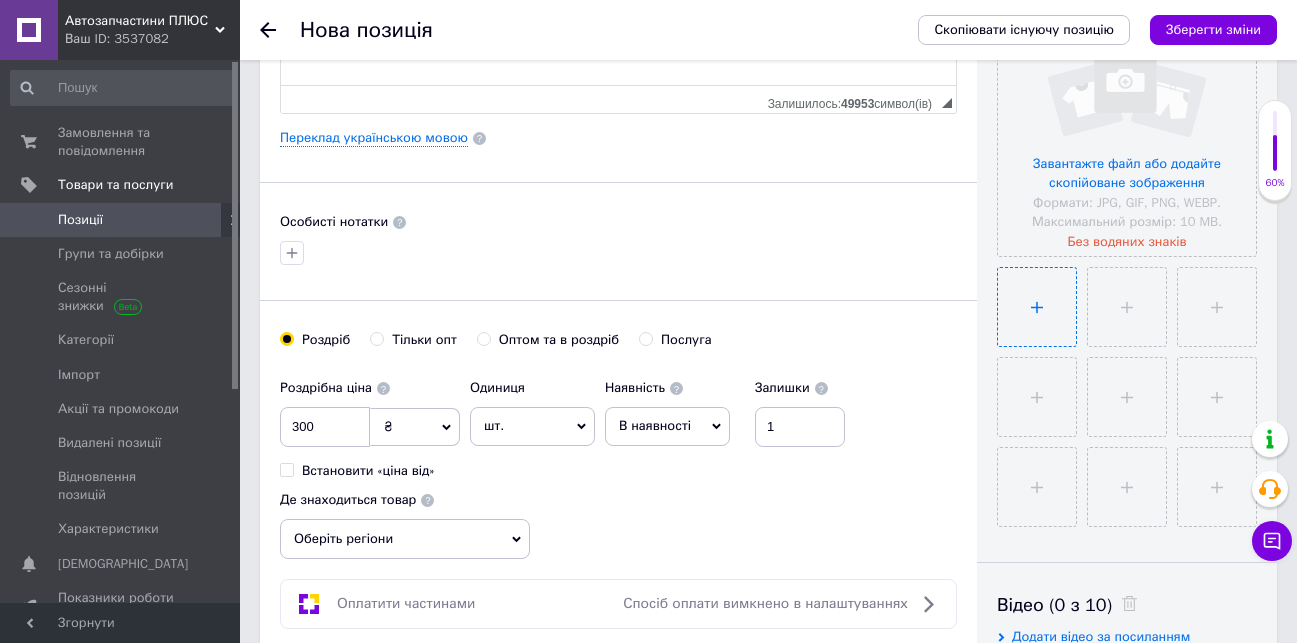 type on "C:\fakepath\IMG_1898.JPG" 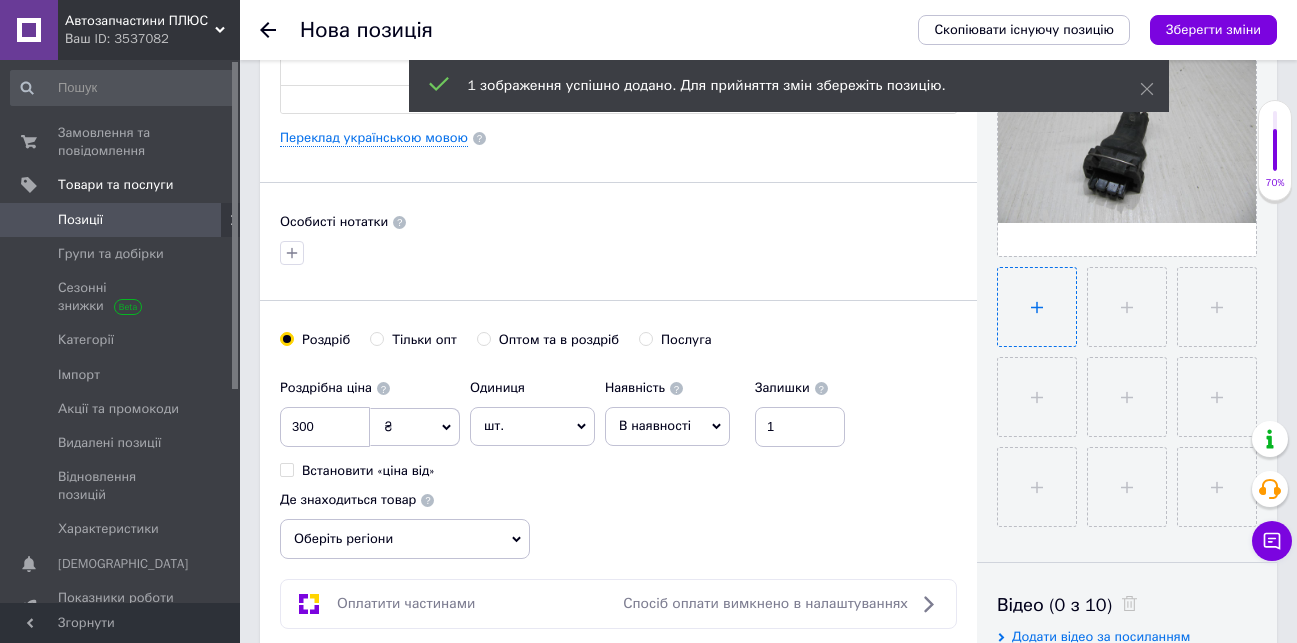 click at bounding box center (1037, 307) 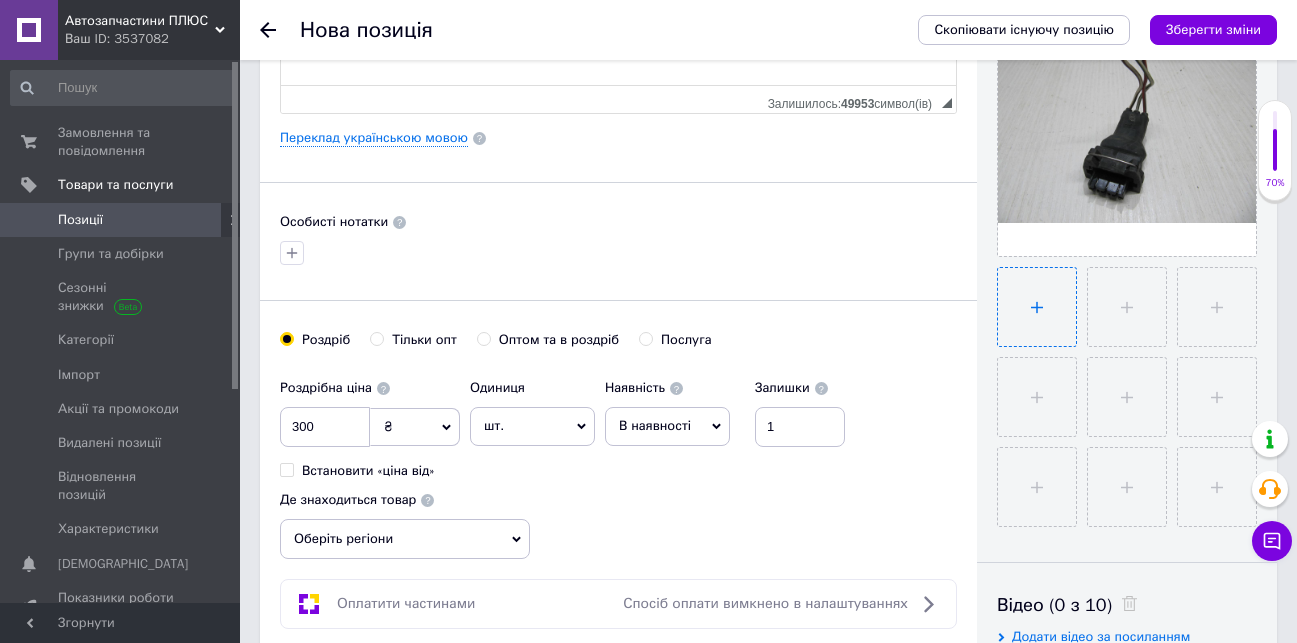 type on "C:\fakepath\IMG_1899.JPG" 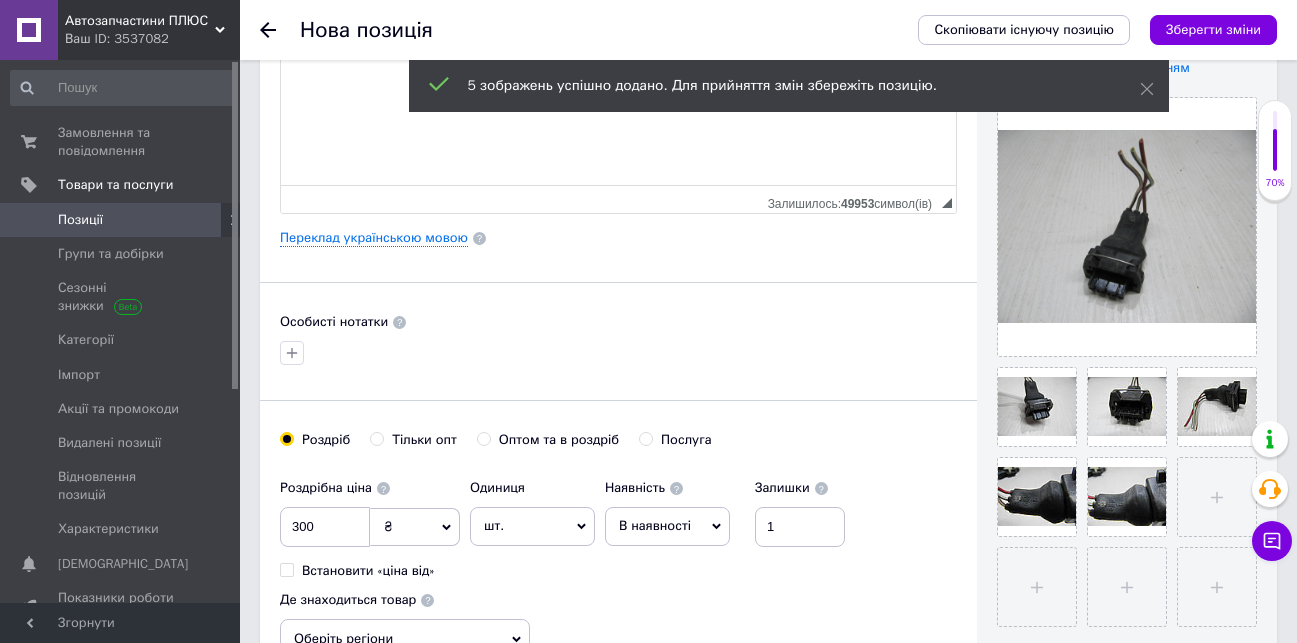 scroll, scrollTop: 800, scrollLeft: 0, axis: vertical 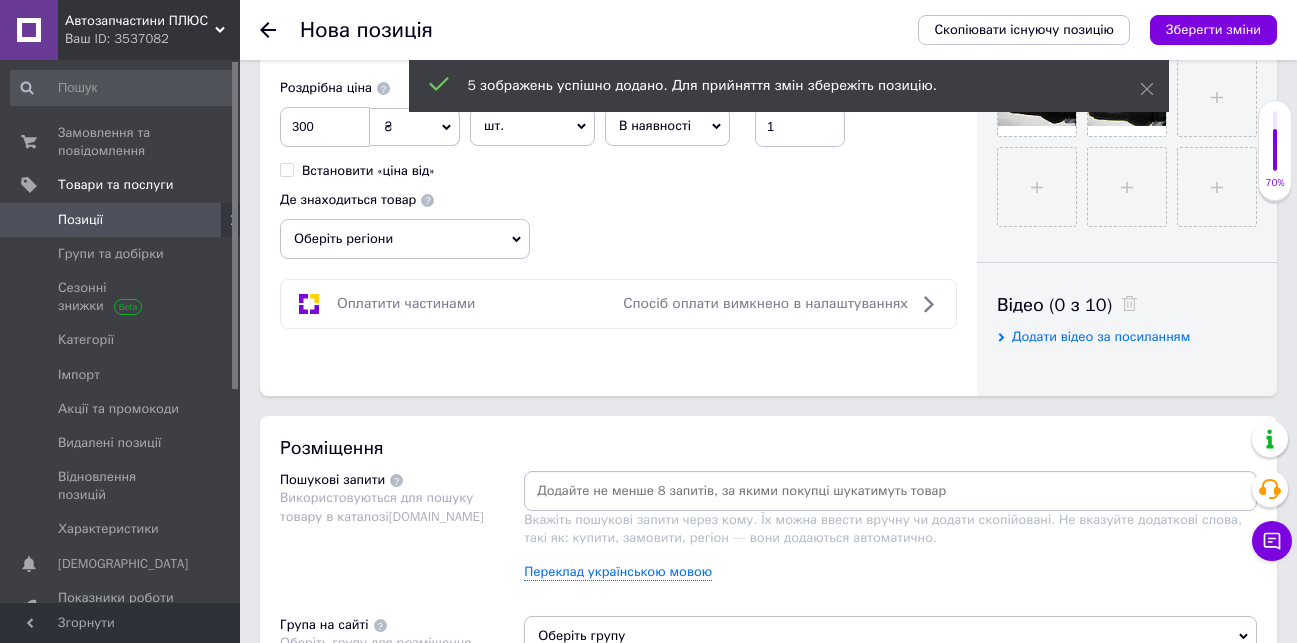 click at bounding box center (890, 491) 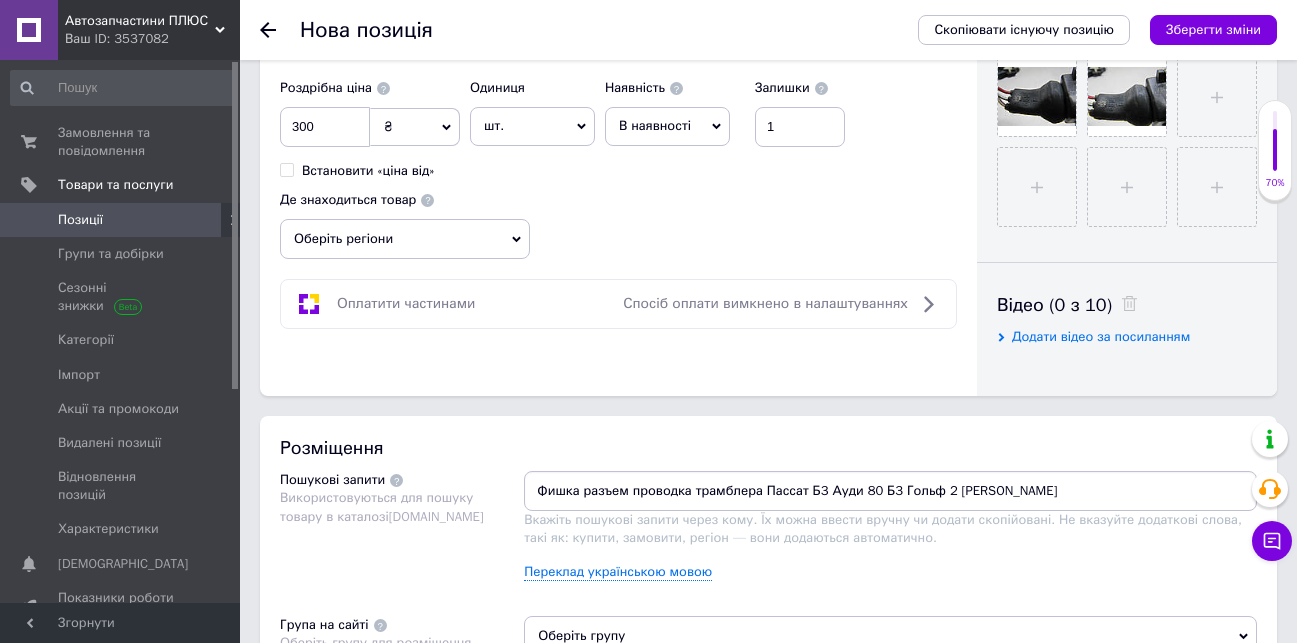 type on "Фишка разъем проводка трамблера Пассат Б3 Ауди 80 Б3 Гольф 2 Джетта 2" 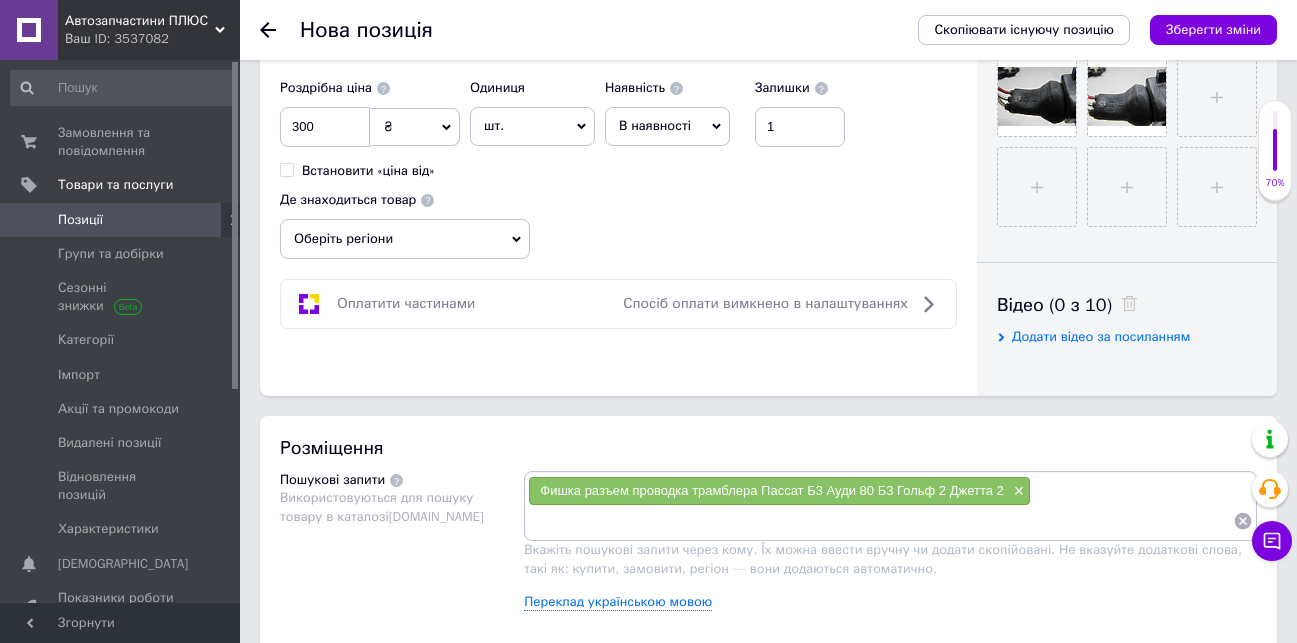 click at bounding box center [880, 521] 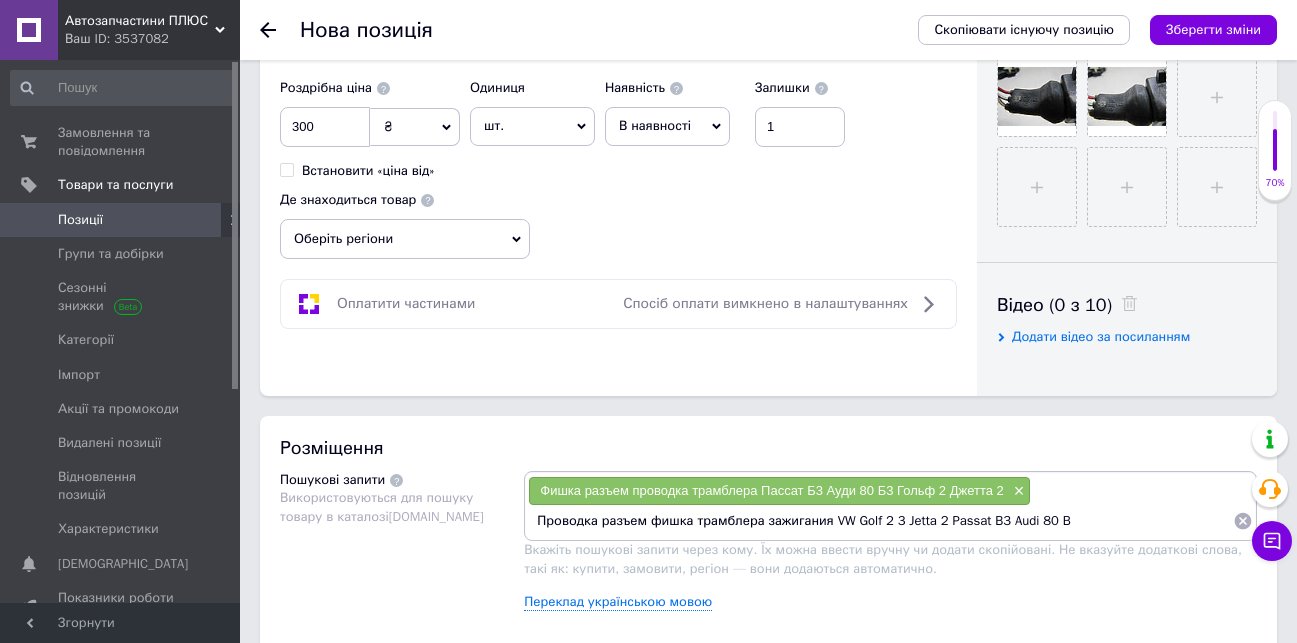 type on "Проводка разъем фишка трамблера зажигания VW Golf 2 3 Jetta 2 Passat B3 Audi 80 B3" 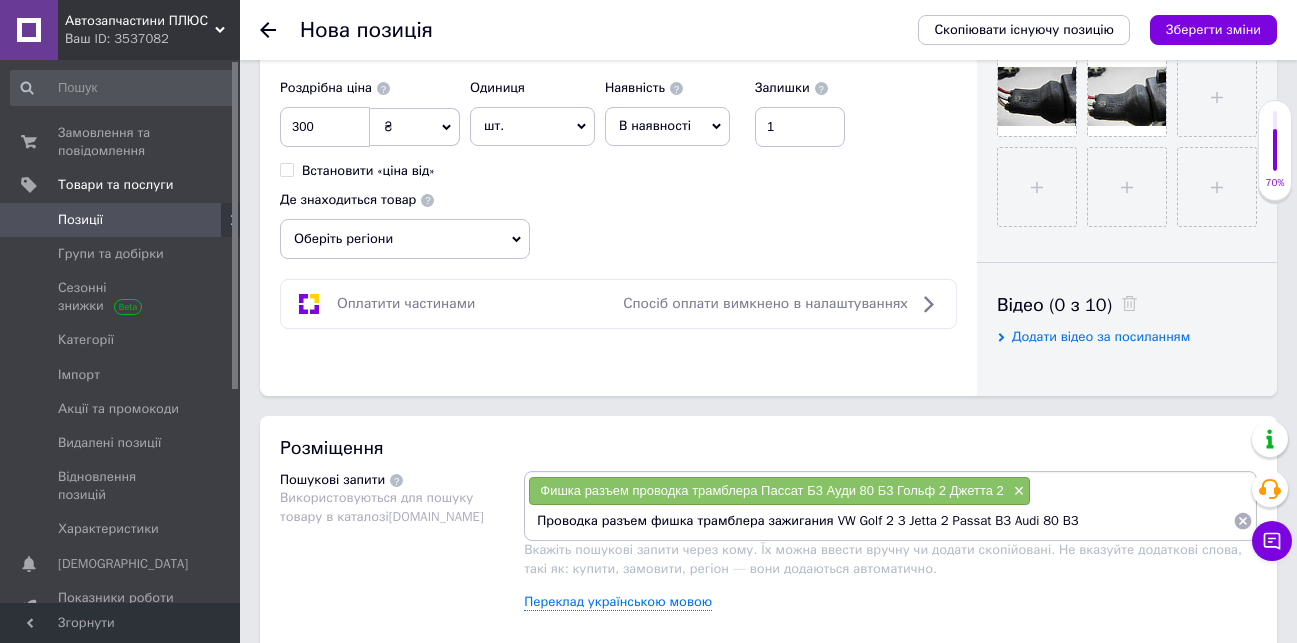 type 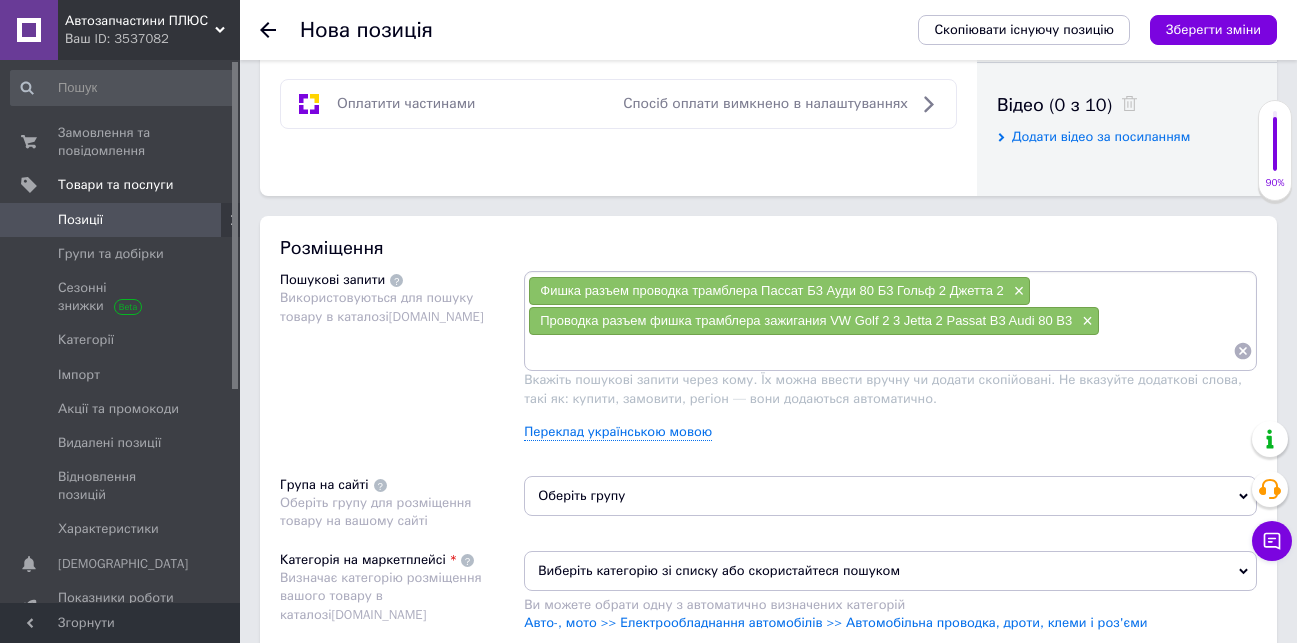 scroll, scrollTop: 1300, scrollLeft: 0, axis: vertical 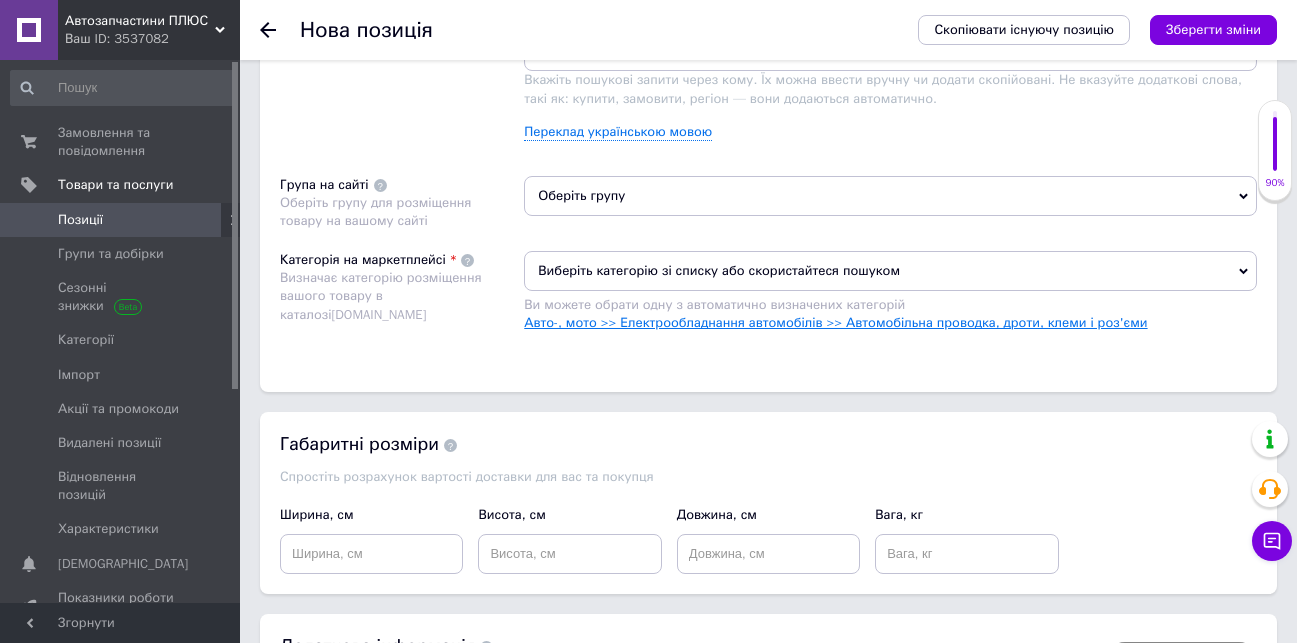 click on "Авто-, мото >> Електрообладнання автомобілів >> Автомобільна проводка, дроти, клеми і роз'єми" at bounding box center (835, 322) 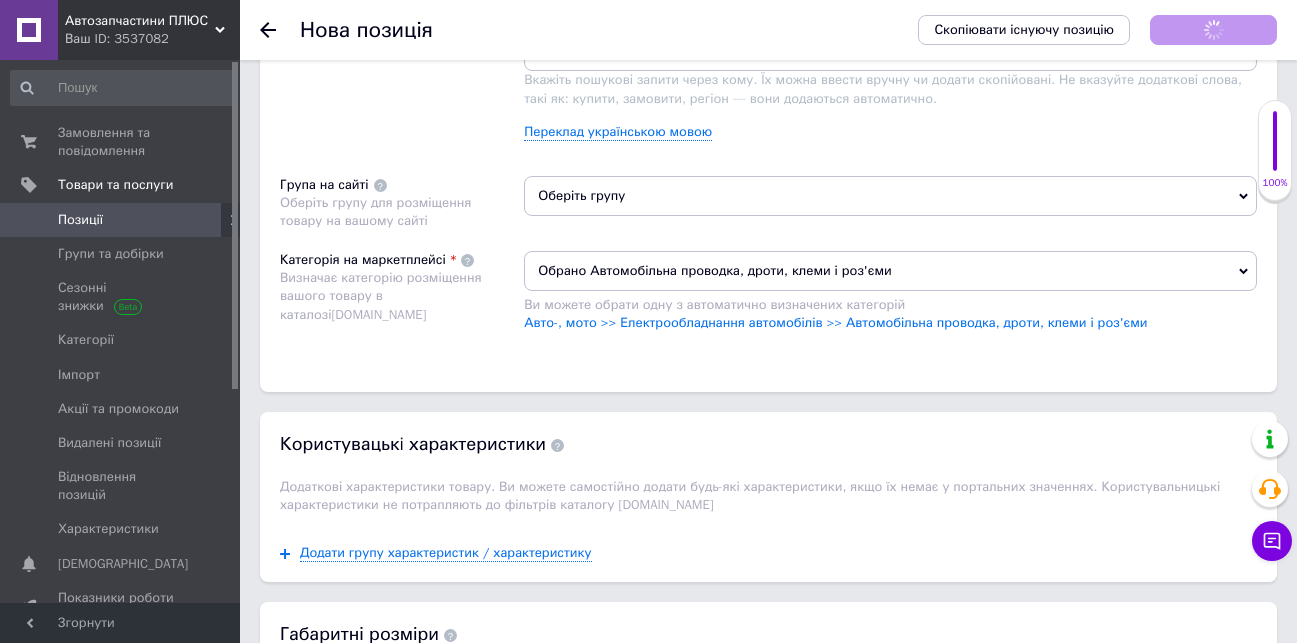 scroll, scrollTop: 1700, scrollLeft: 0, axis: vertical 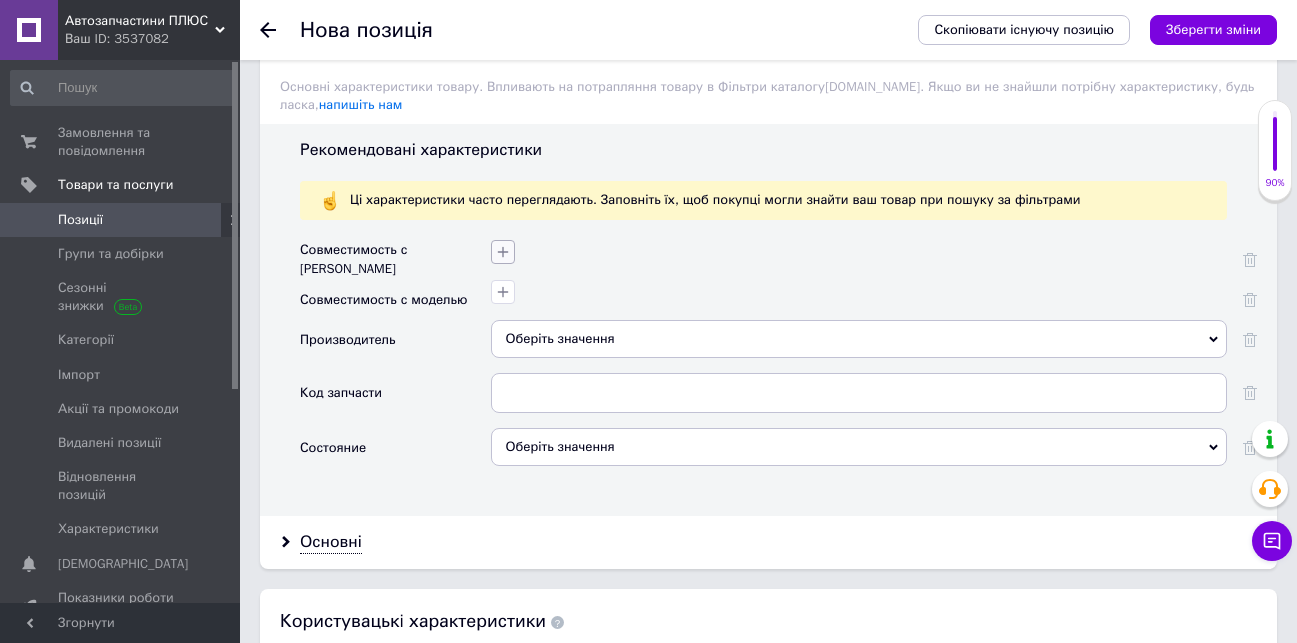 click 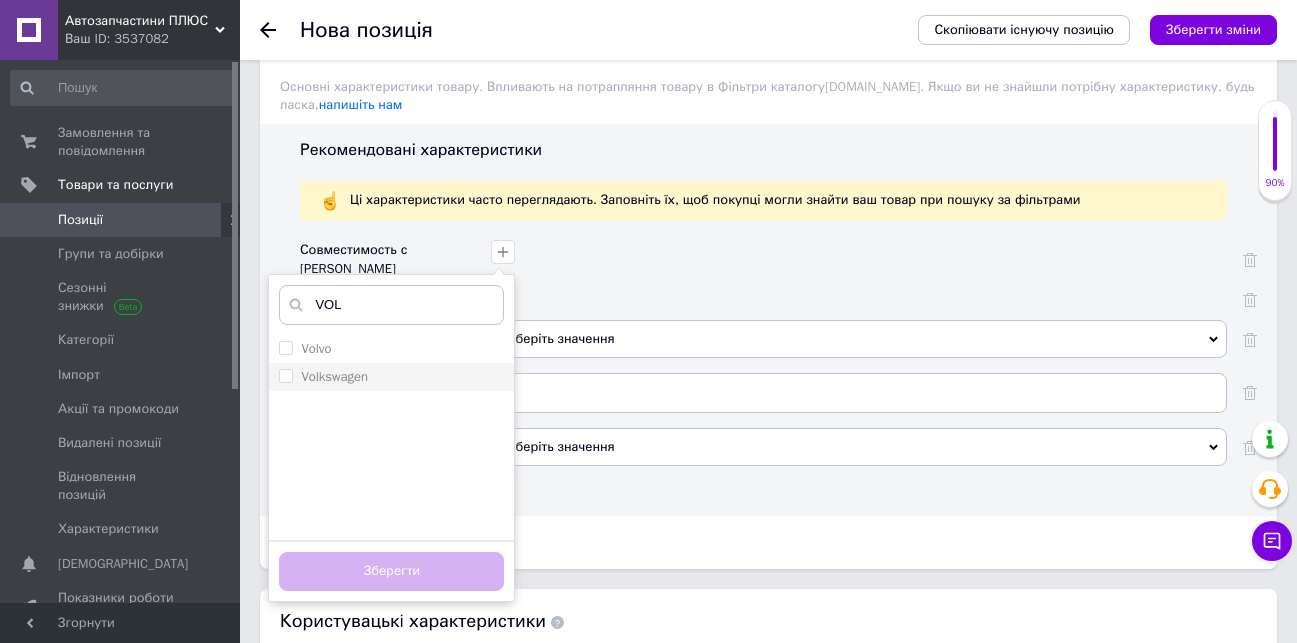 type on "VOL" 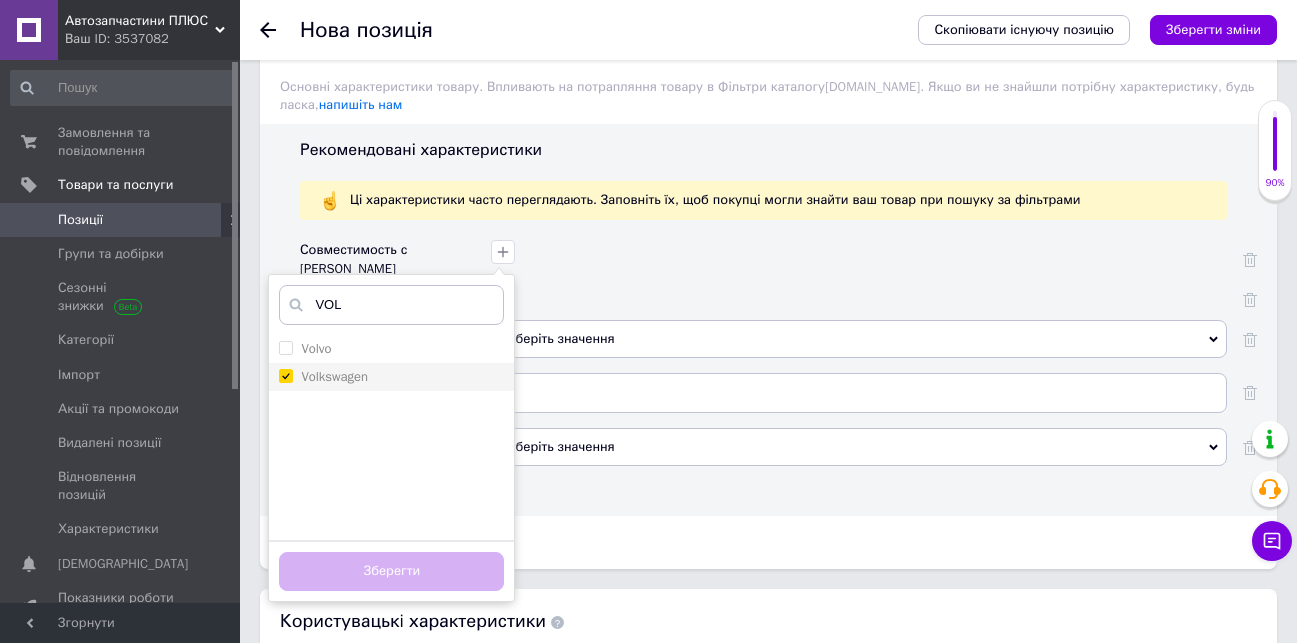 checkbox on "true" 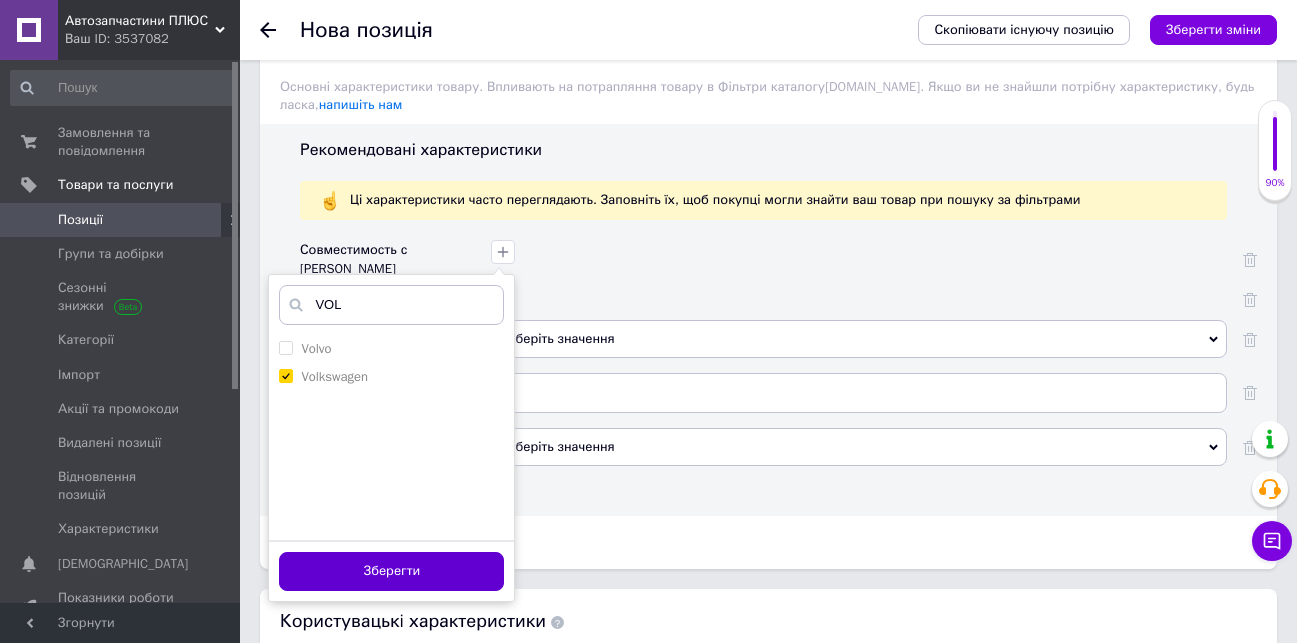 click on "Зберегти" at bounding box center [391, 571] 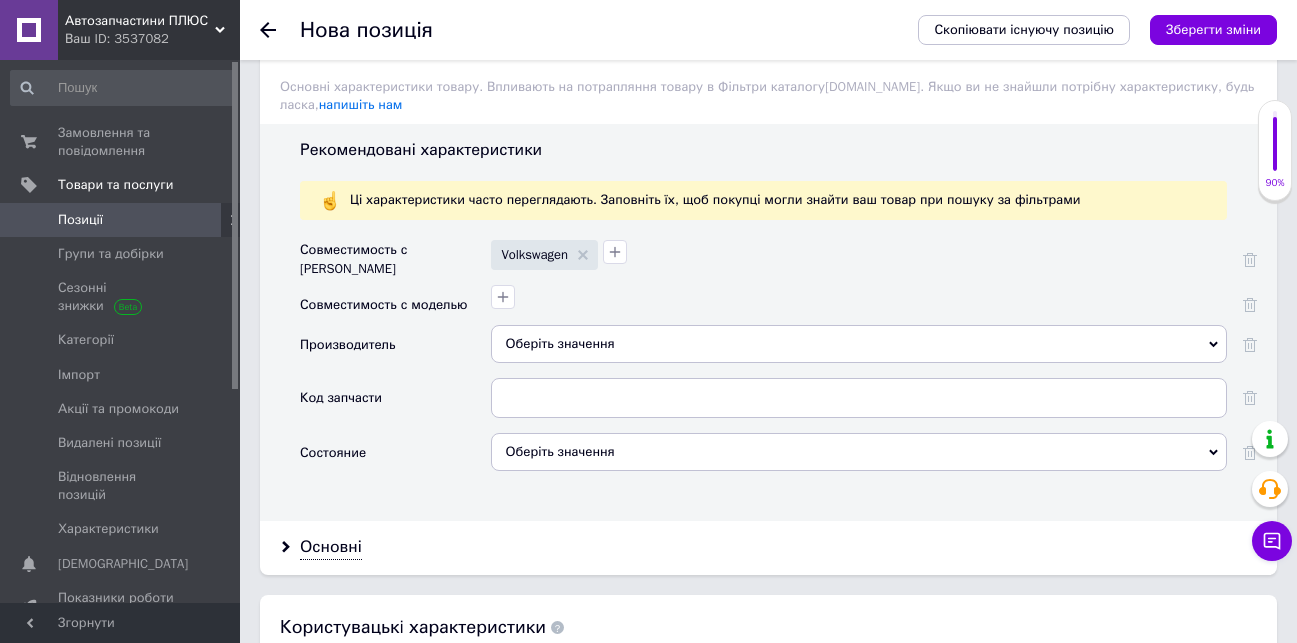 click on "Оберіть значення" at bounding box center [859, 452] 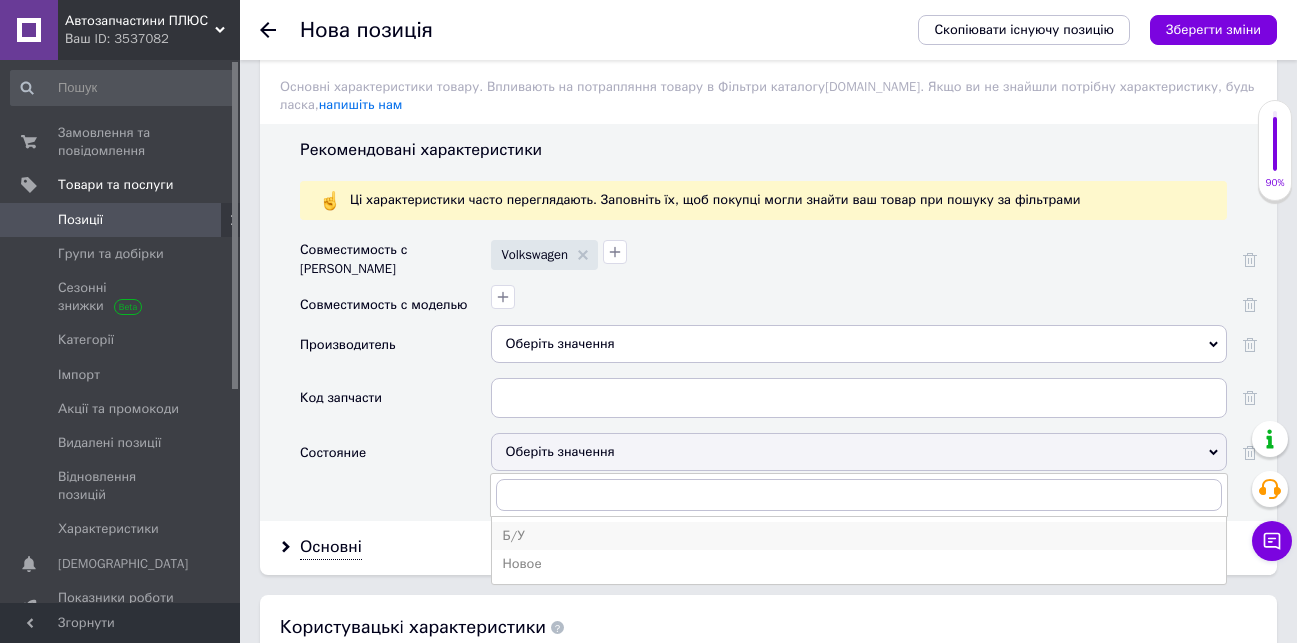click on "Б/У" at bounding box center (859, 536) 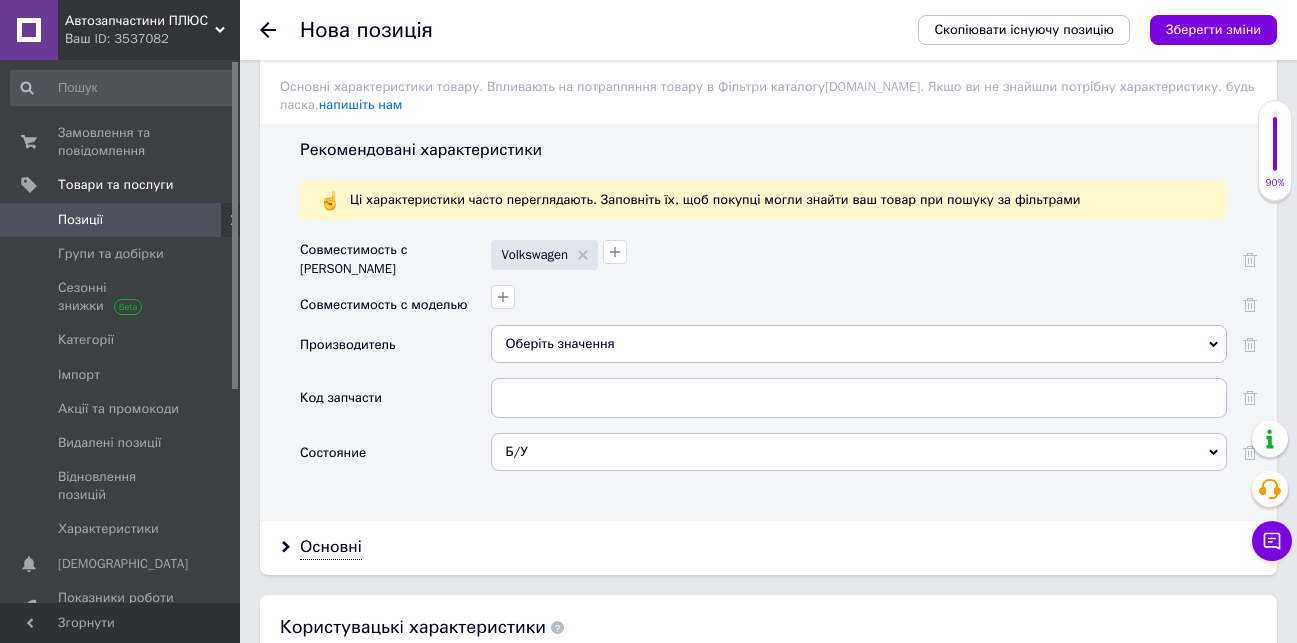 click on "Оберіть значення" at bounding box center [859, 344] 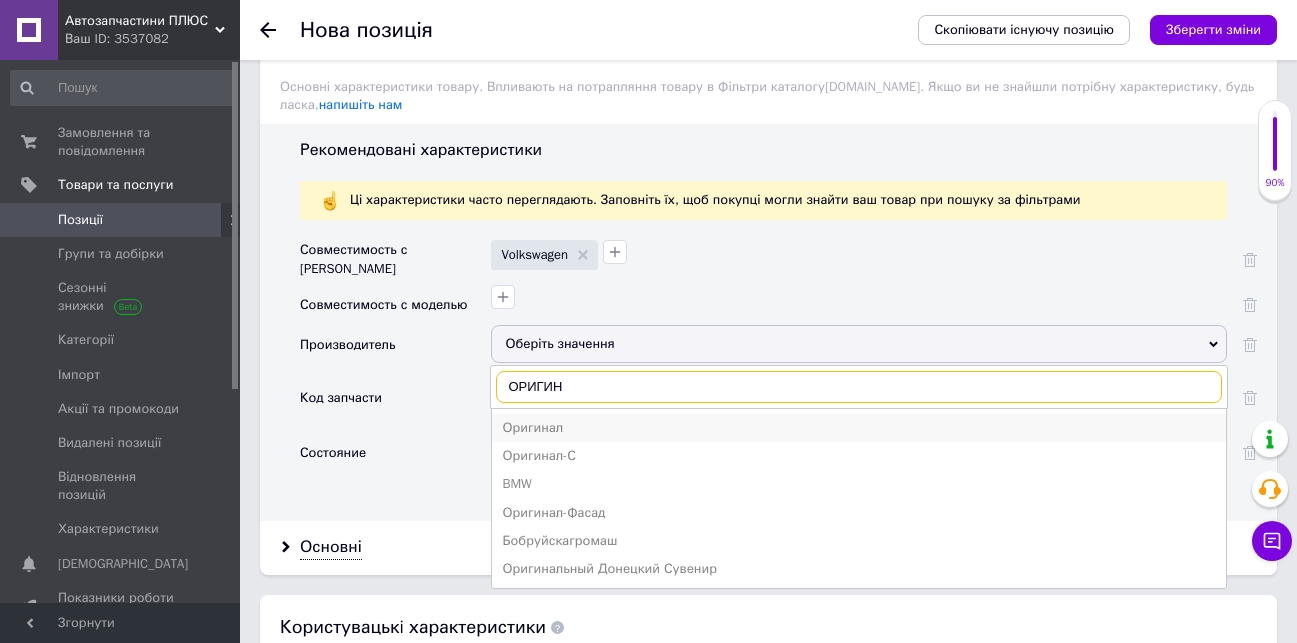 type on "ОРИГИН" 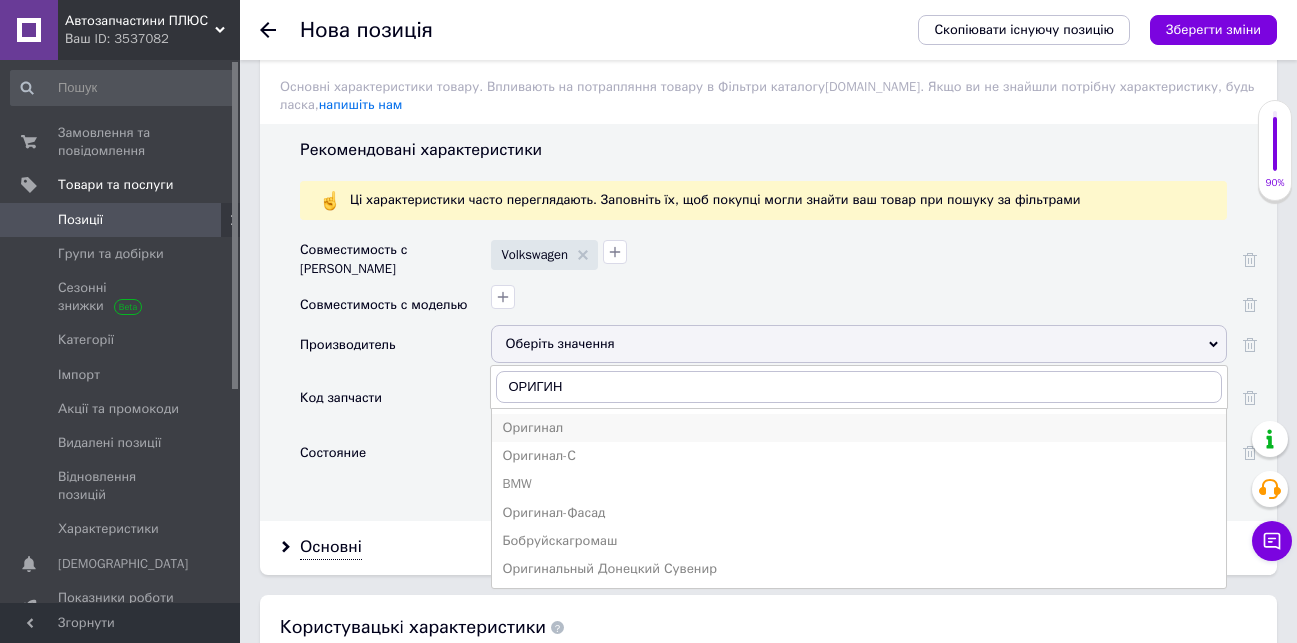 click on "Оригинал" at bounding box center [859, 428] 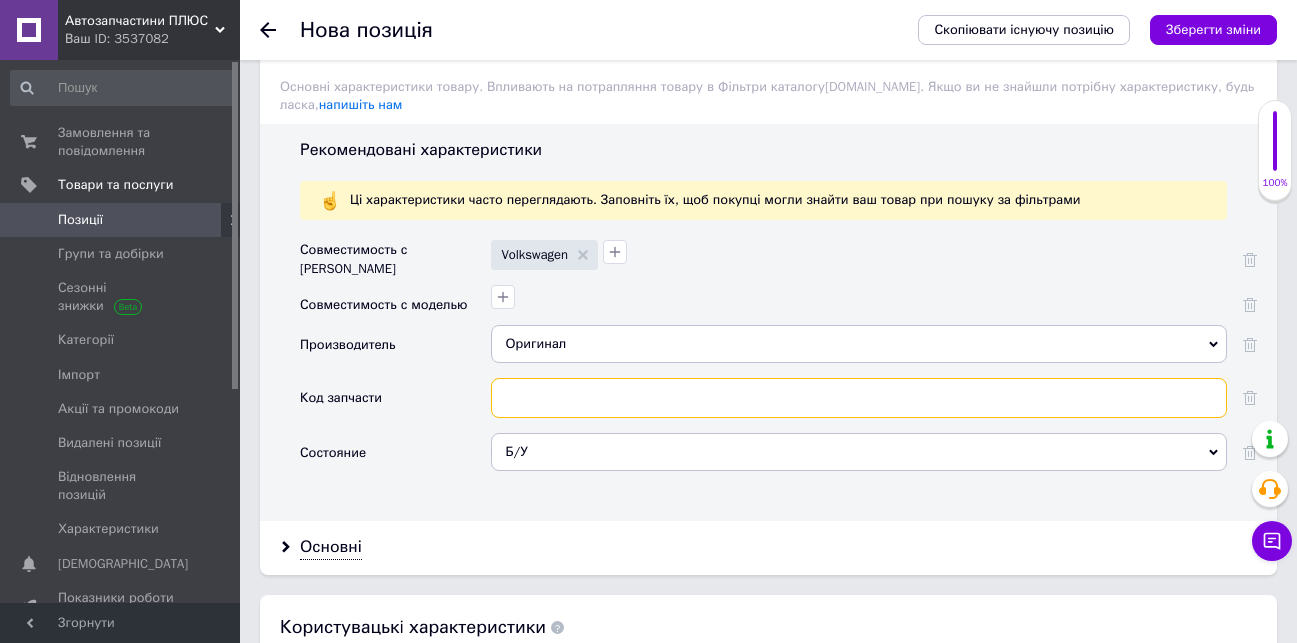click at bounding box center (859, 398) 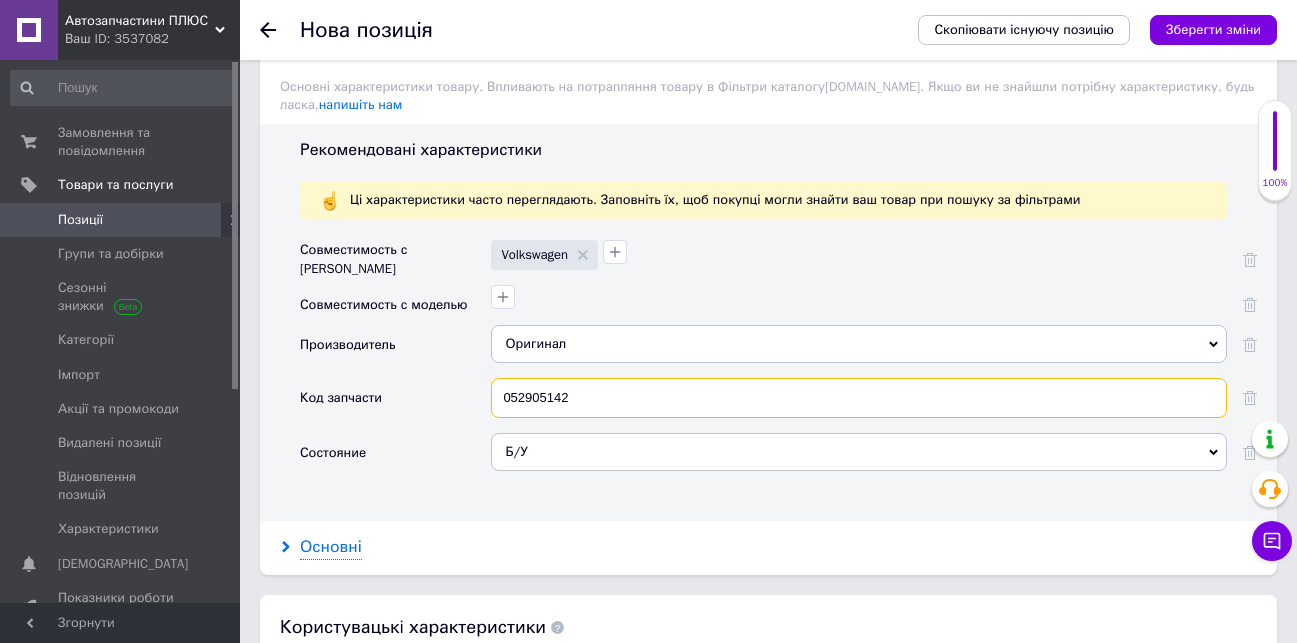 type on "052905142" 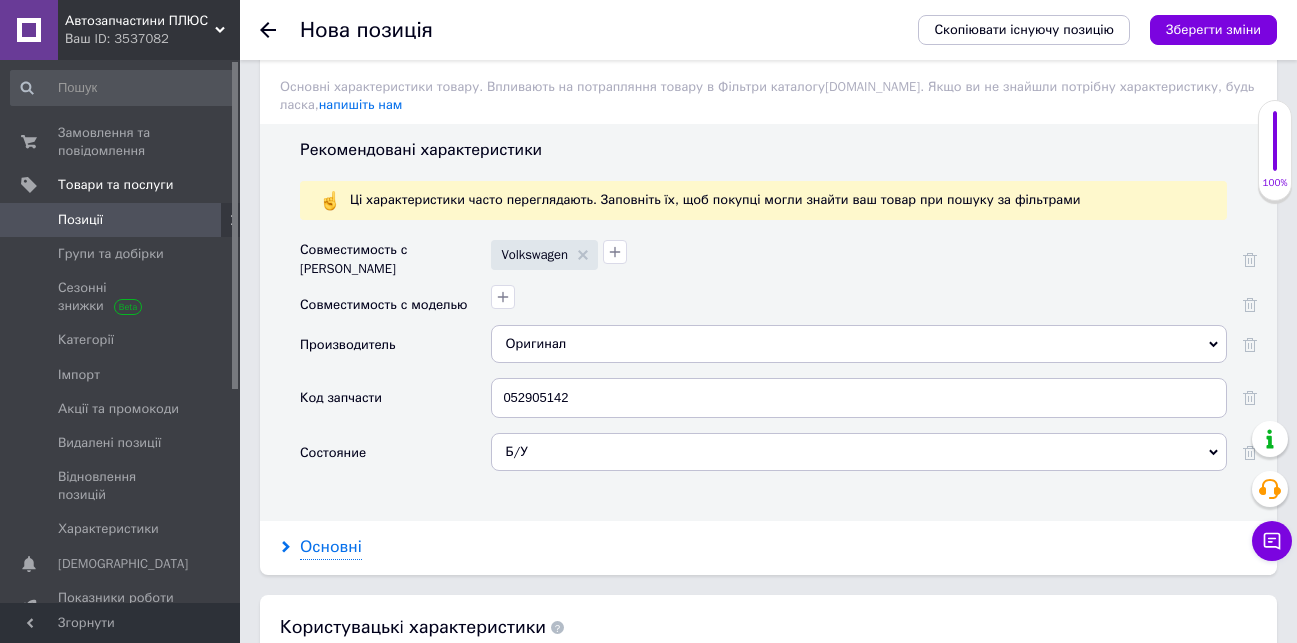 click on "Основні" at bounding box center (331, 547) 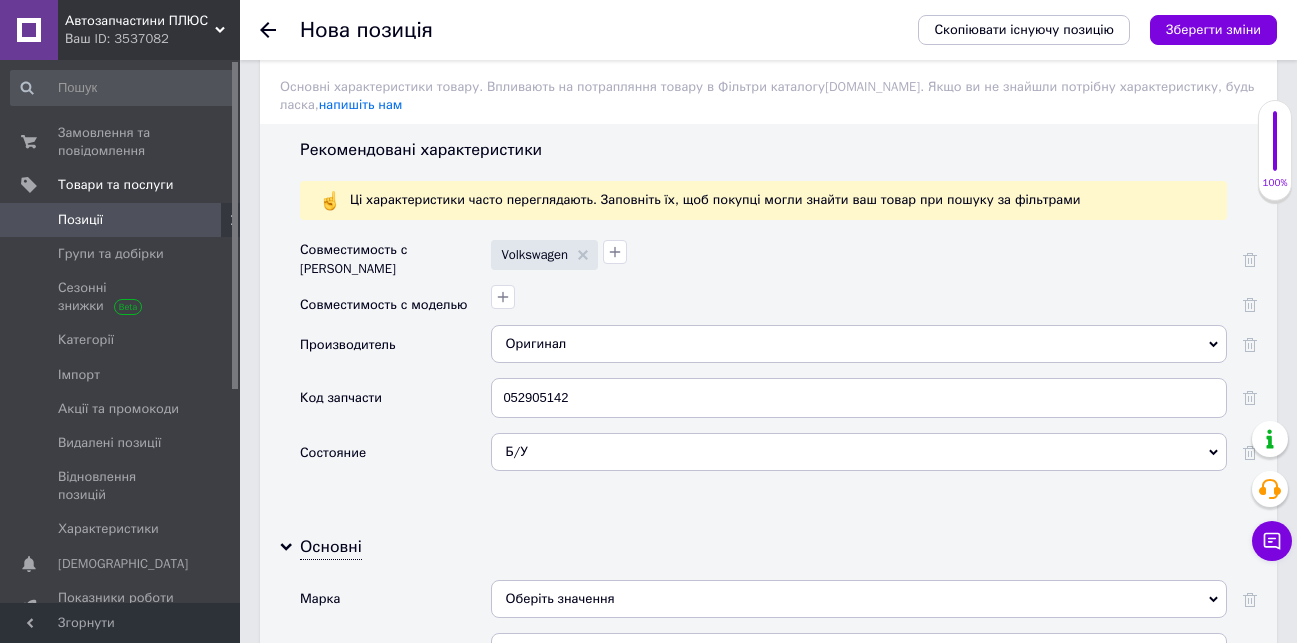 scroll, scrollTop: 1800, scrollLeft: 0, axis: vertical 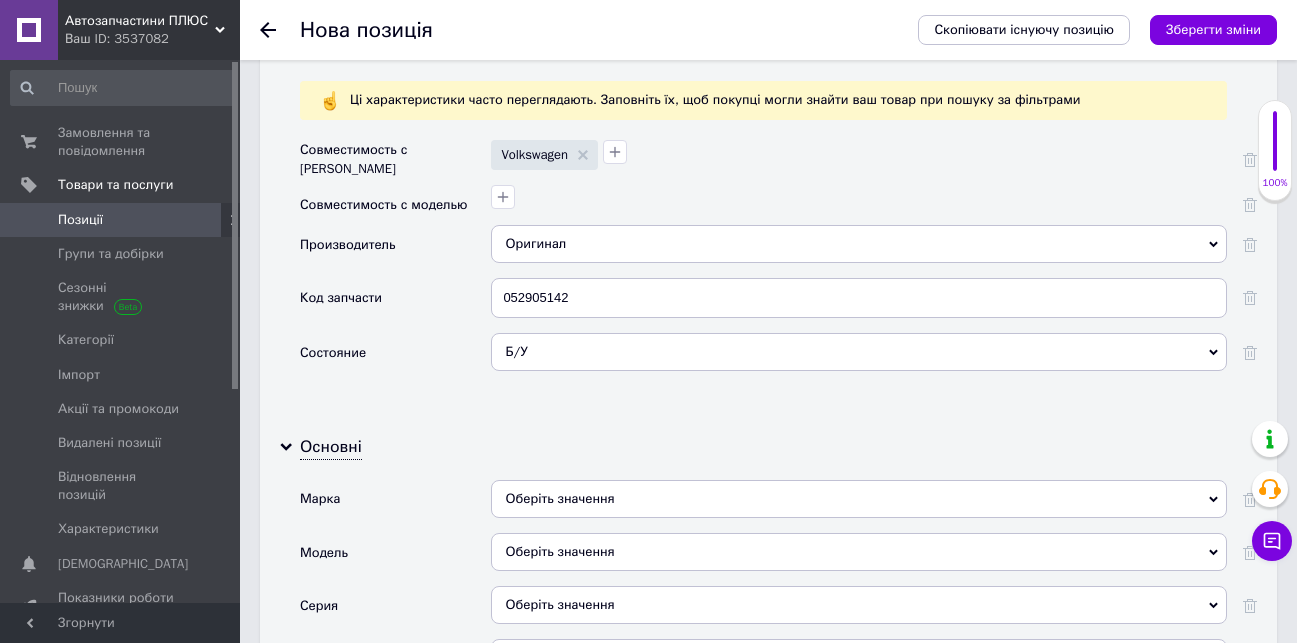 click on "Оберіть значення" at bounding box center [859, 499] 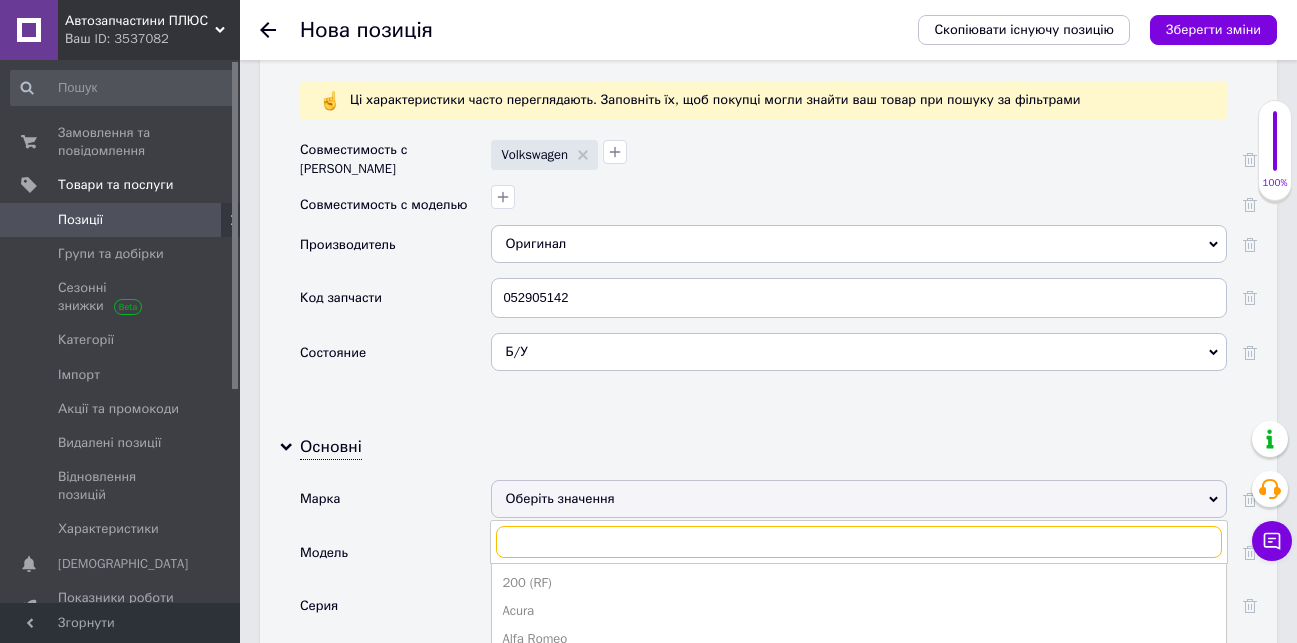 scroll, scrollTop: 2100, scrollLeft: 0, axis: vertical 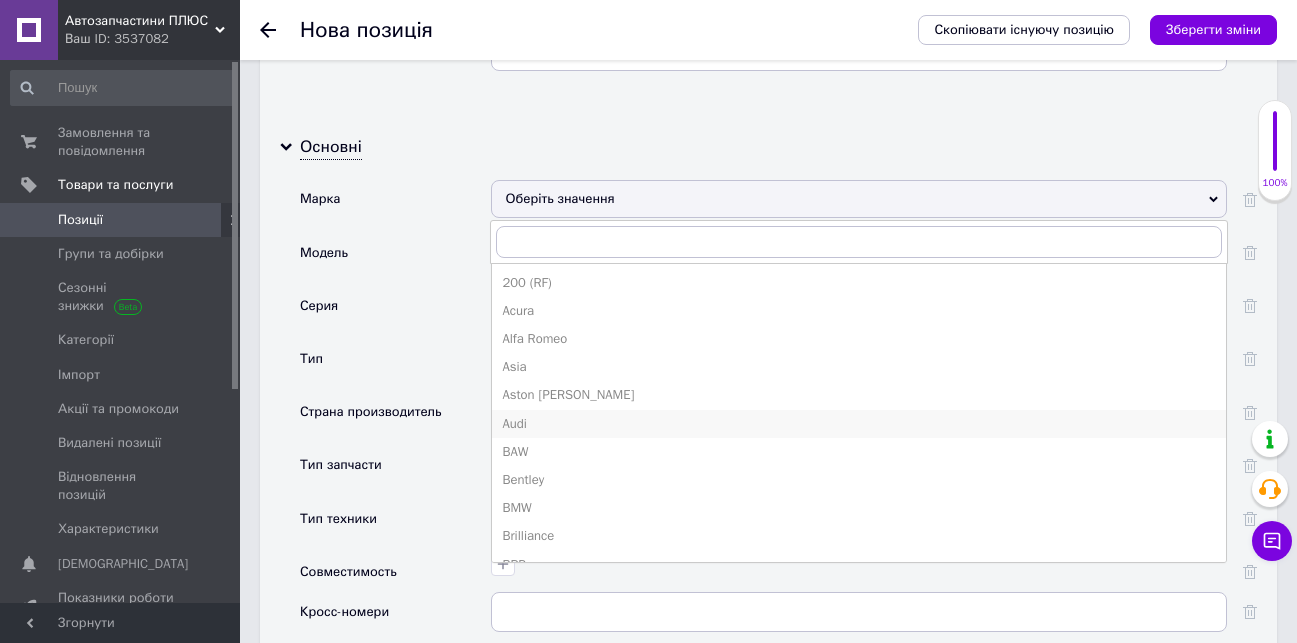 click on "Audi" at bounding box center (859, 424) 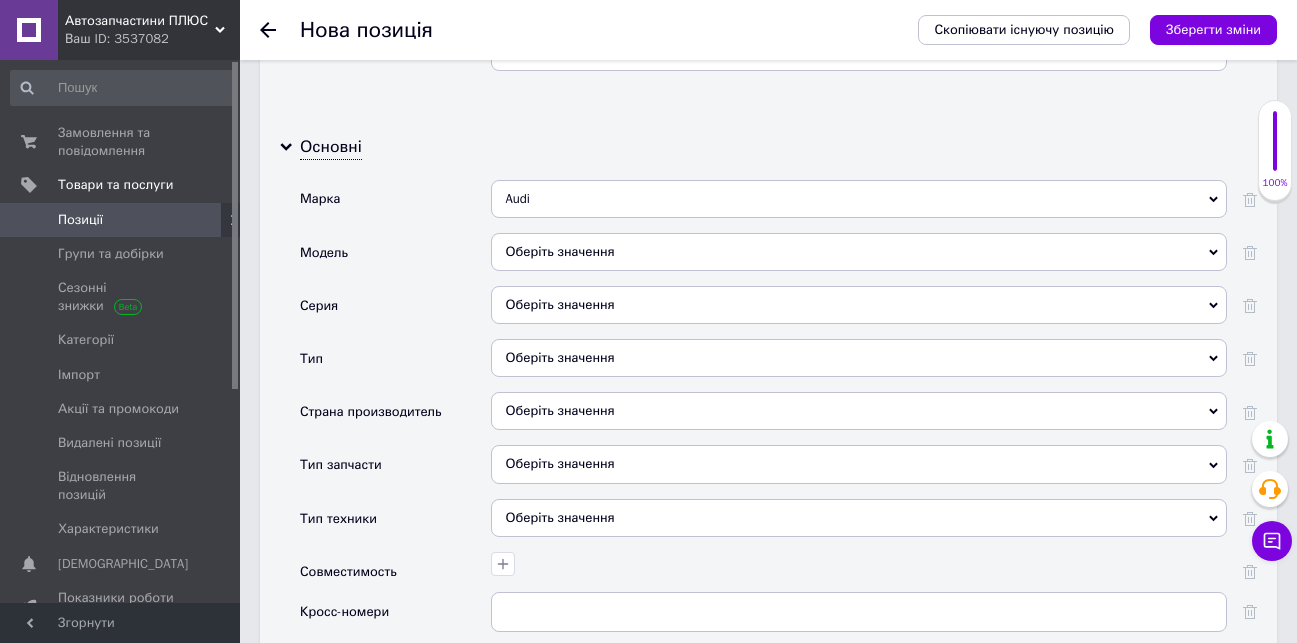 click on "Оберіть значення" at bounding box center [859, 411] 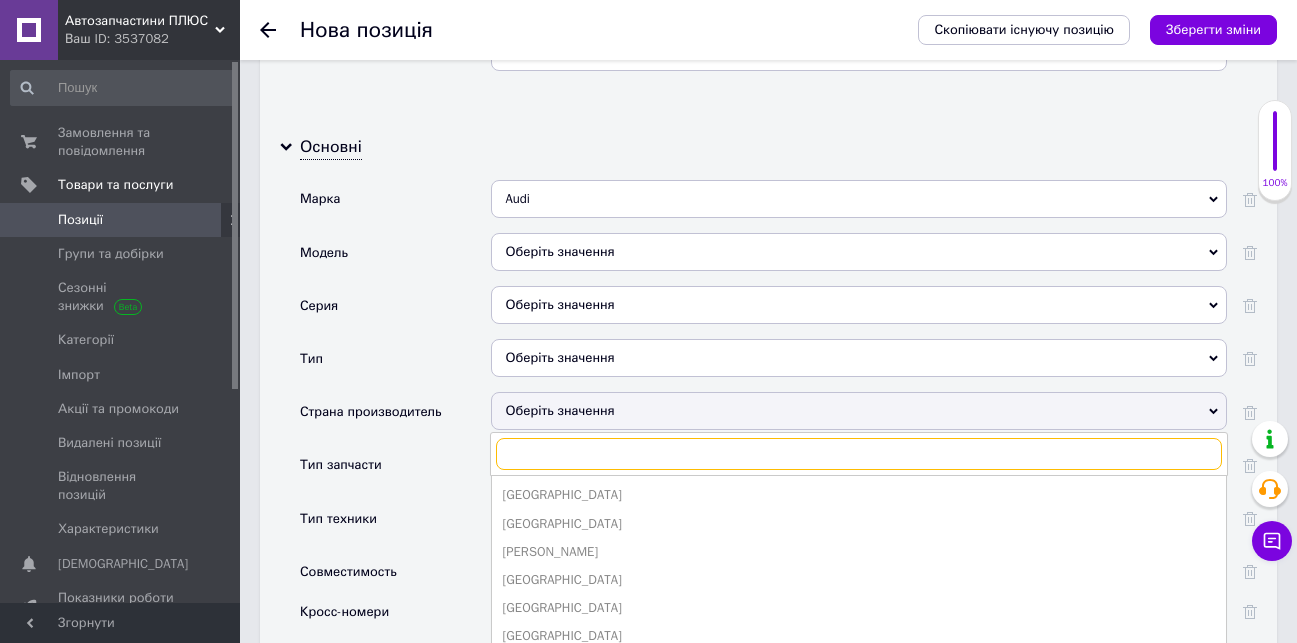 scroll, scrollTop: 2300, scrollLeft: 0, axis: vertical 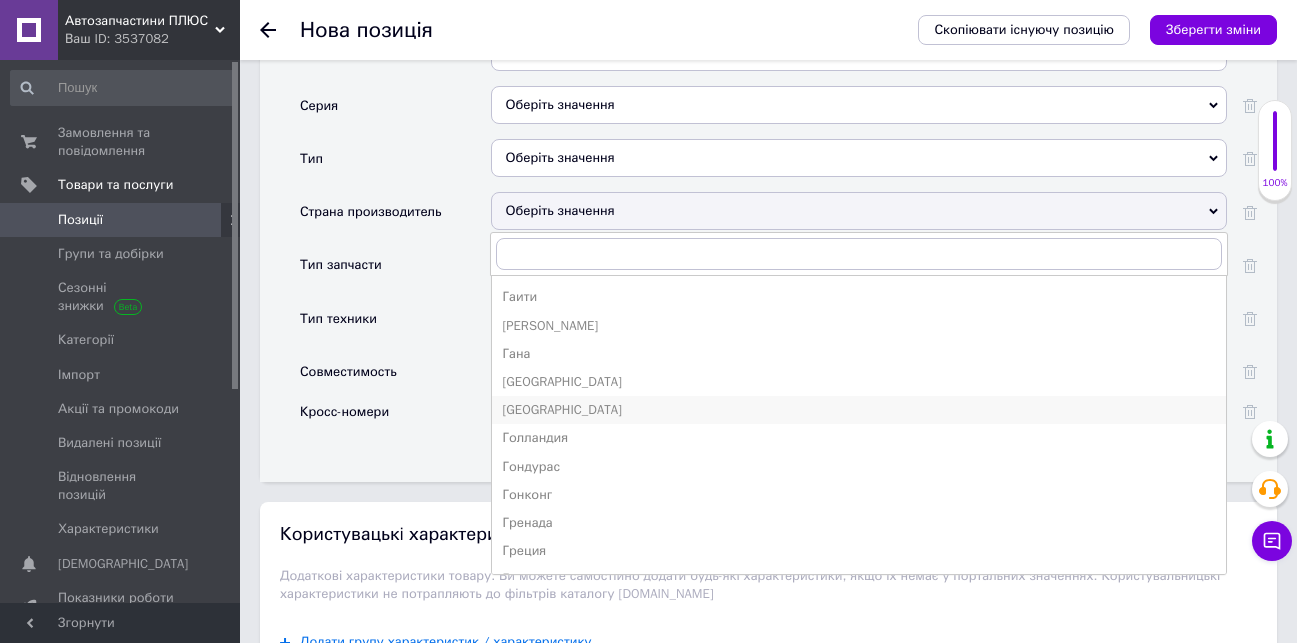 click on "[GEOGRAPHIC_DATA]" at bounding box center (859, 410) 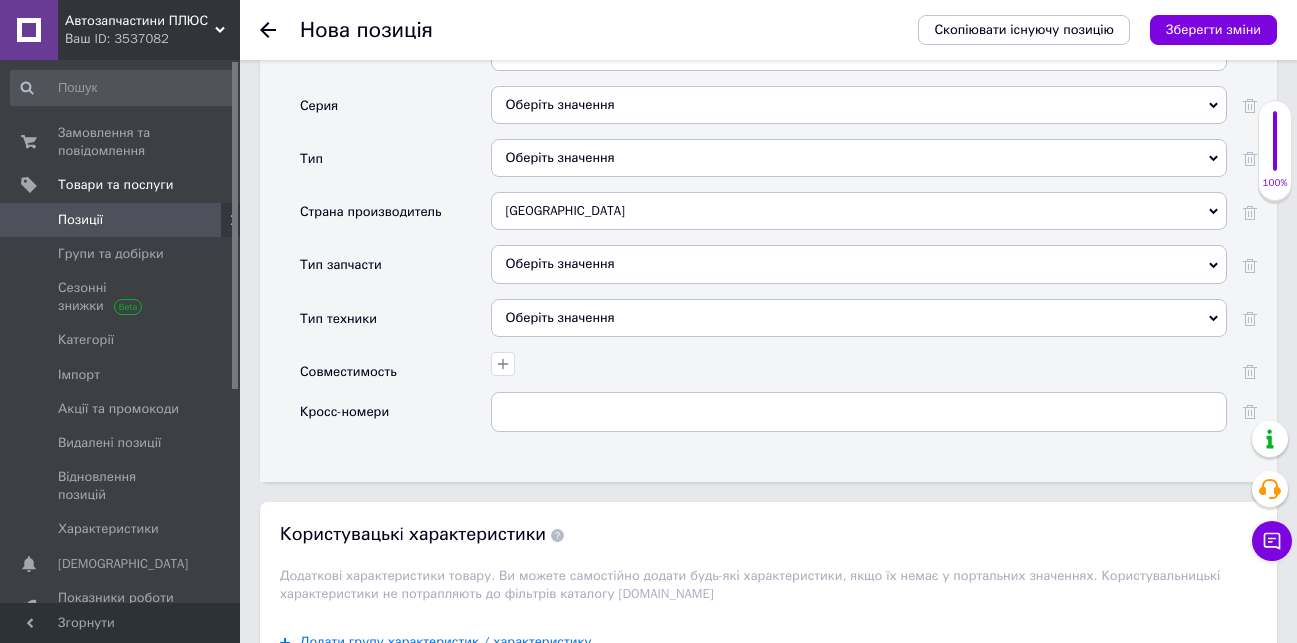 click on "Оберіть значення" at bounding box center [859, 264] 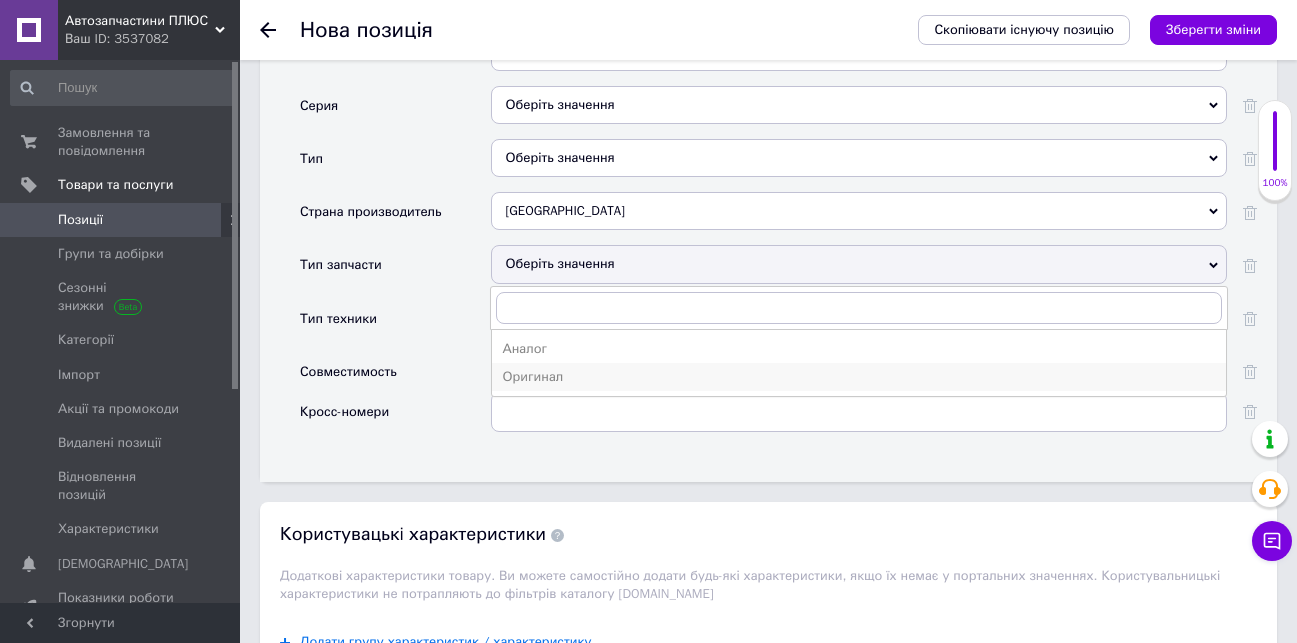 click on "Оригинал" at bounding box center (859, 377) 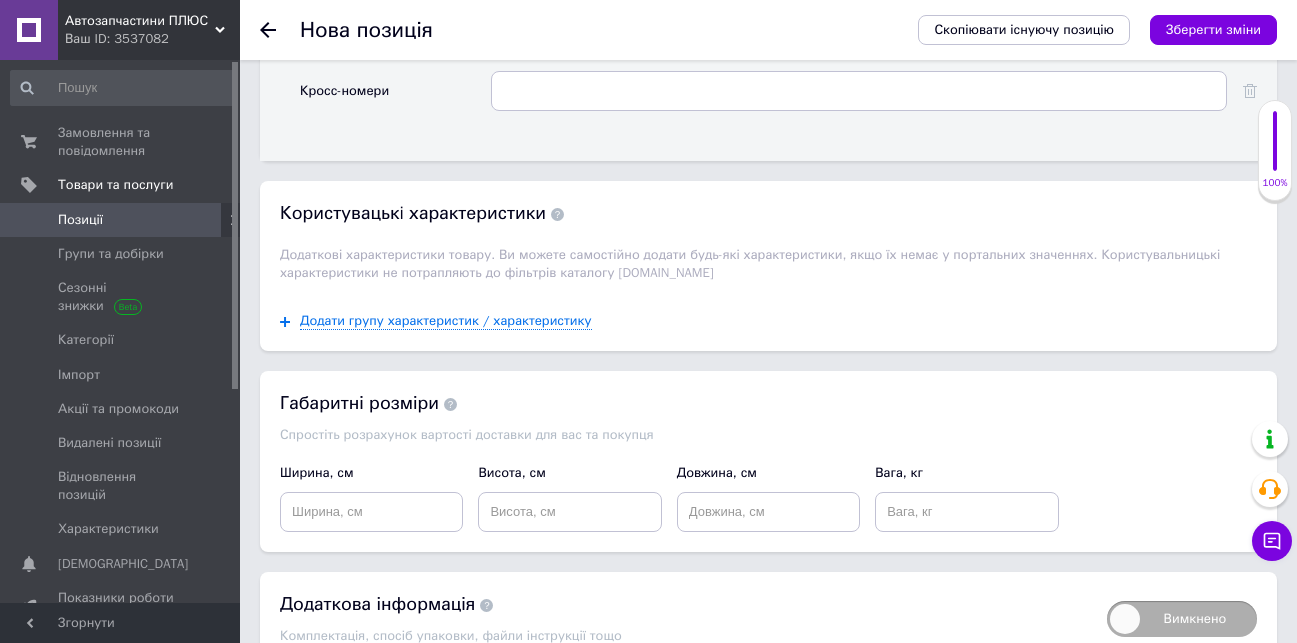scroll, scrollTop: 2721, scrollLeft: 0, axis: vertical 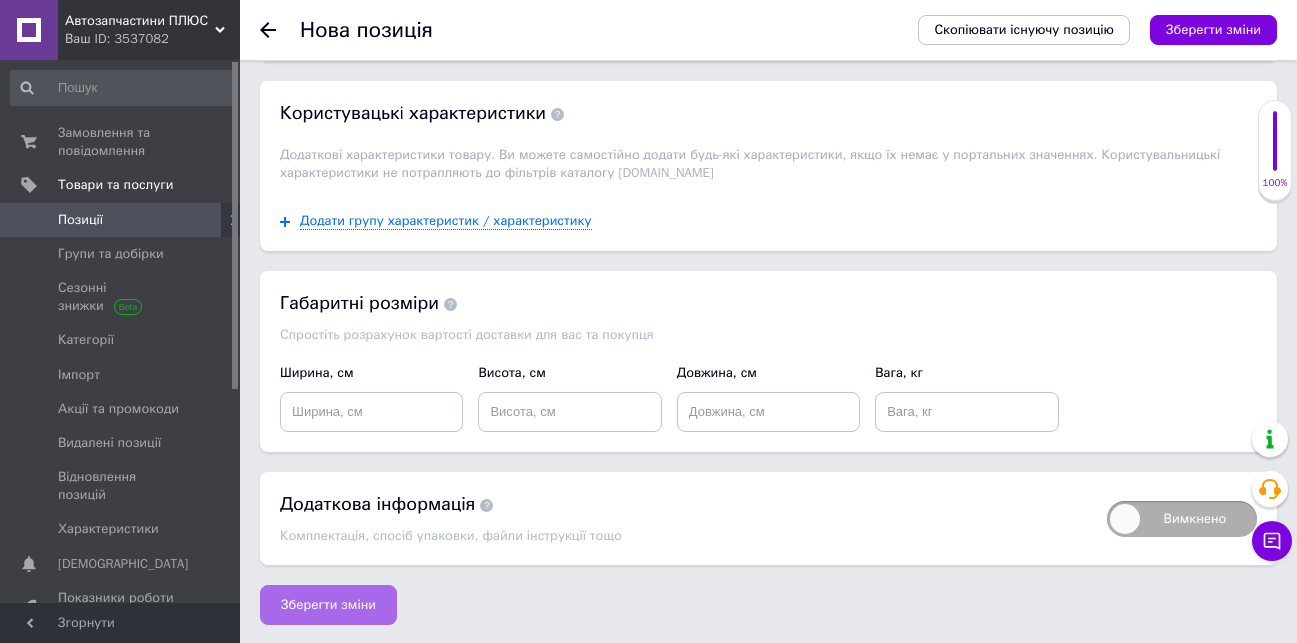 click on "Зберегти зміни" at bounding box center [328, 605] 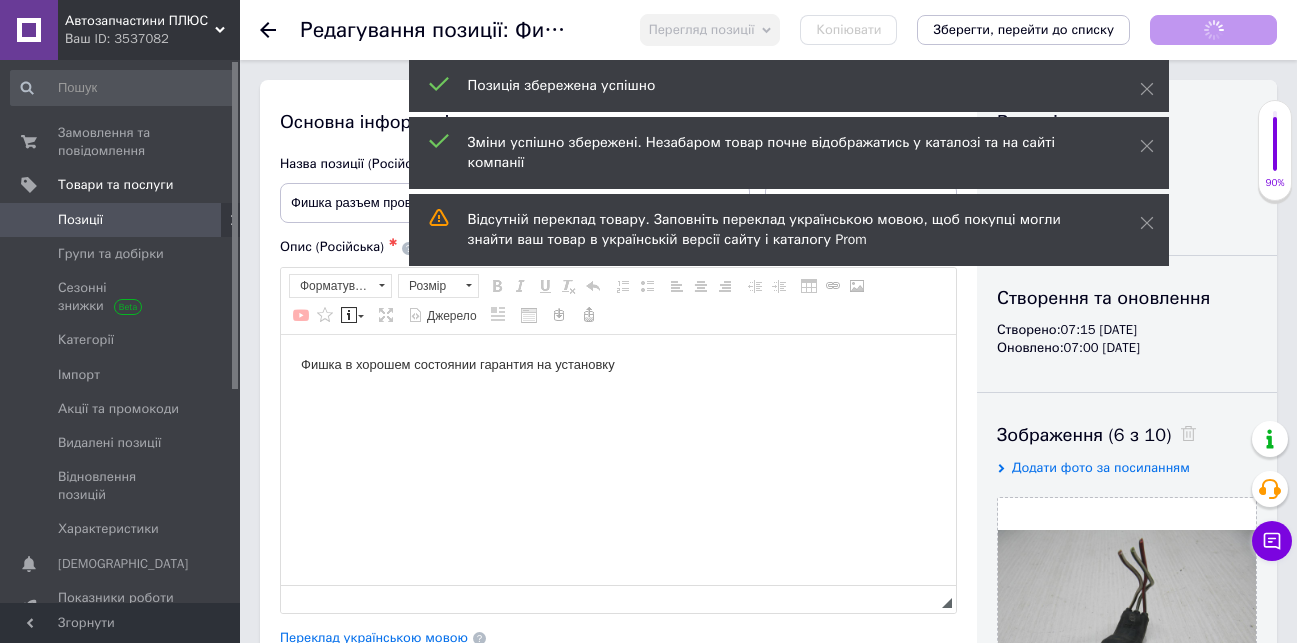 scroll, scrollTop: 0, scrollLeft: 0, axis: both 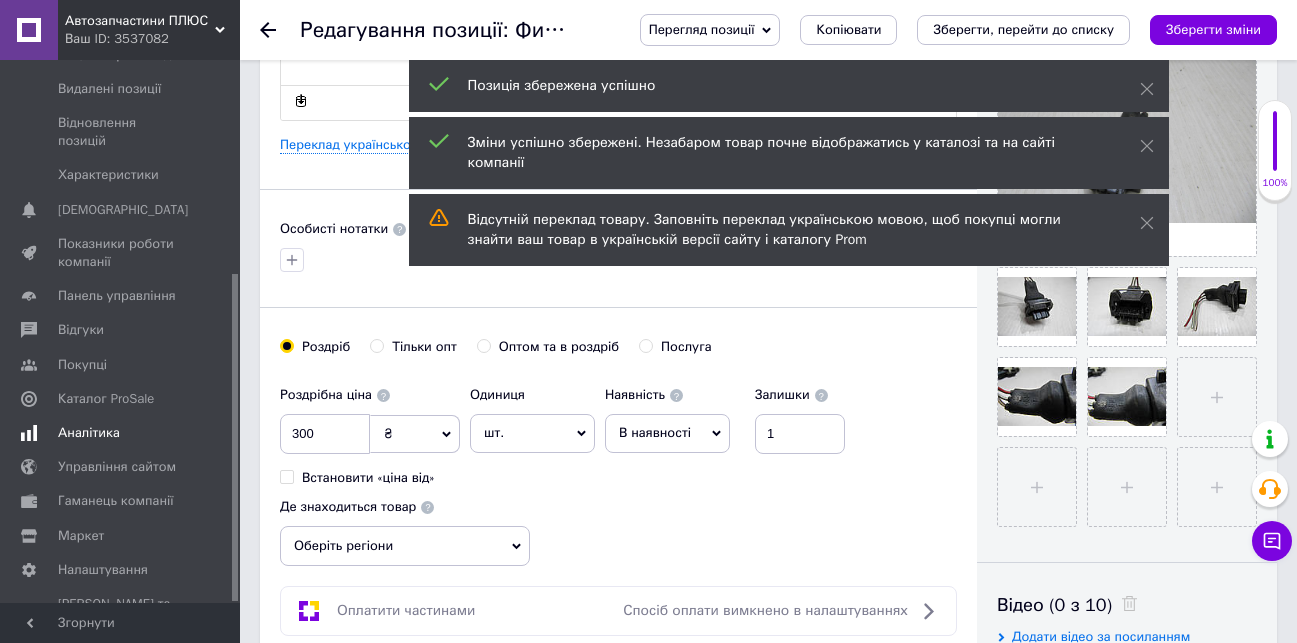 click on "Аналітика" at bounding box center [89, 433] 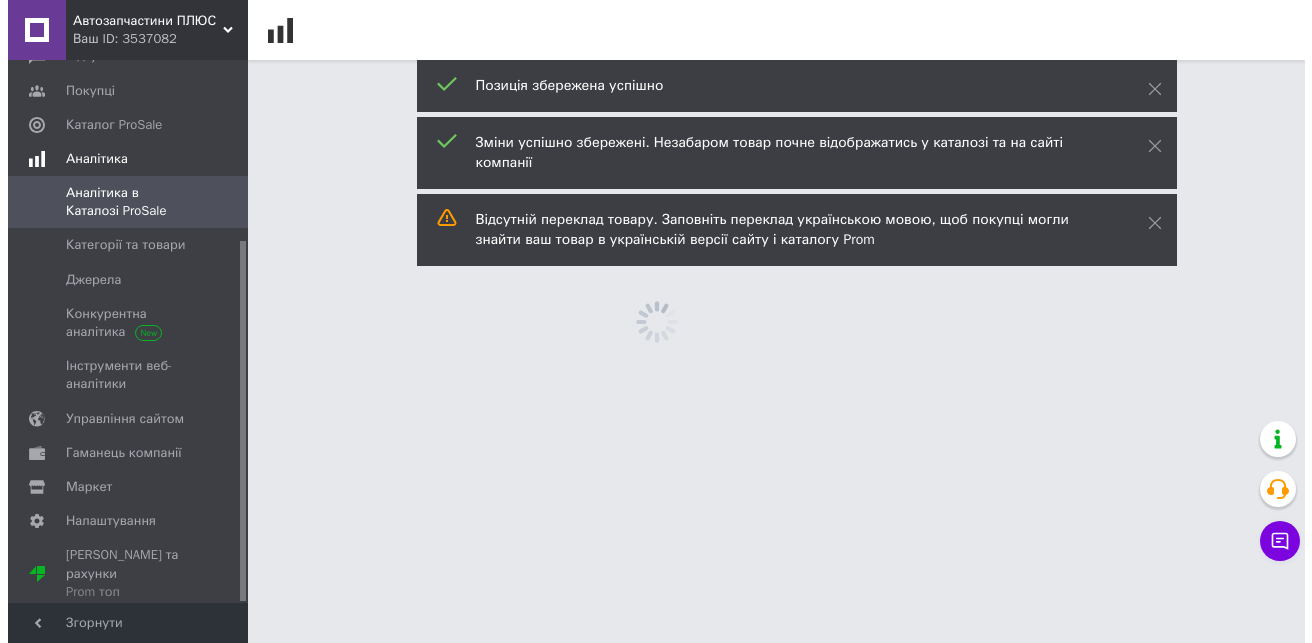 scroll, scrollTop: 0, scrollLeft: 0, axis: both 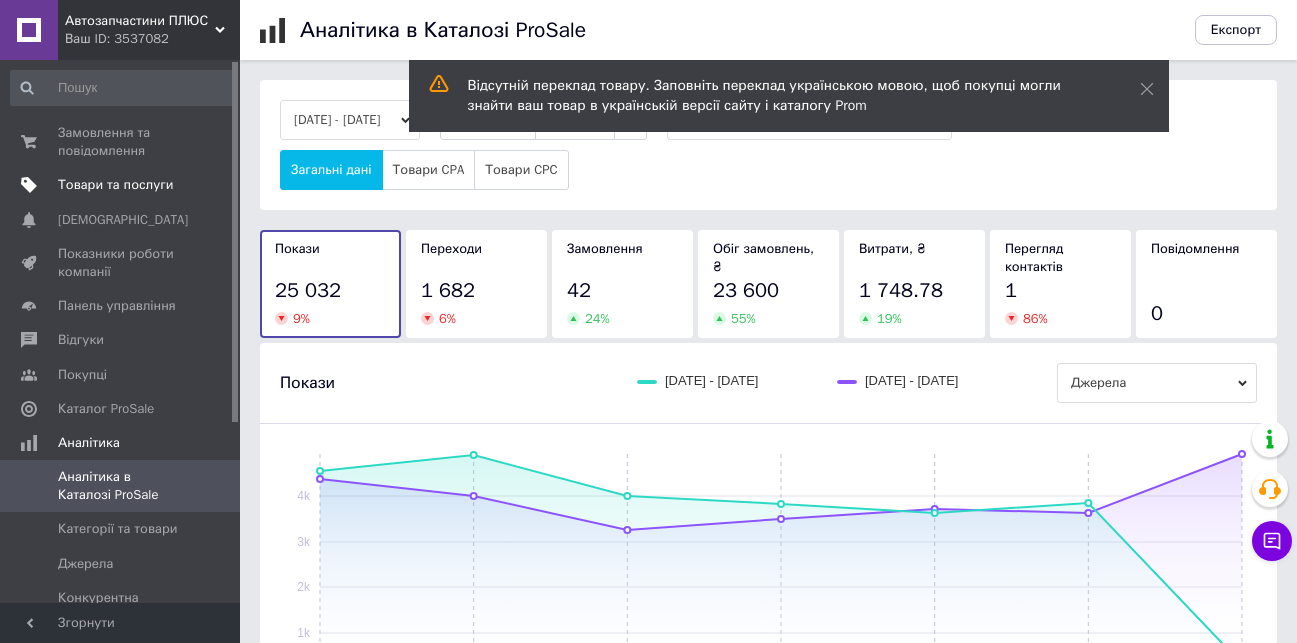 click on "Товари та послуги" at bounding box center (115, 185) 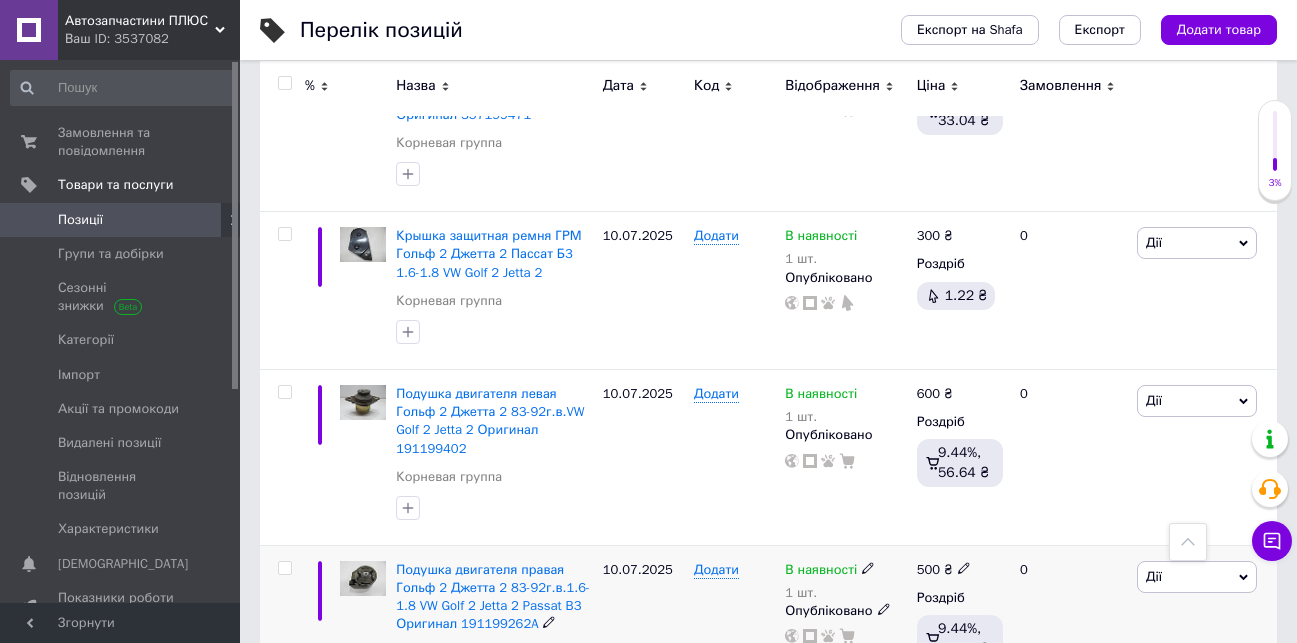 scroll, scrollTop: 3288, scrollLeft: 0, axis: vertical 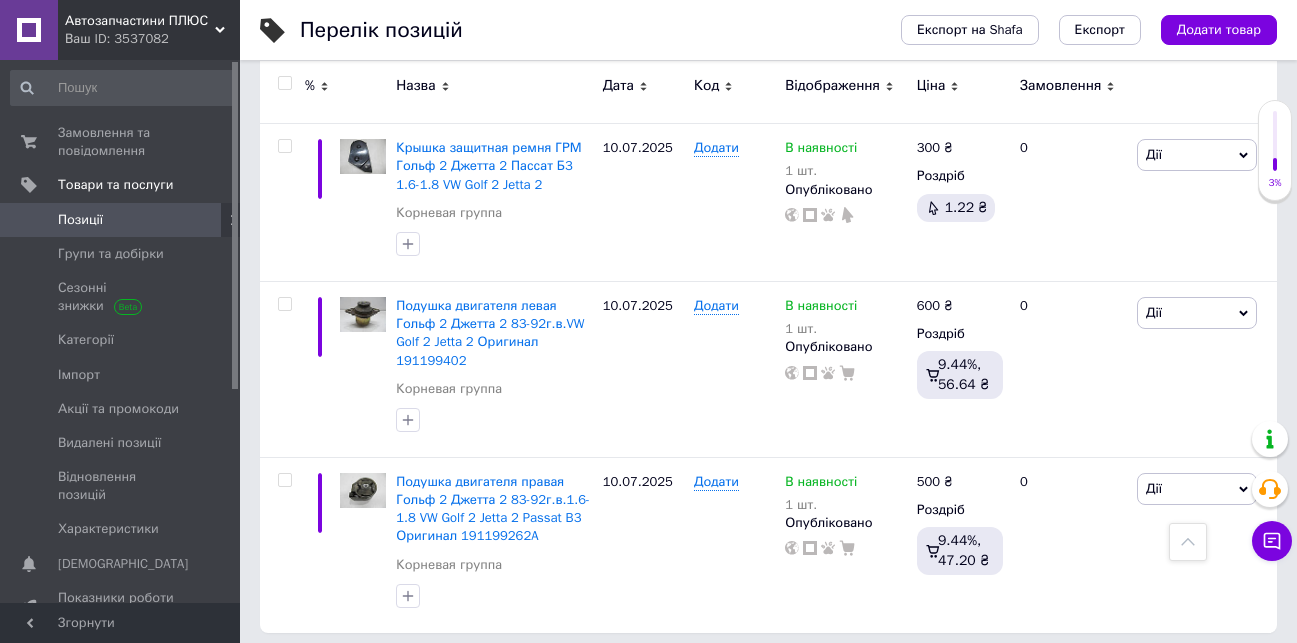 click on "157" at bounding box center [463, 674] 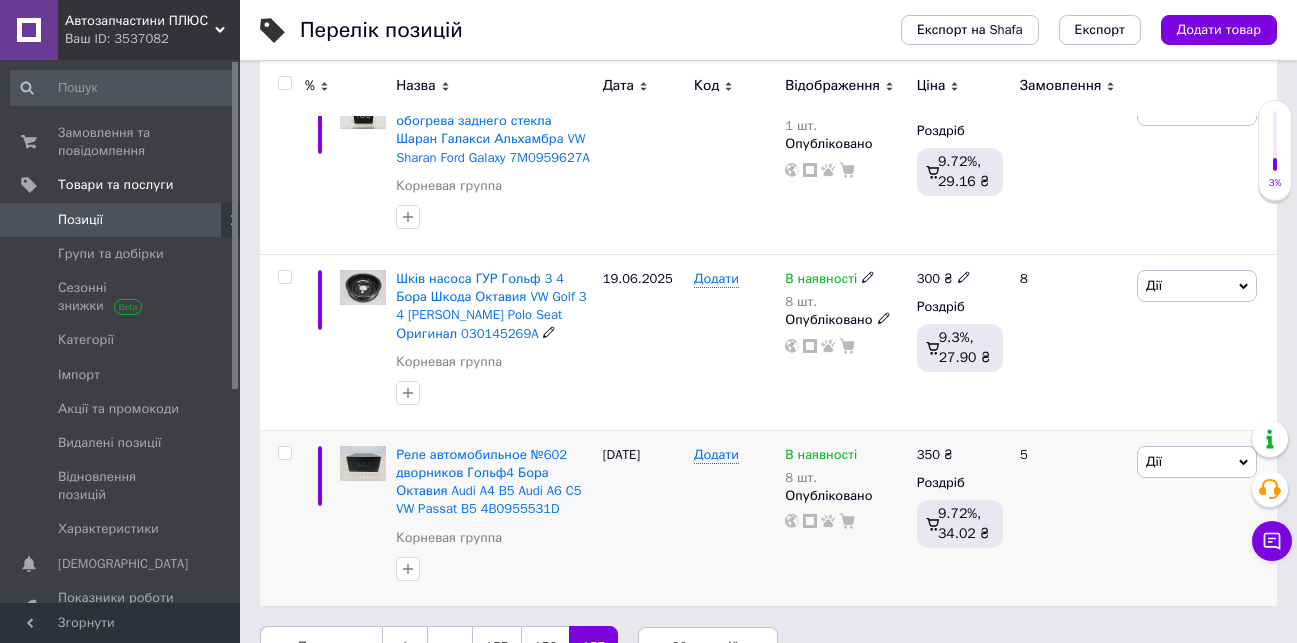 scroll, scrollTop: 546, scrollLeft: 0, axis: vertical 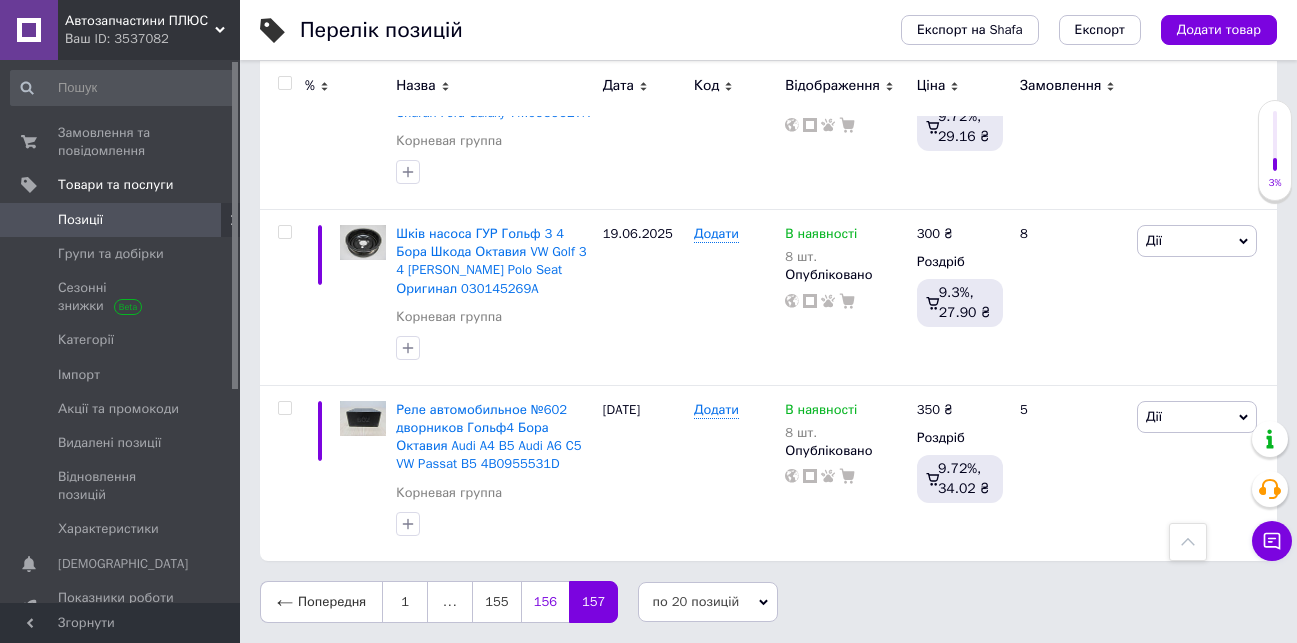 click on "156" at bounding box center [545, 602] 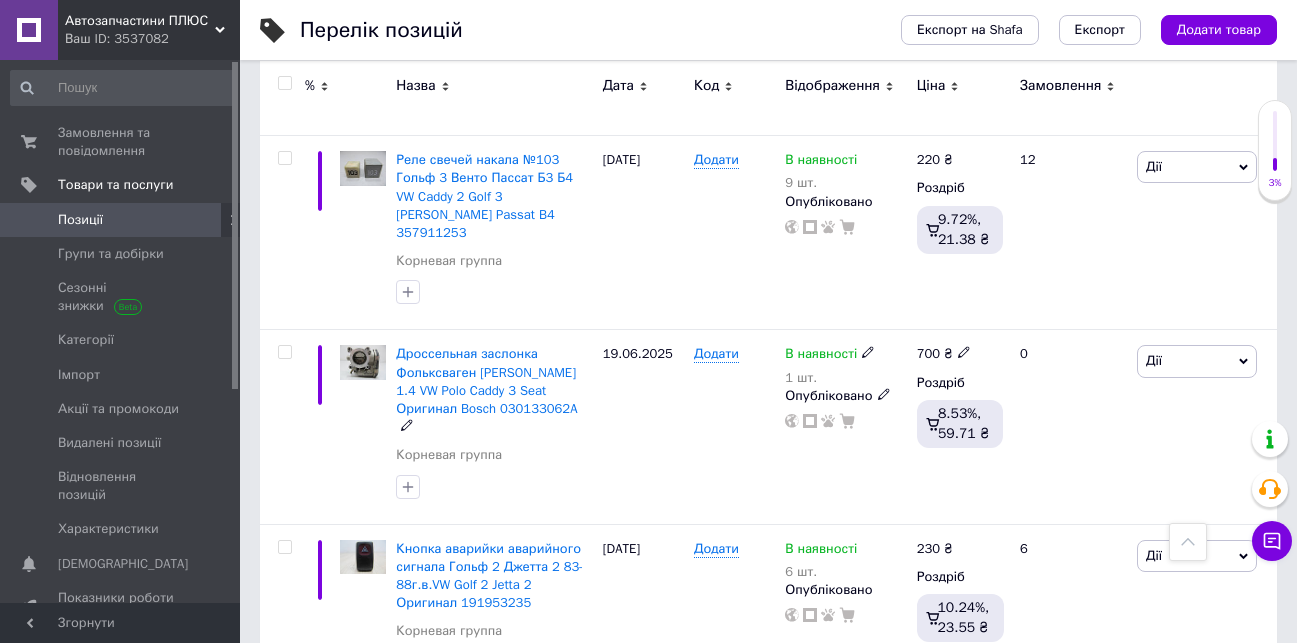 scroll, scrollTop: 3343, scrollLeft: 0, axis: vertical 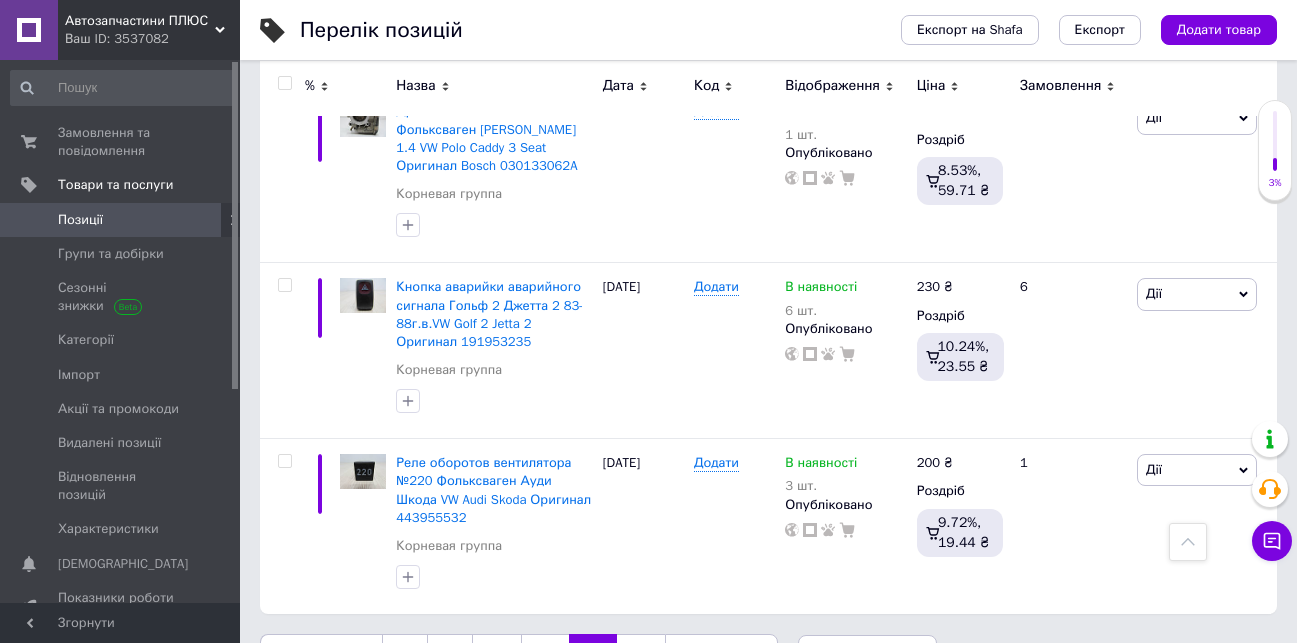 click on "155" at bounding box center (545, 655) 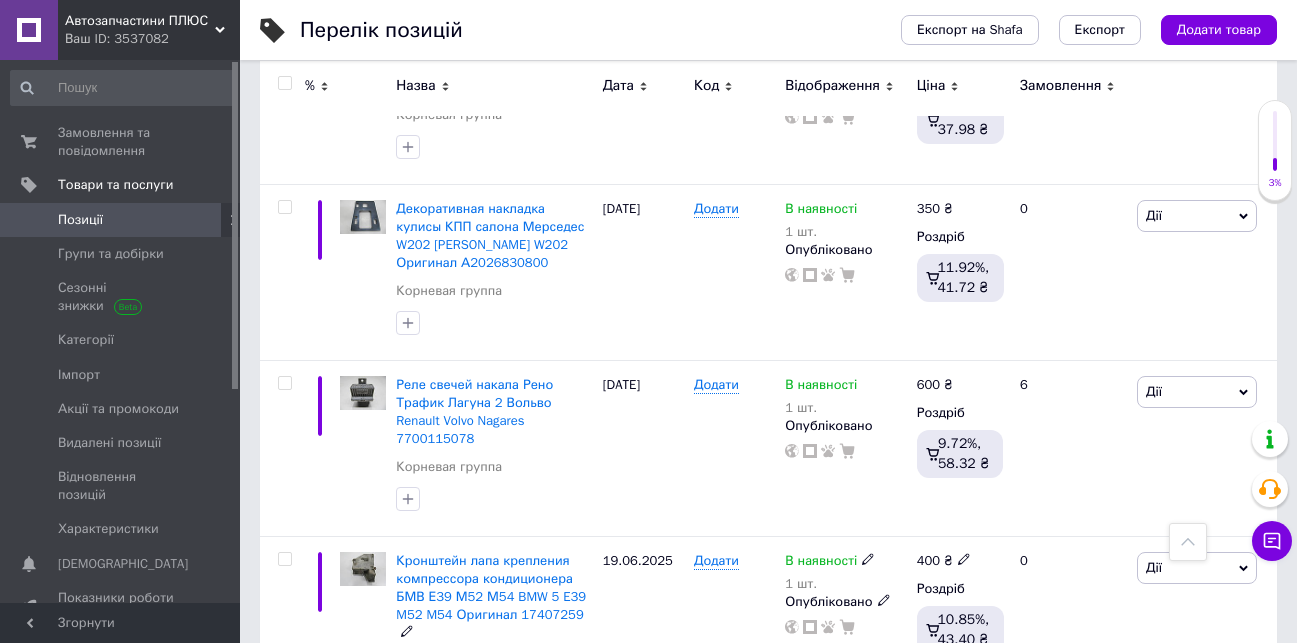 scroll, scrollTop: 3288, scrollLeft: 0, axis: vertical 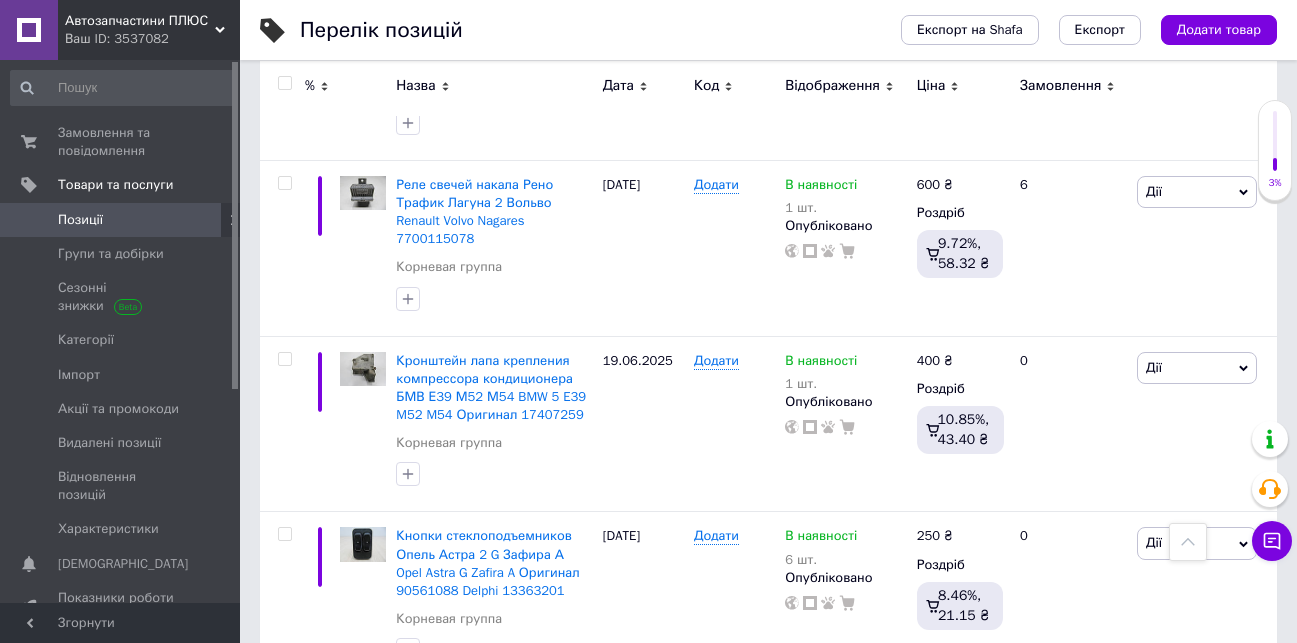 click on "154" at bounding box center (545, 728) 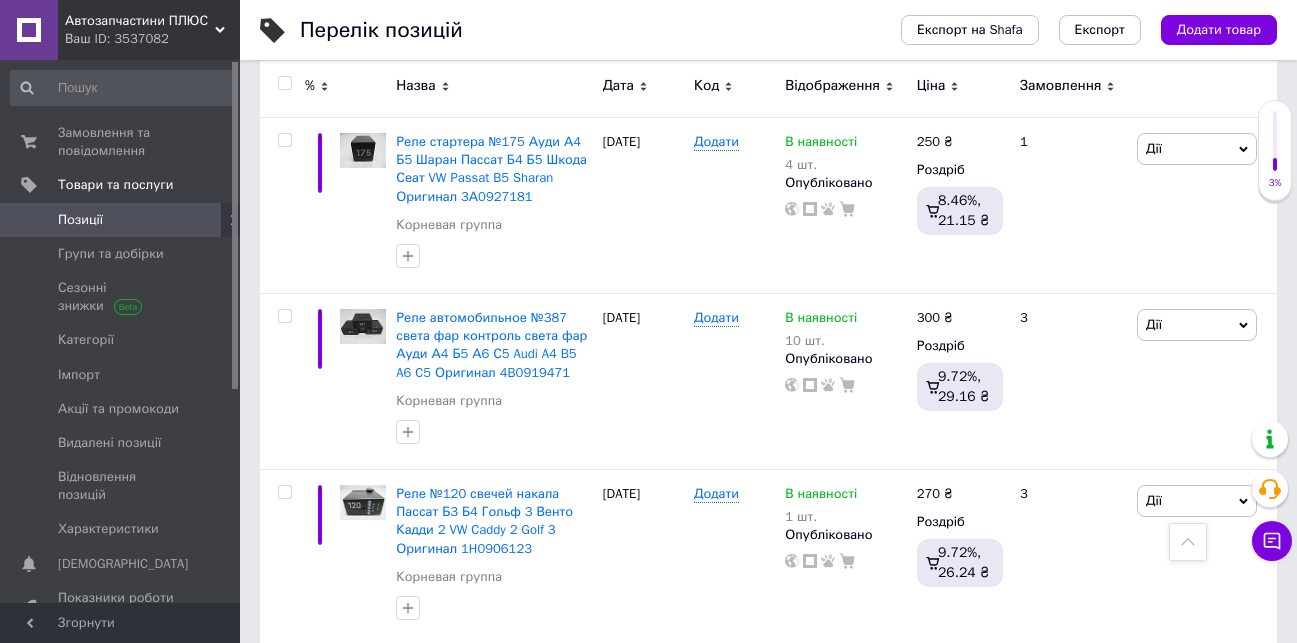 scroll, scrollTop: 3343, scrollLeft: 0, axis: vertical 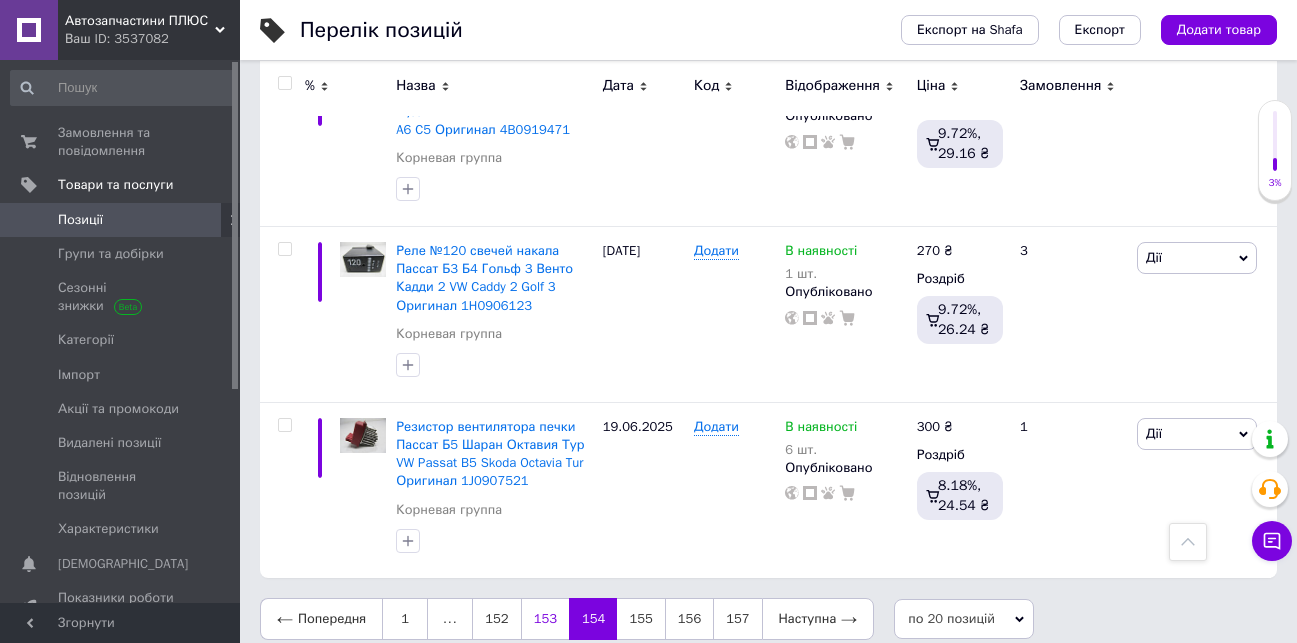 click on "153" at bounding box center [545, 619] 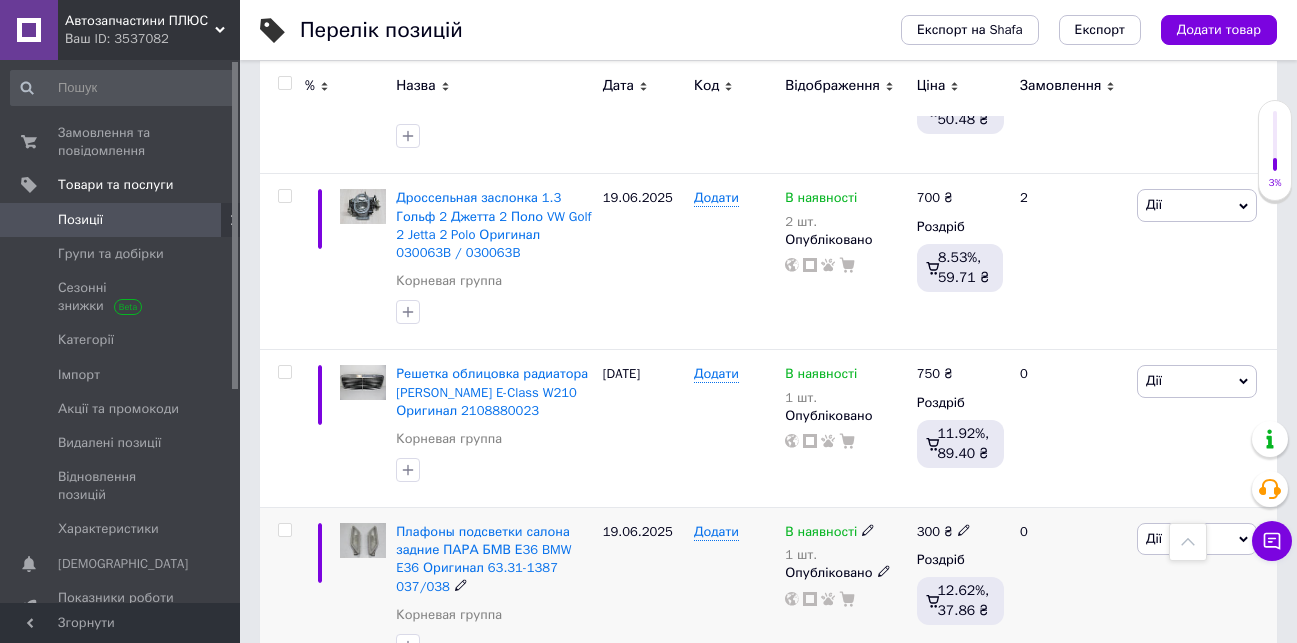 scroll, scrollTop: 3287, scrollLeft: 0, axis: vertical 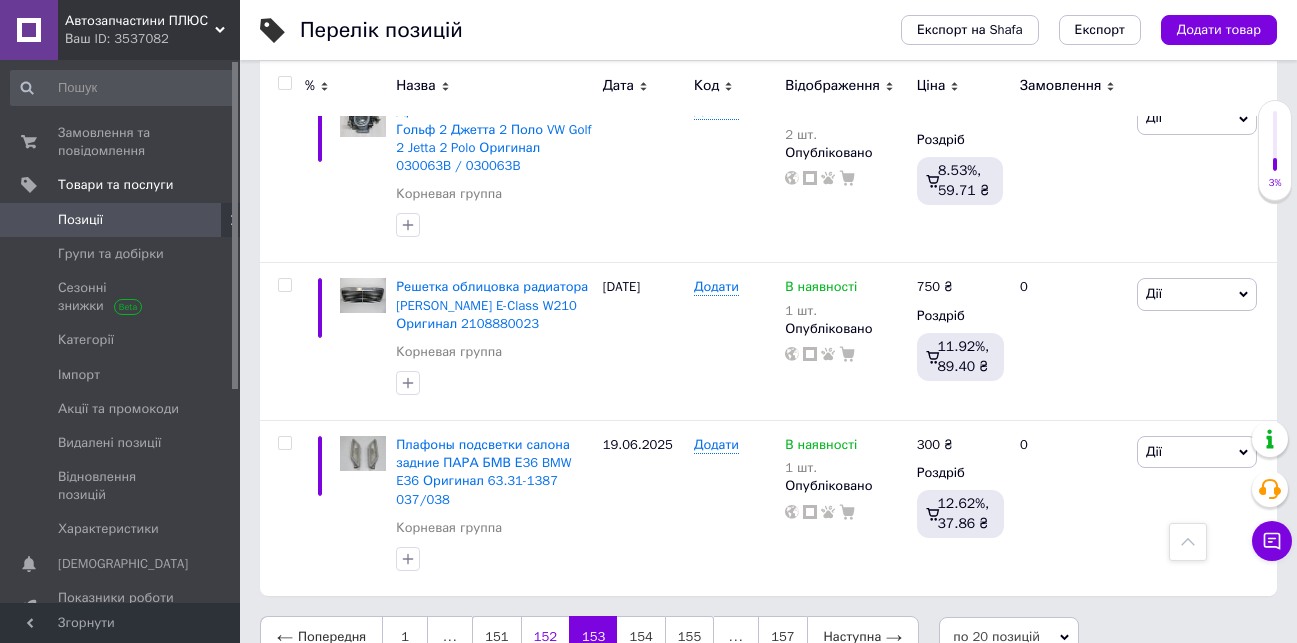click on "152" at bounding box center (545, 637) 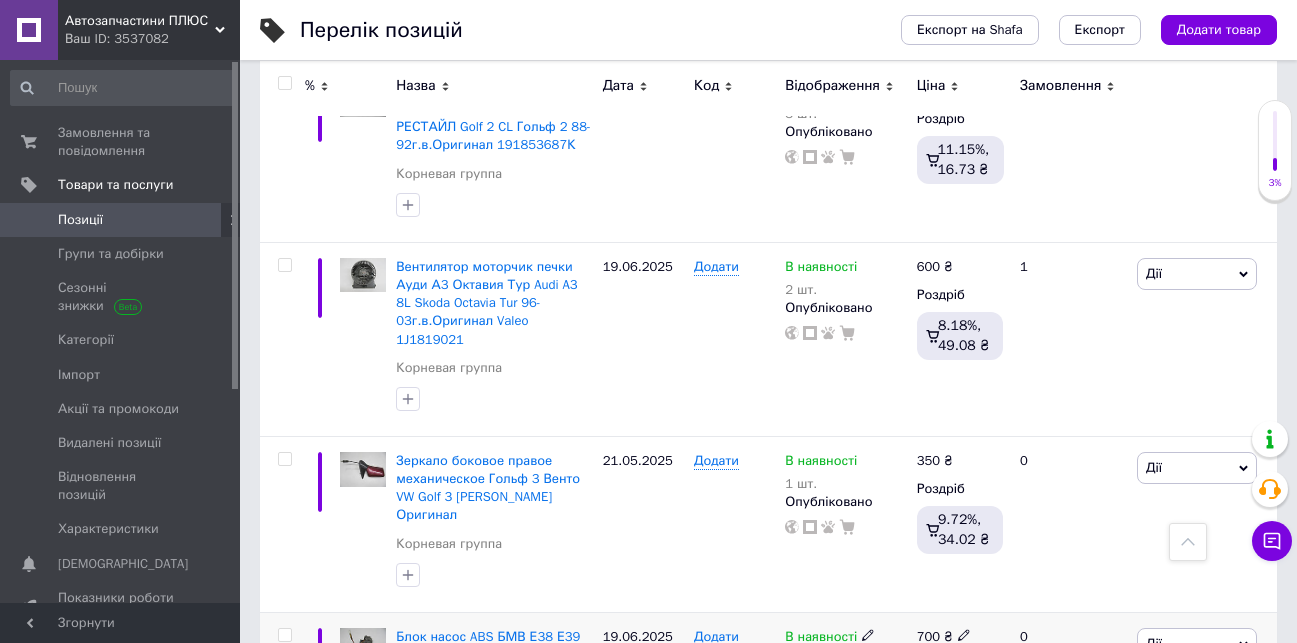 scroll, scrollTop: 3324, scrollLeft: 0, axis: vertical 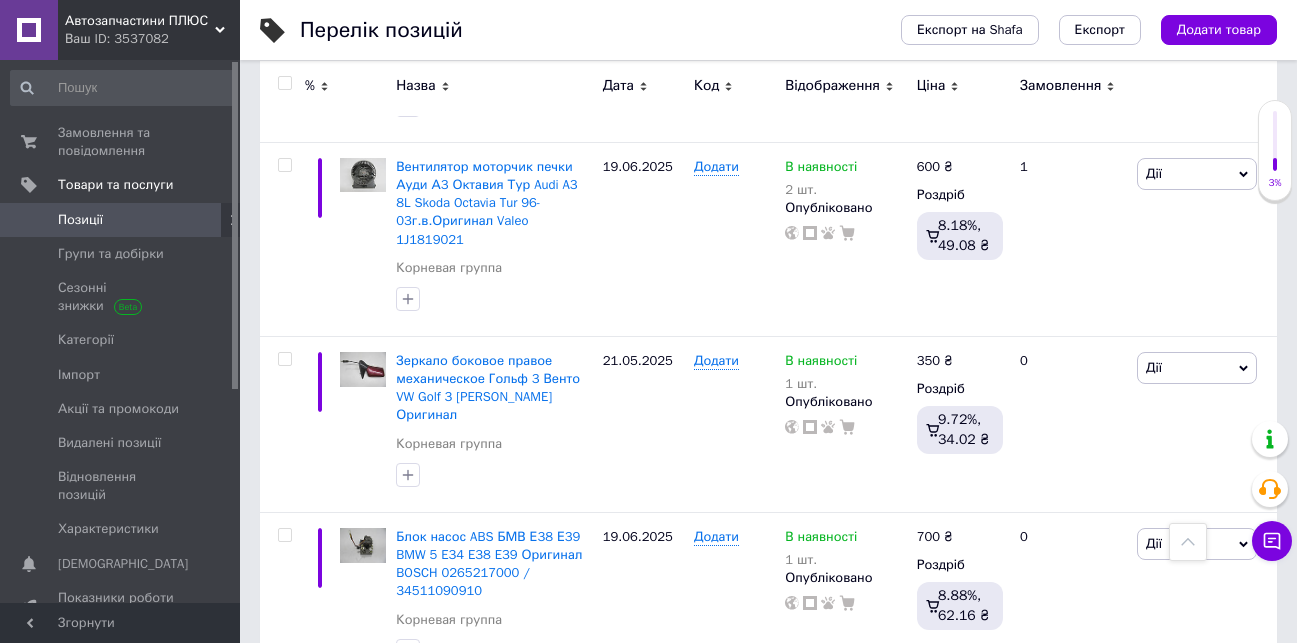 click on "151" at bounding box center [545, 729] 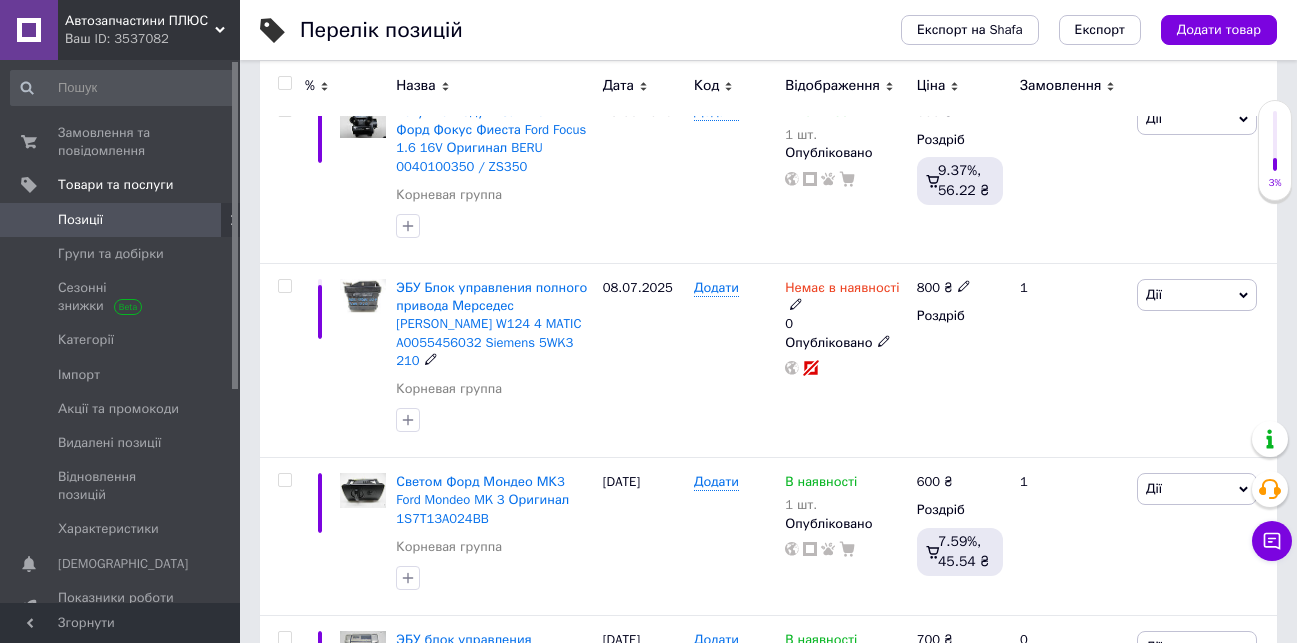 scroll, scrollTop: 215, scrollLeft: 0, axis: vertical 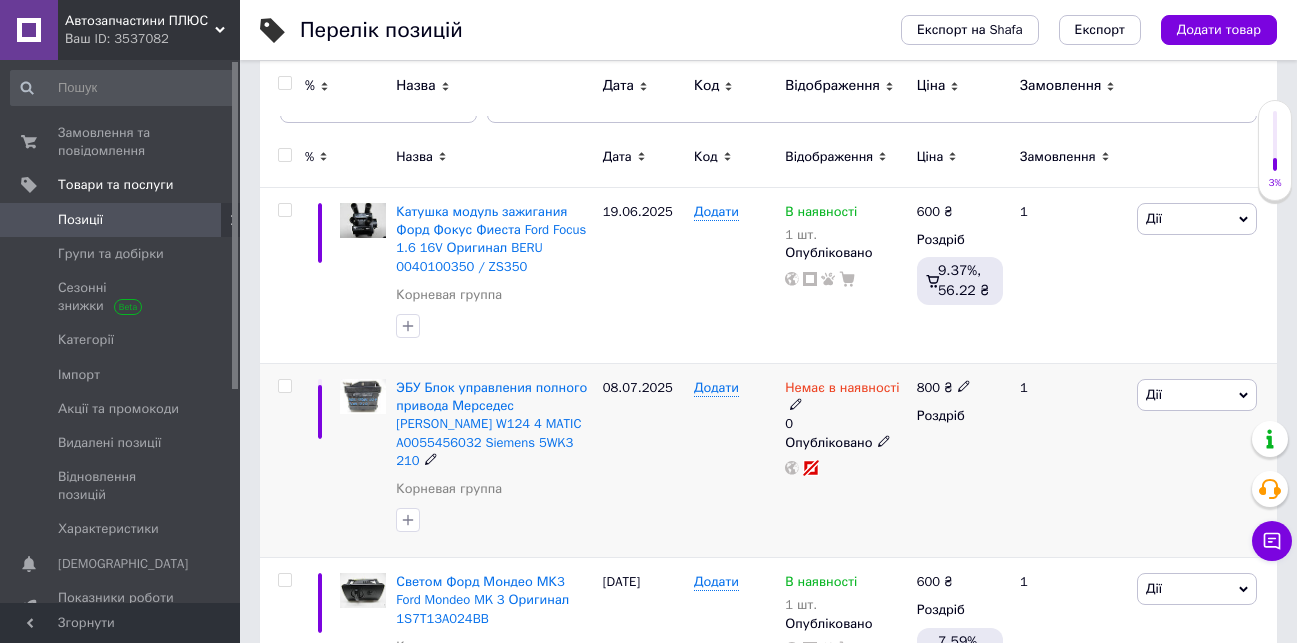 click on "Дії" at bounding box center (1197, 395) 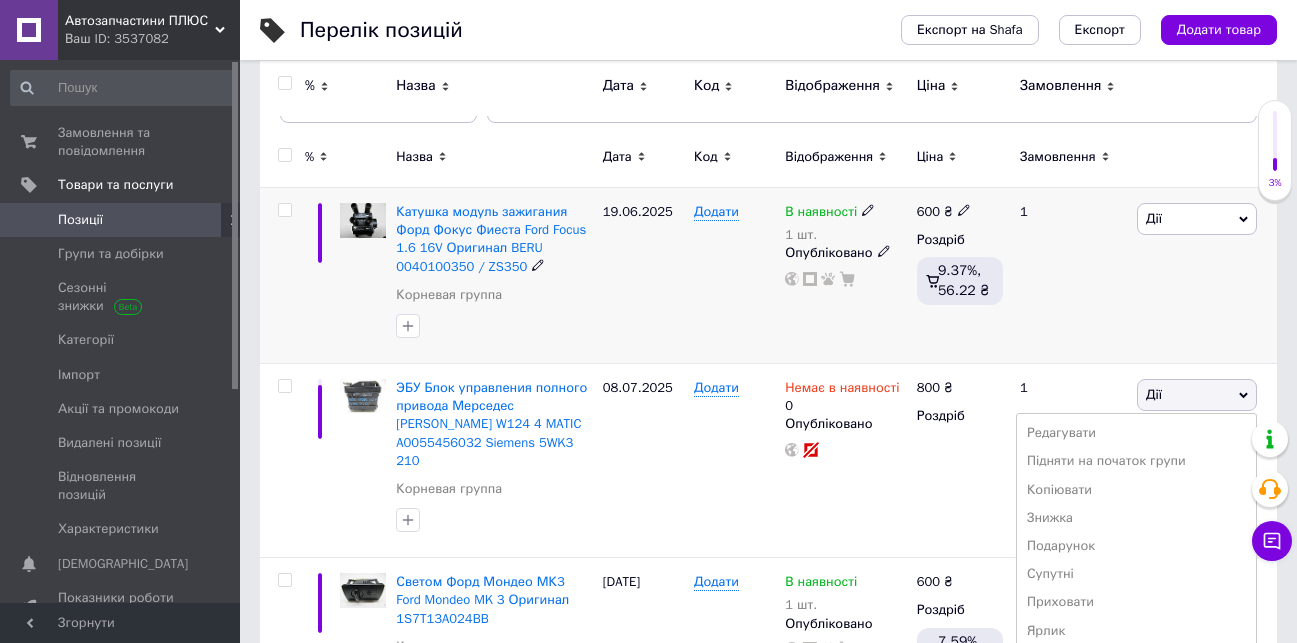 scroll, scrollTop: 415, scrollLeft: 0, axis: vertical 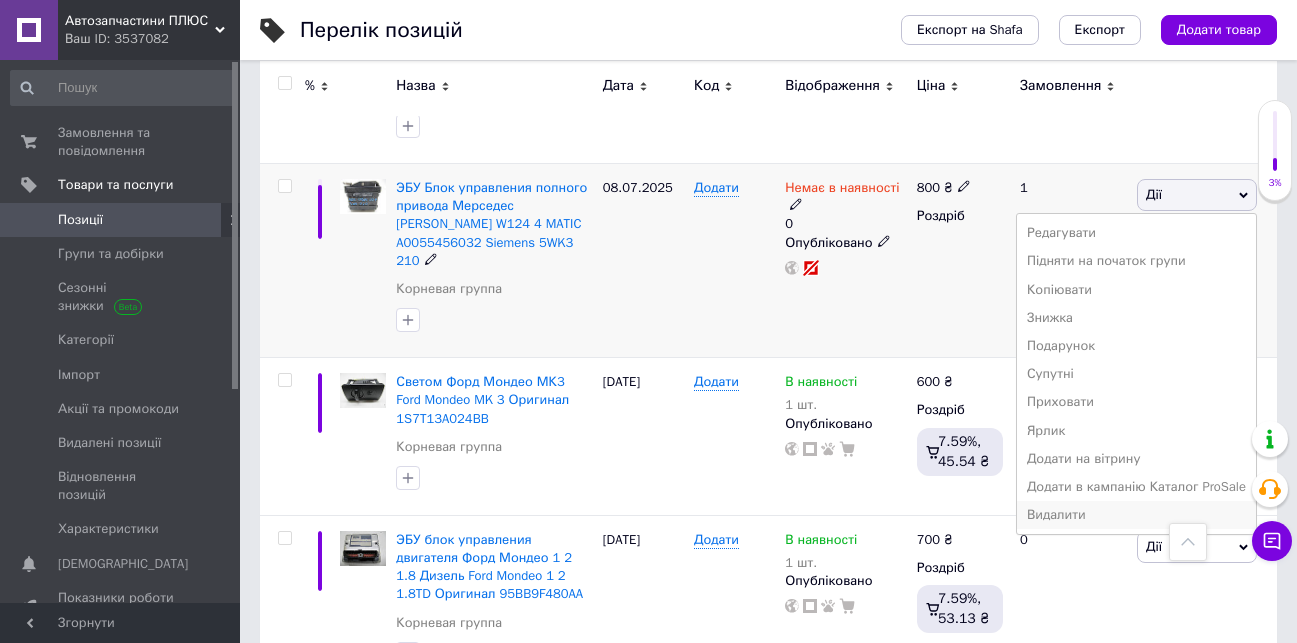 click on "Видалити" at bounding box center [1136, 515] 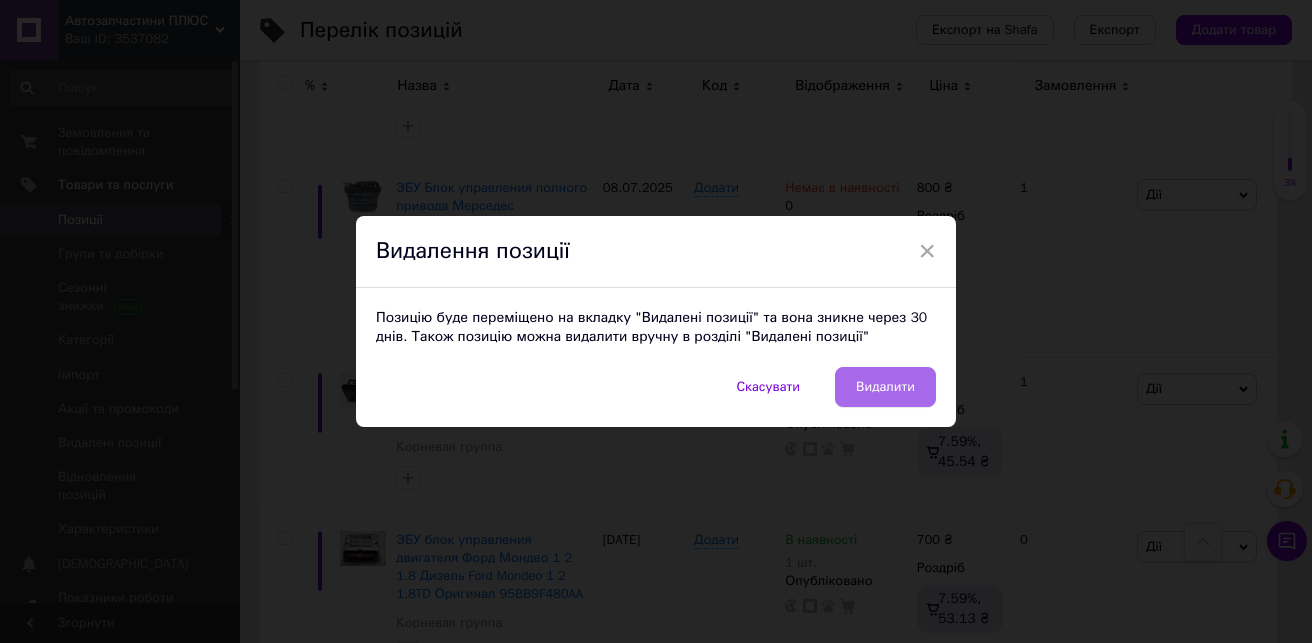 click on "Видалити" at bounding box center [885, 387] 